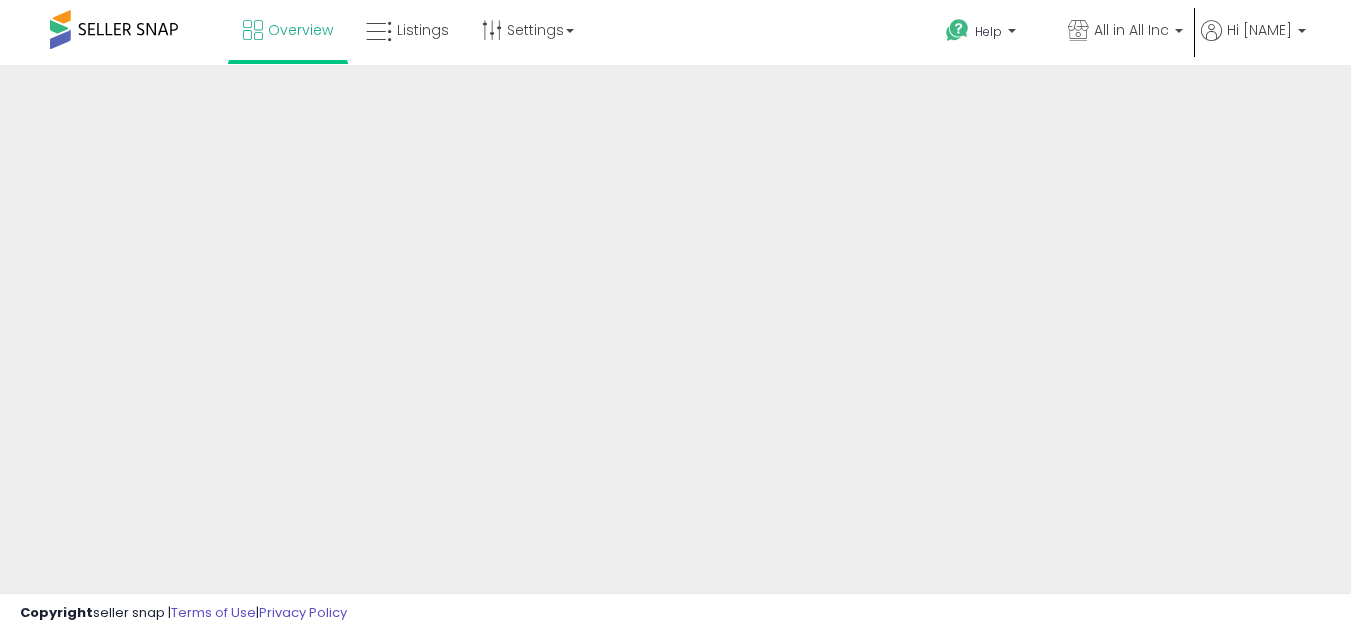 scroll, scrollTop: 0, scrollLeft: 0, axis: both 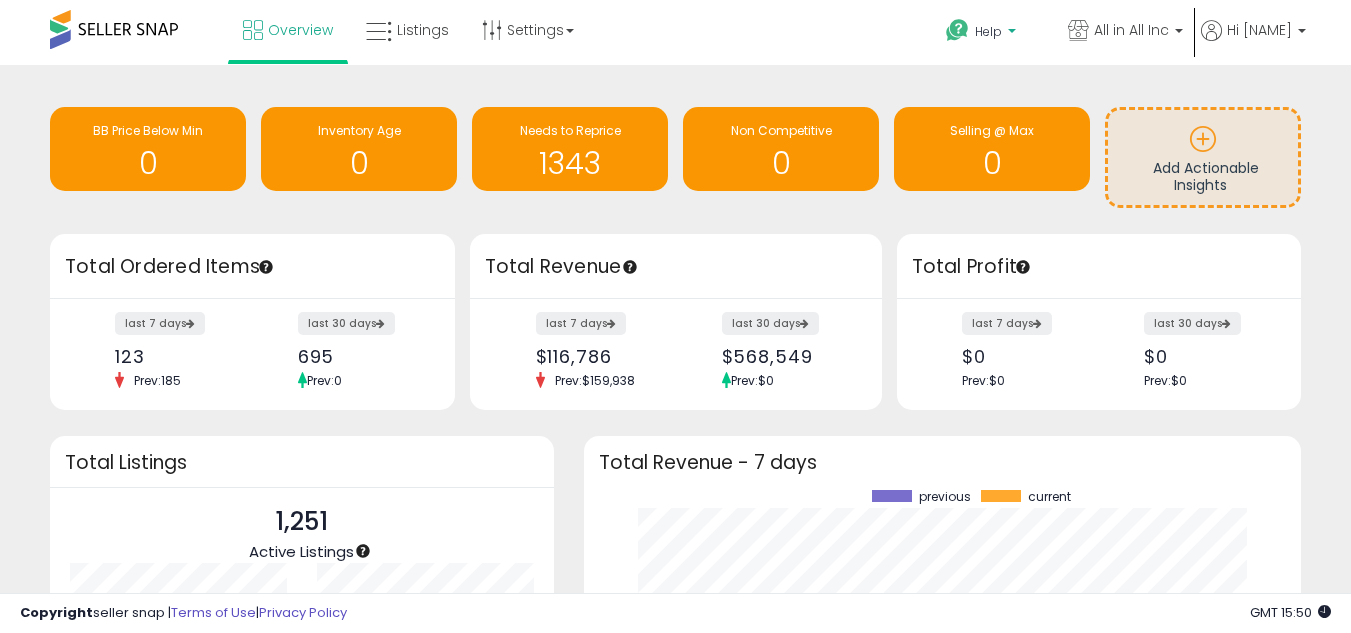 click at bounding box center (957, 30) 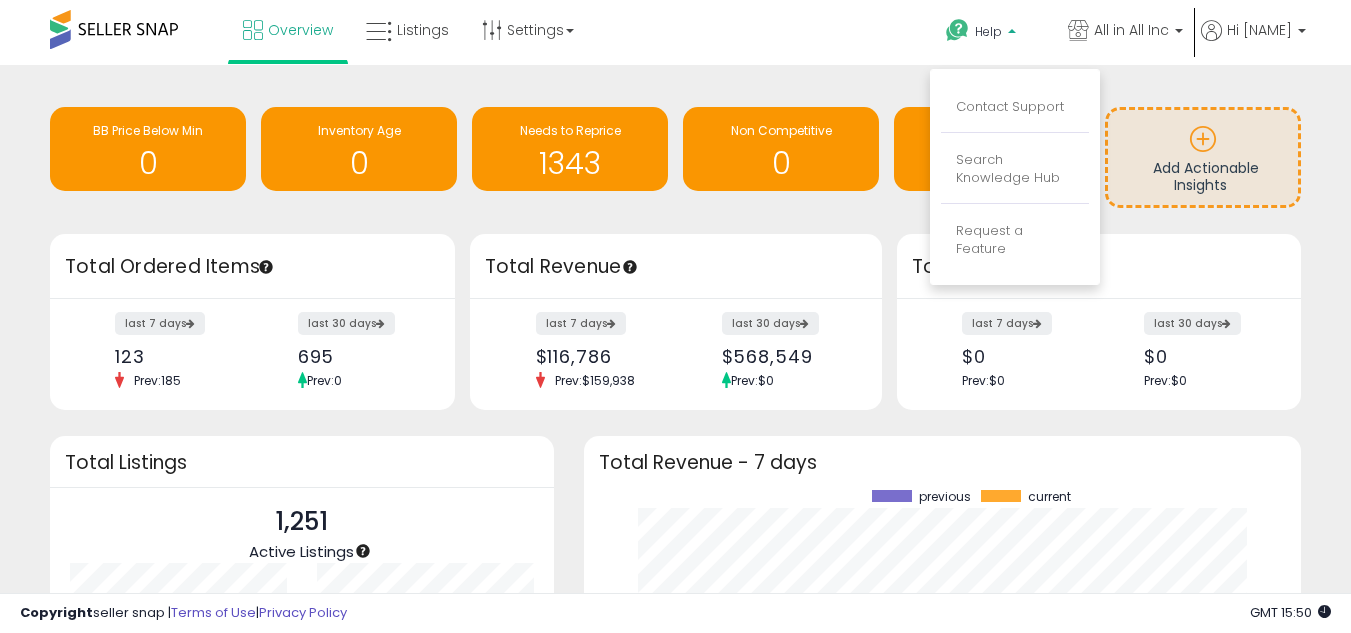 click on "Retrieving insights data..
BB Price Below Min
0
Inventory Age
0
Needs to Reprice
1343 0 0" at bounding box center [675, 502] 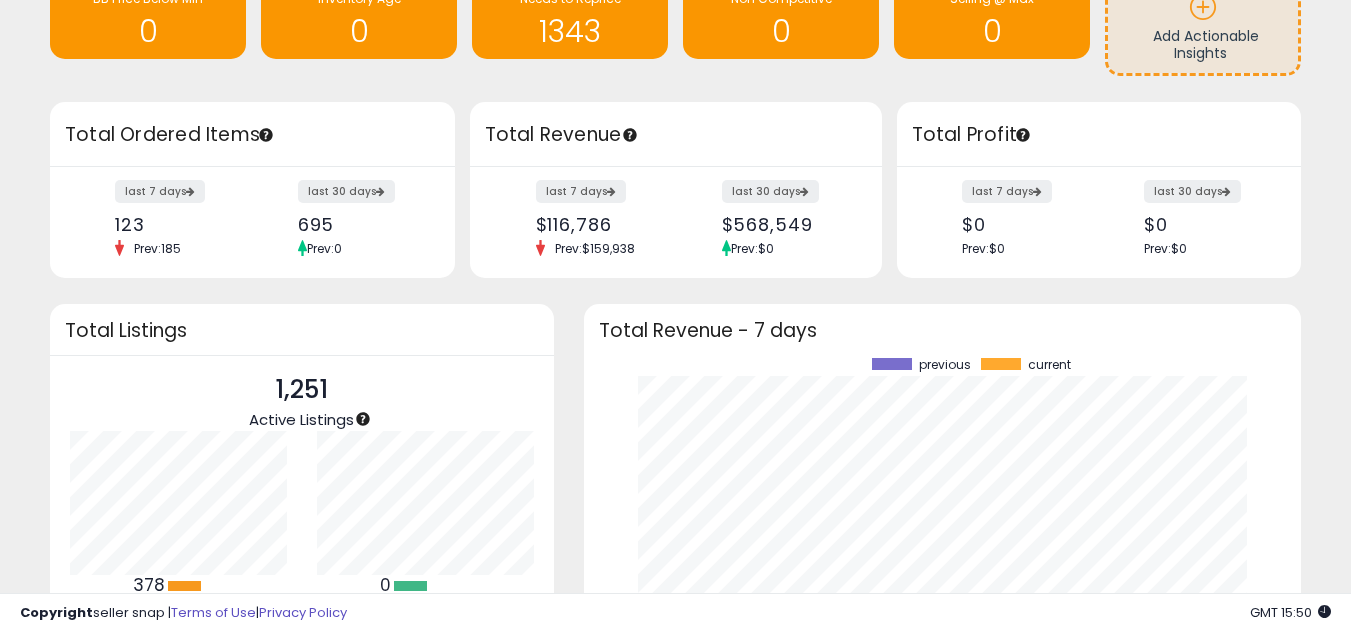 scroll, scrollTop: 0, scrollLeft: 0, axis: both 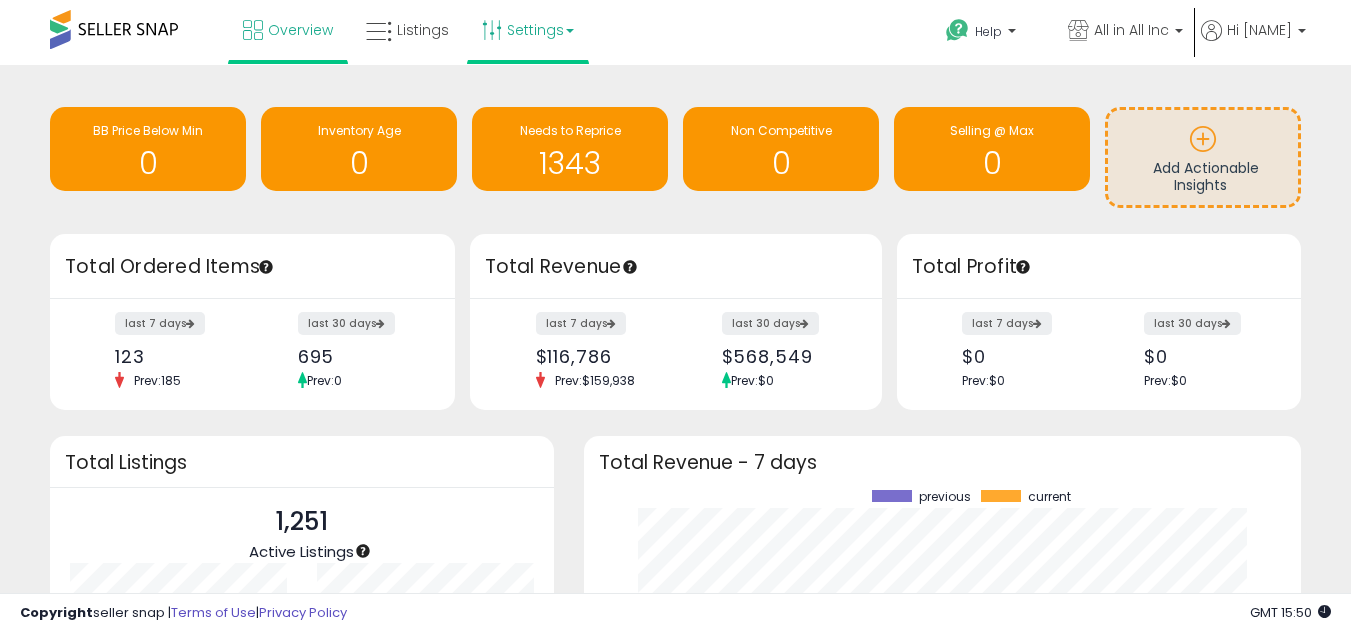click at bounding box center (492, 30) 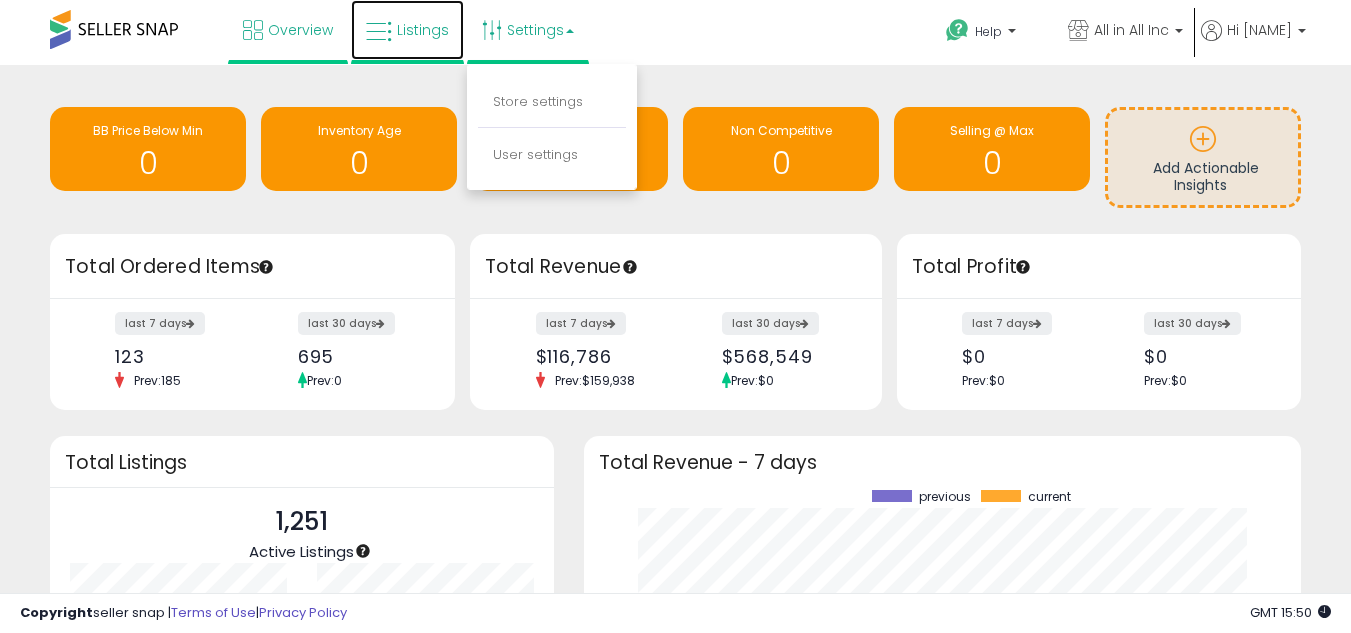click at bounding box center (379, 32) 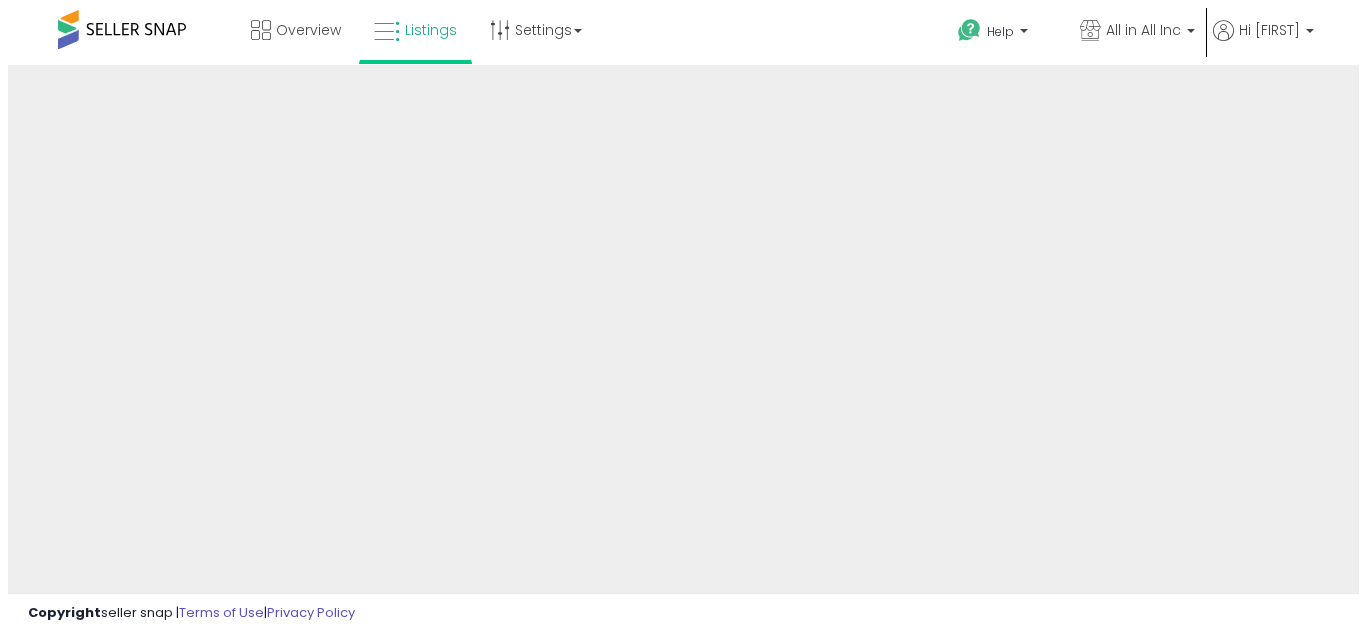 scroll, scrollTop: 0, scrollLeft: 0, axis: both 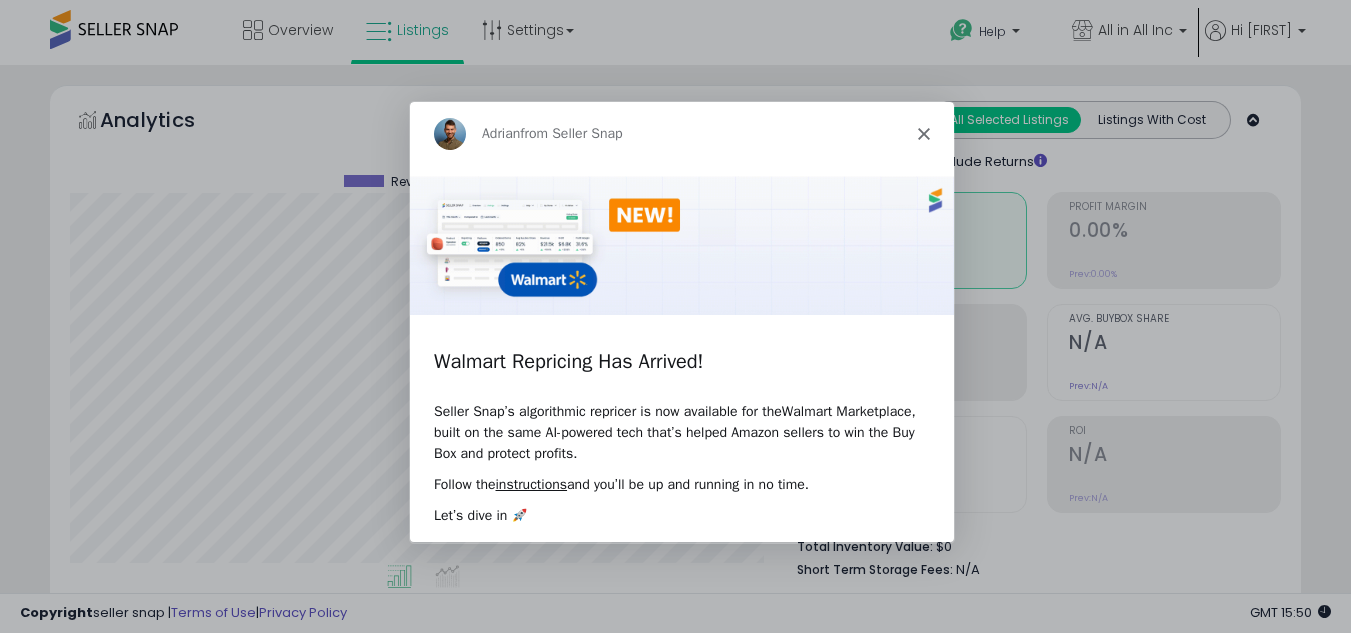 click on "Adrian  from Seller Snap" at bounding box center (680, 133) 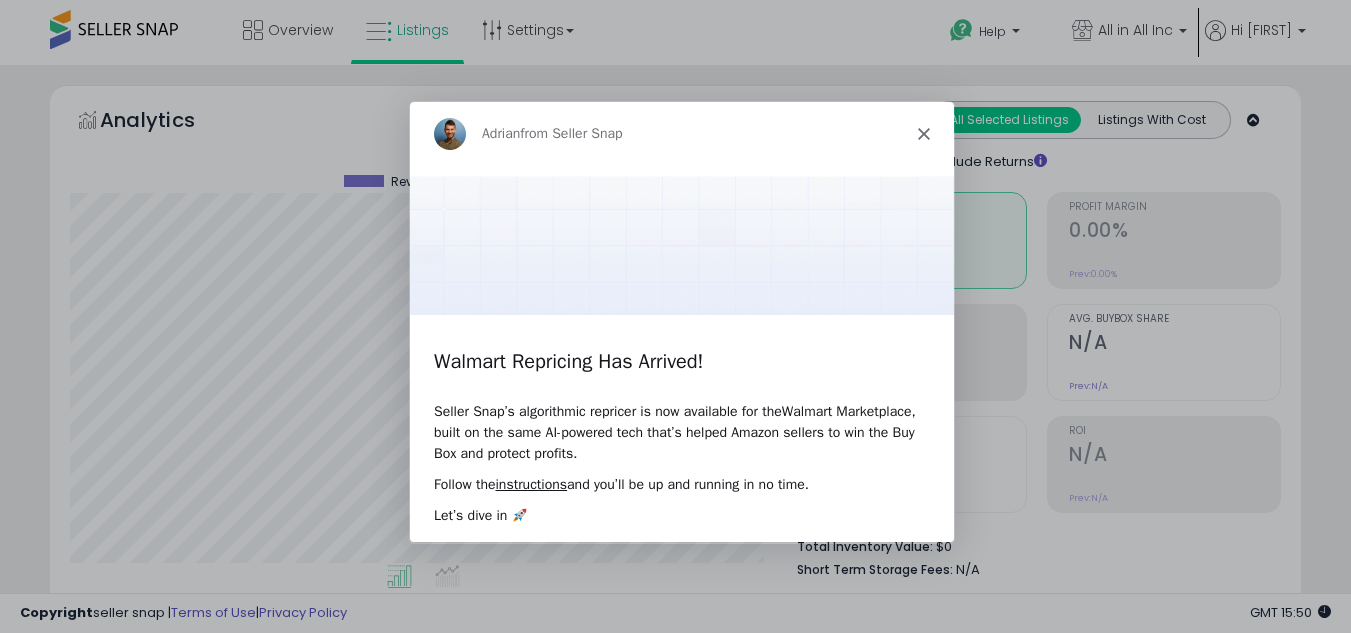 click 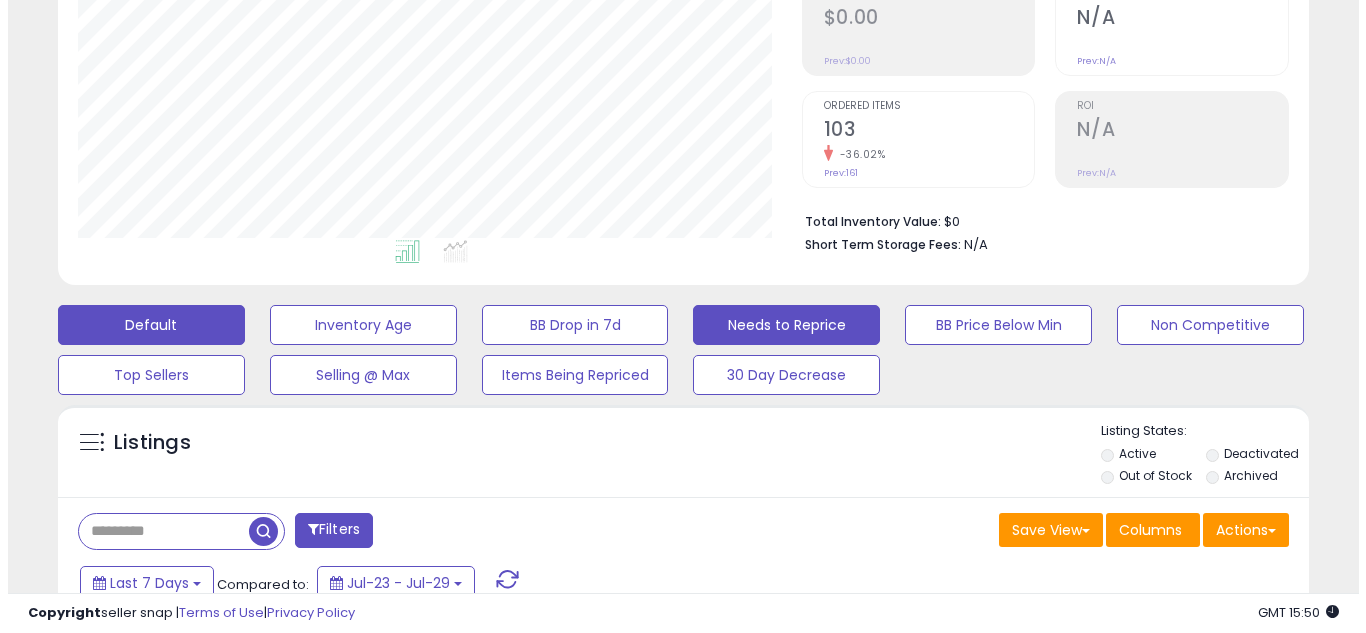 scroll, scrollTop: 300, scrollLeft: 0, axis: vertical 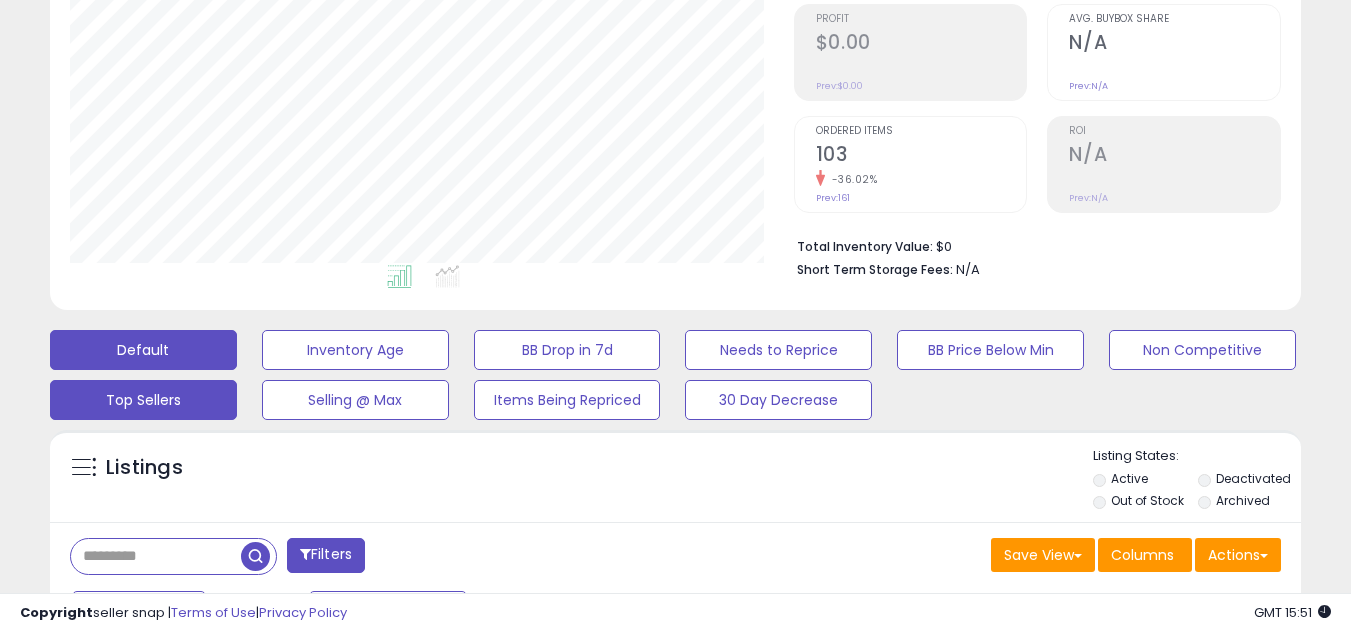 click on "Top Sellers" at bounding box center (355, 350) 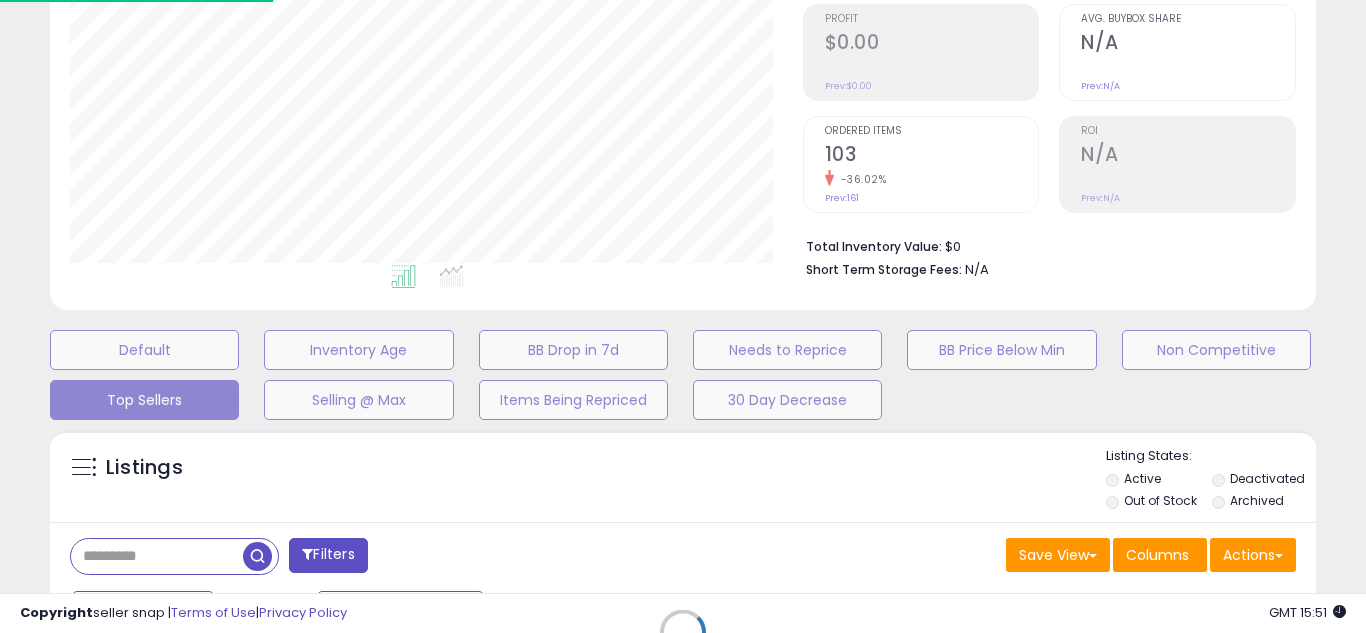 scroll, scrollTop: 999590, scrollLeft: 999267, axis: both 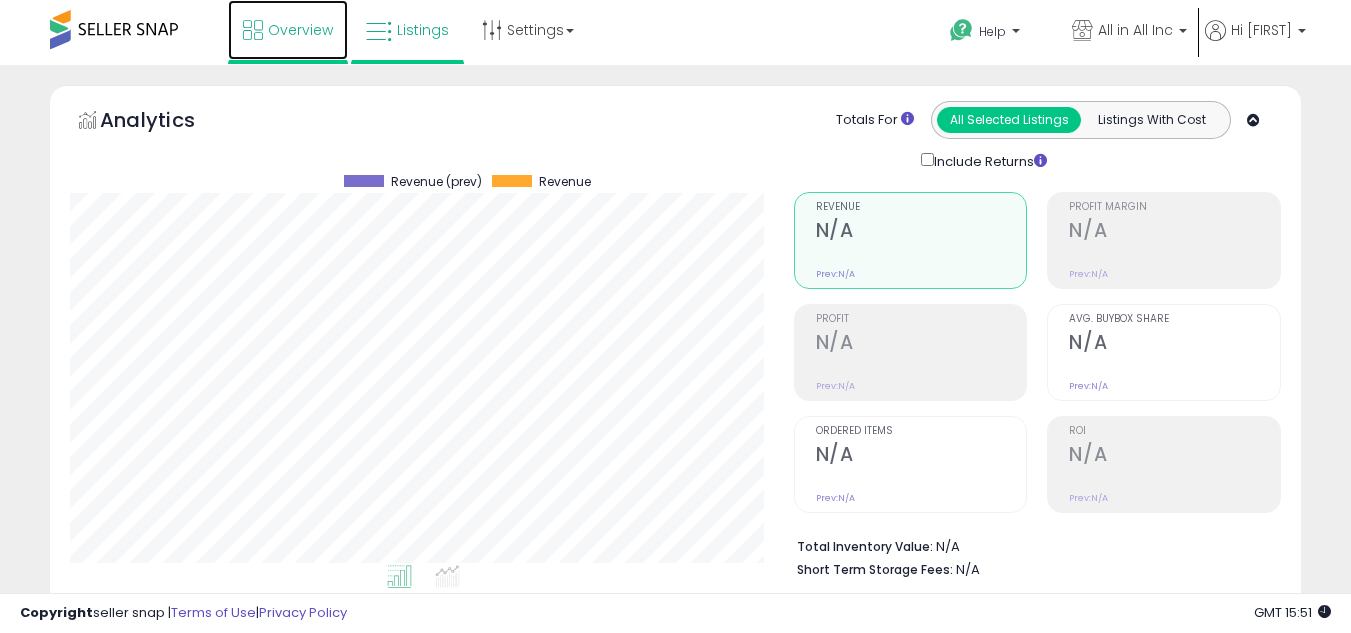 click at bounding box center (253, 30) 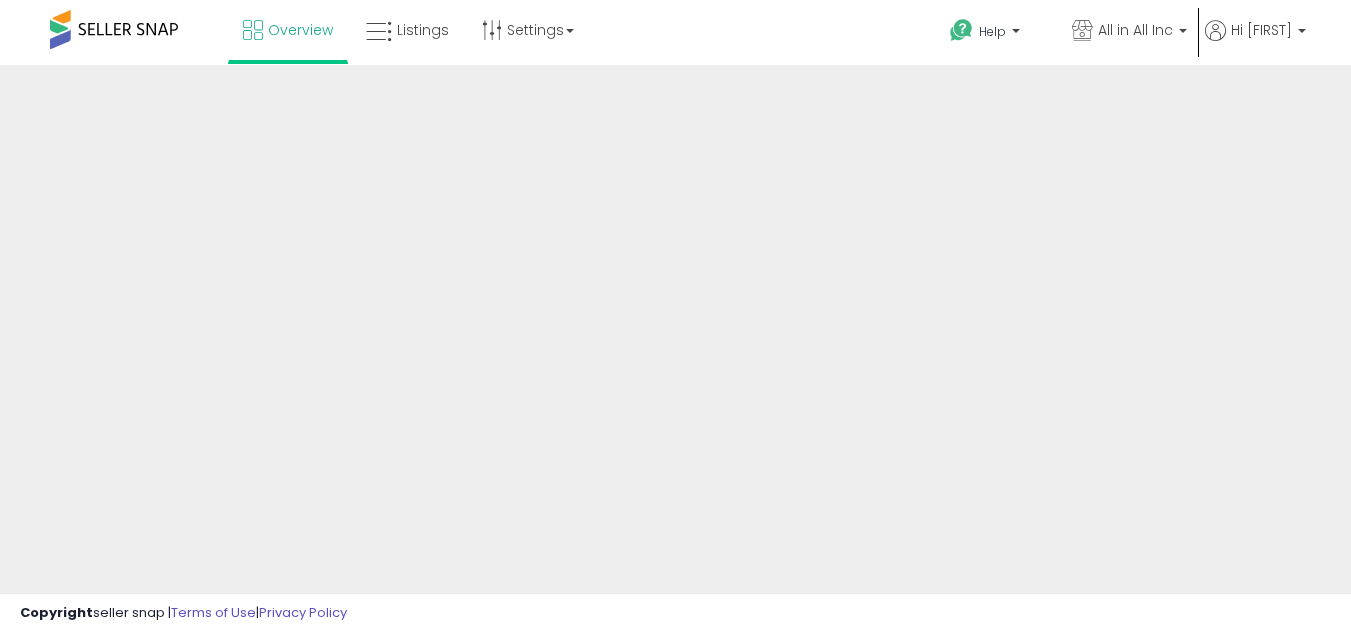 scroll, scrollTop: 0, scrollLeft: 0, axis: both 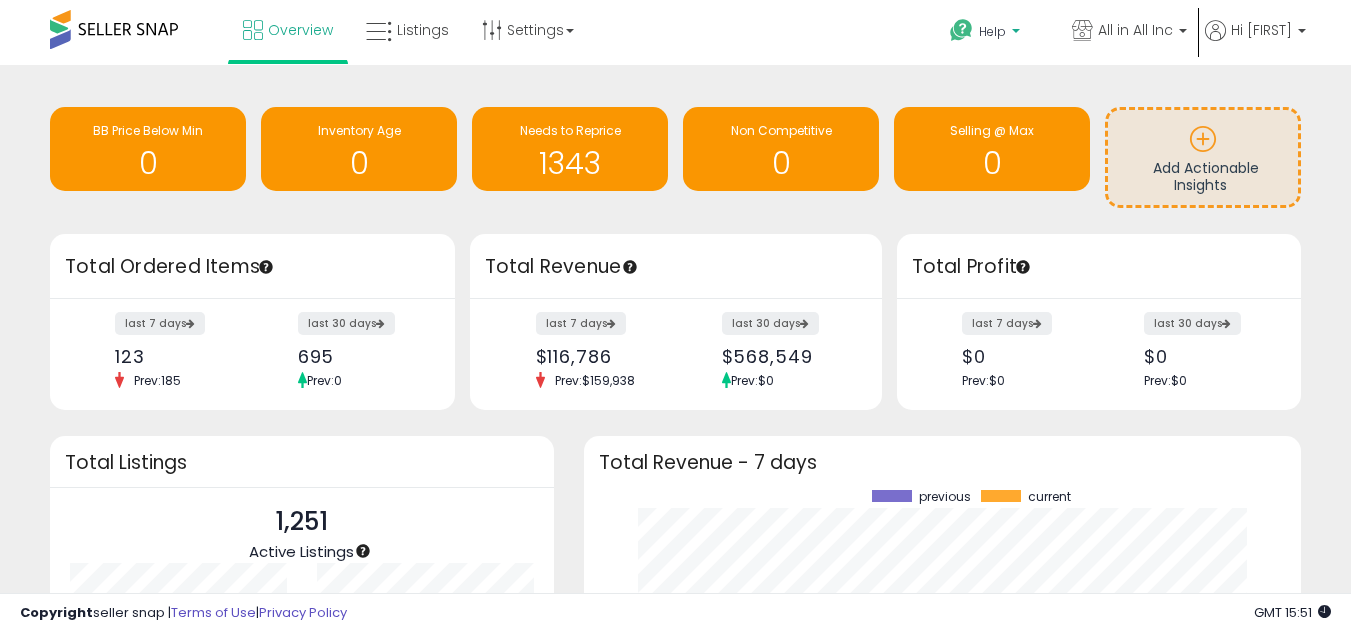 click on "Help" at bounding box center (994, 34) 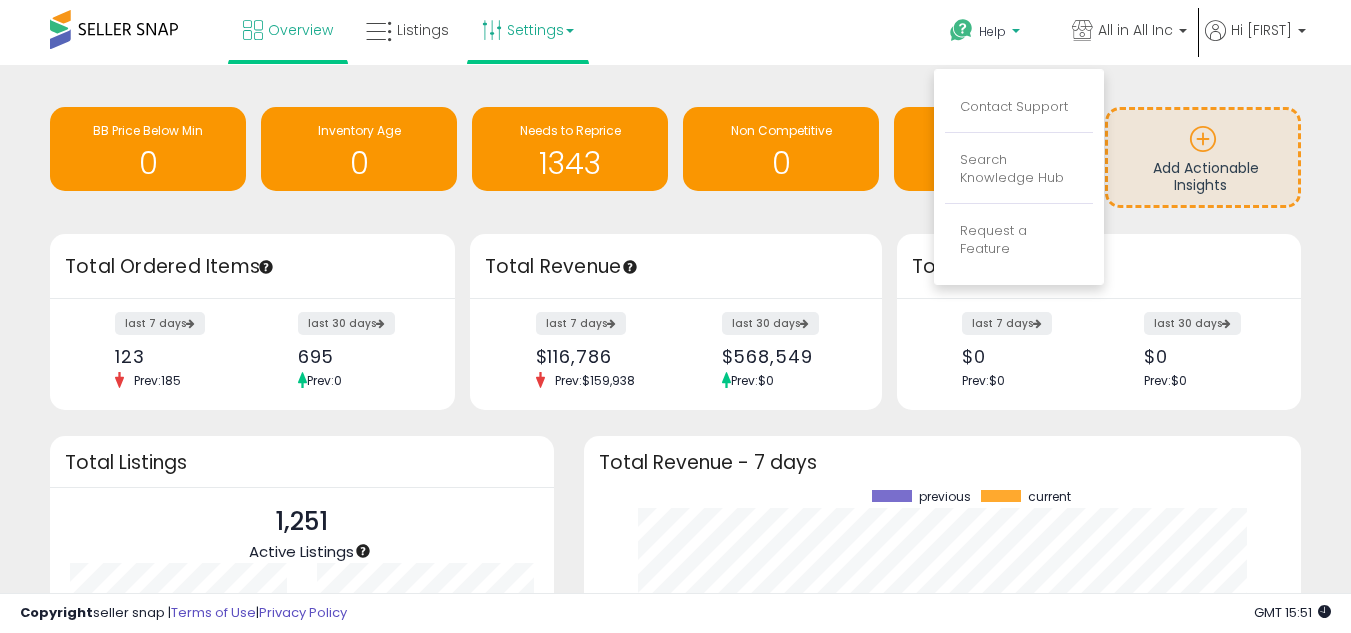 click on "Settings" at bounding box center [528, 30] 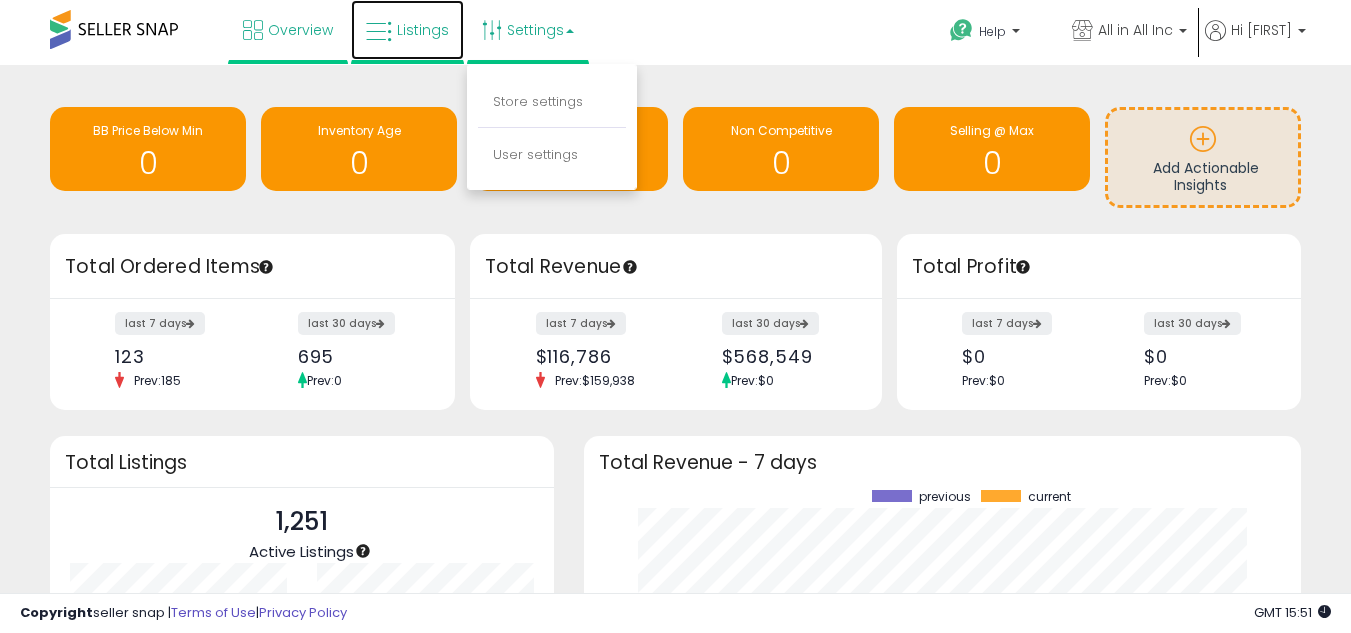 click on "Listings" at bounding box center (423, 30) 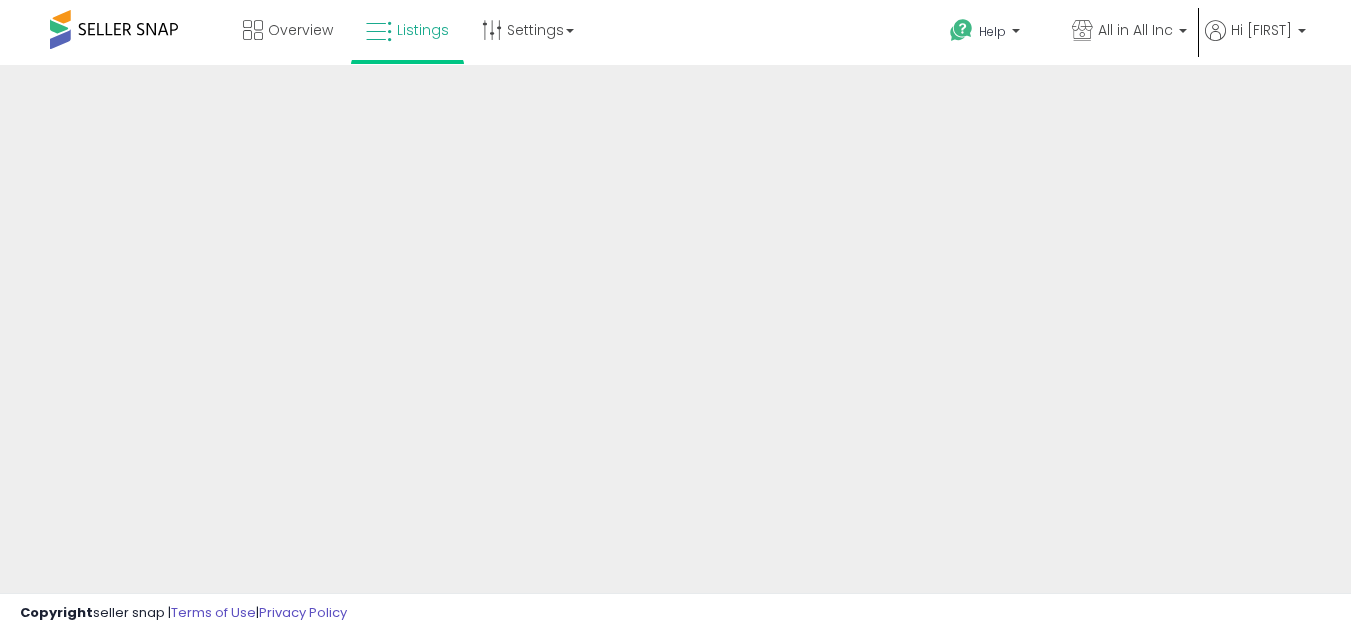 scroll, scrollTop: 0, scrollLeft: 0, axis: both 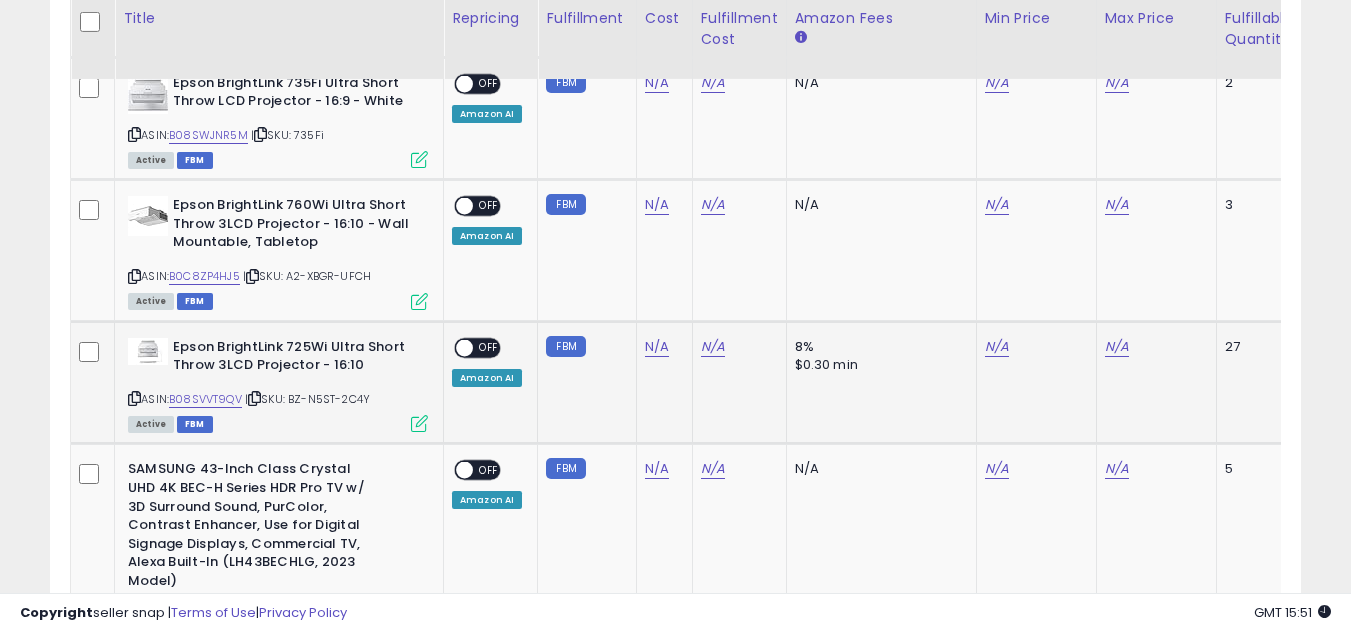 click on "Epson BrightLink 725Wi Ultra Short Throw 3LCD Projector - 16:10" at bounding box center (294, 359) 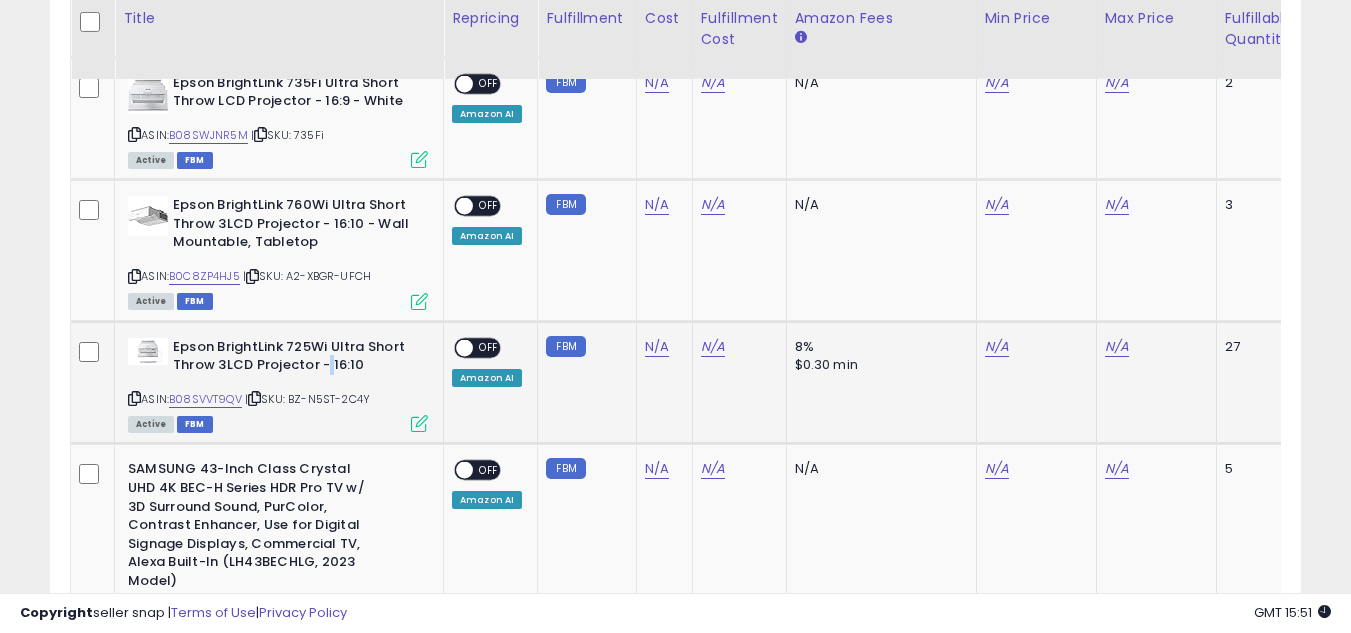 click on "Epson BrightLink 725Wi Ultra Short Throw 3LCD Projector - 16:10" at bounding box center (294, 359) 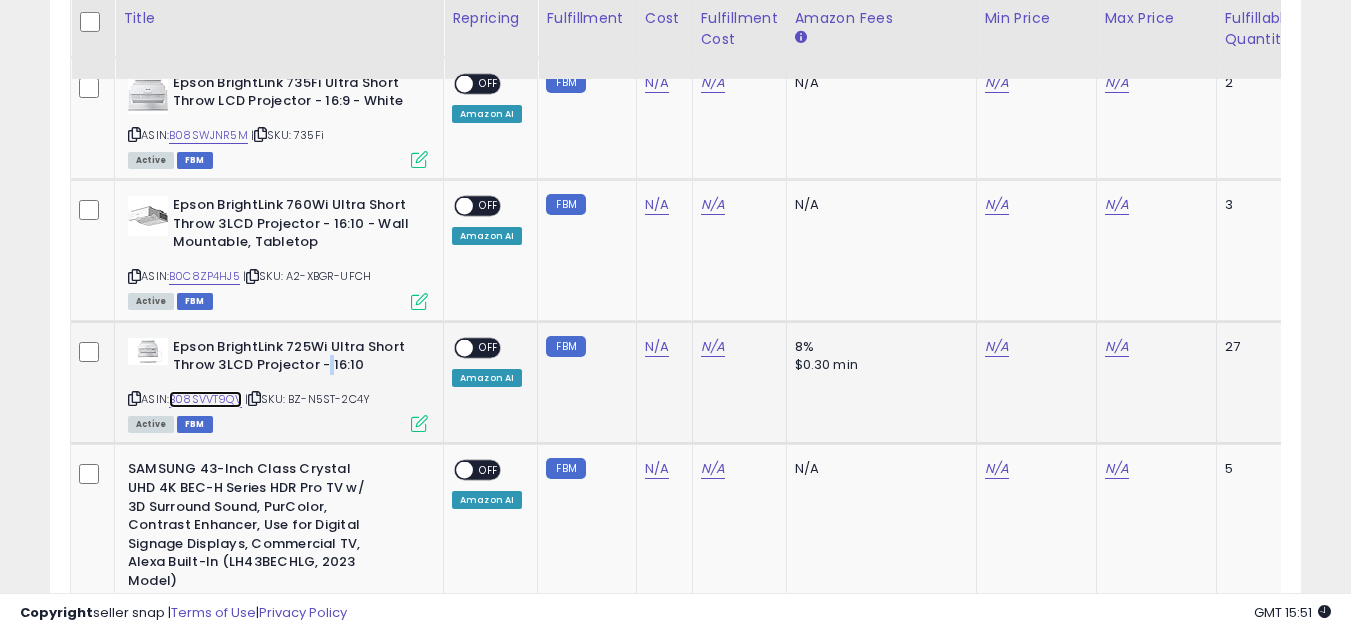 click on "B08SVVT9QV" at bounding box center (205, 399) 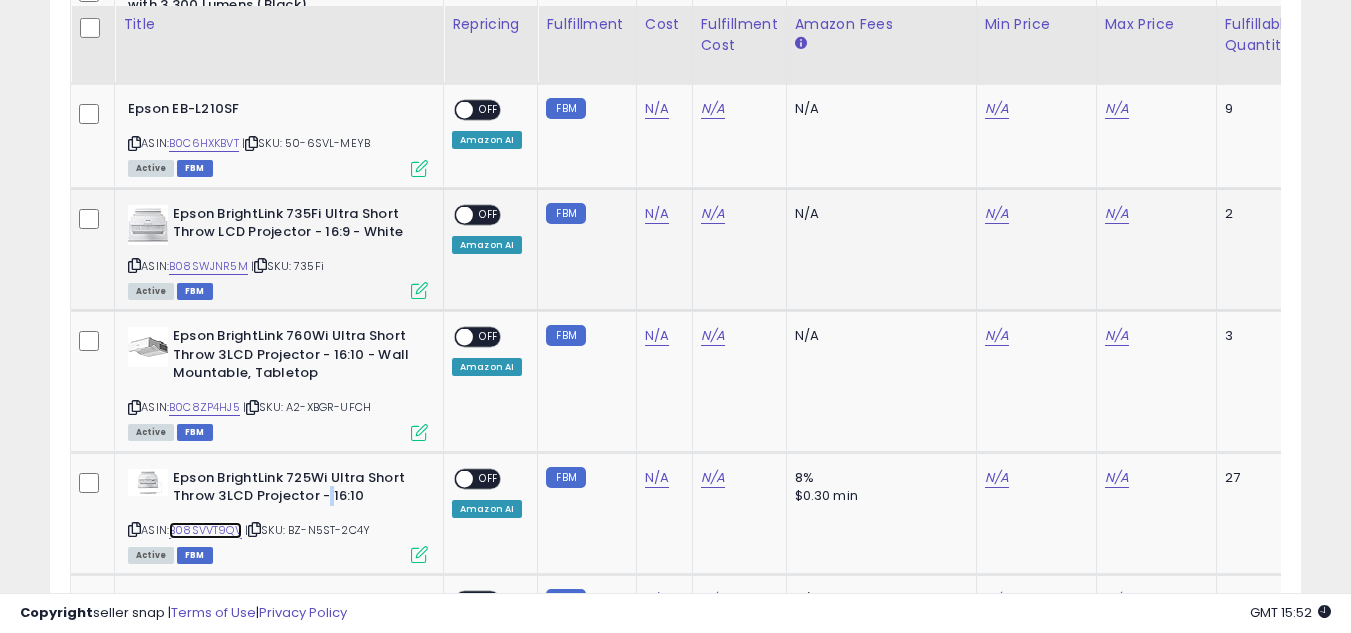 scroll, scrollTop: 2475, scrollLeft: 0, axis: vertical 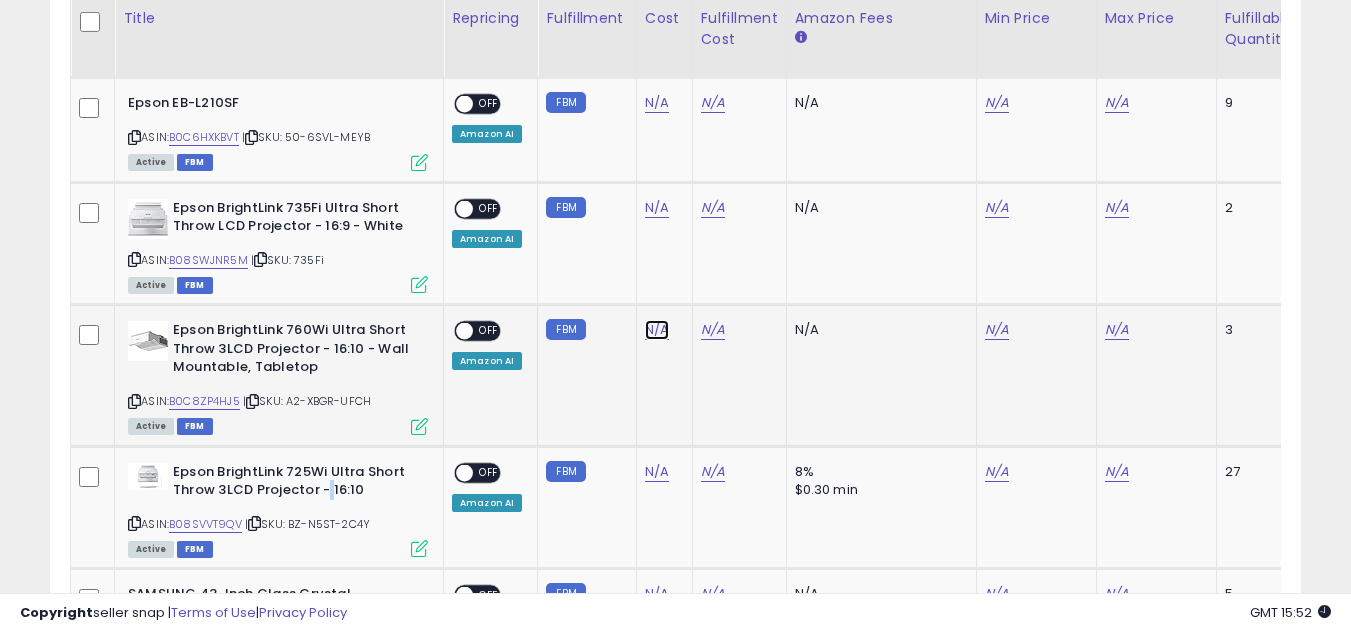 click on "N/A" at bounding box center [657, -1377] 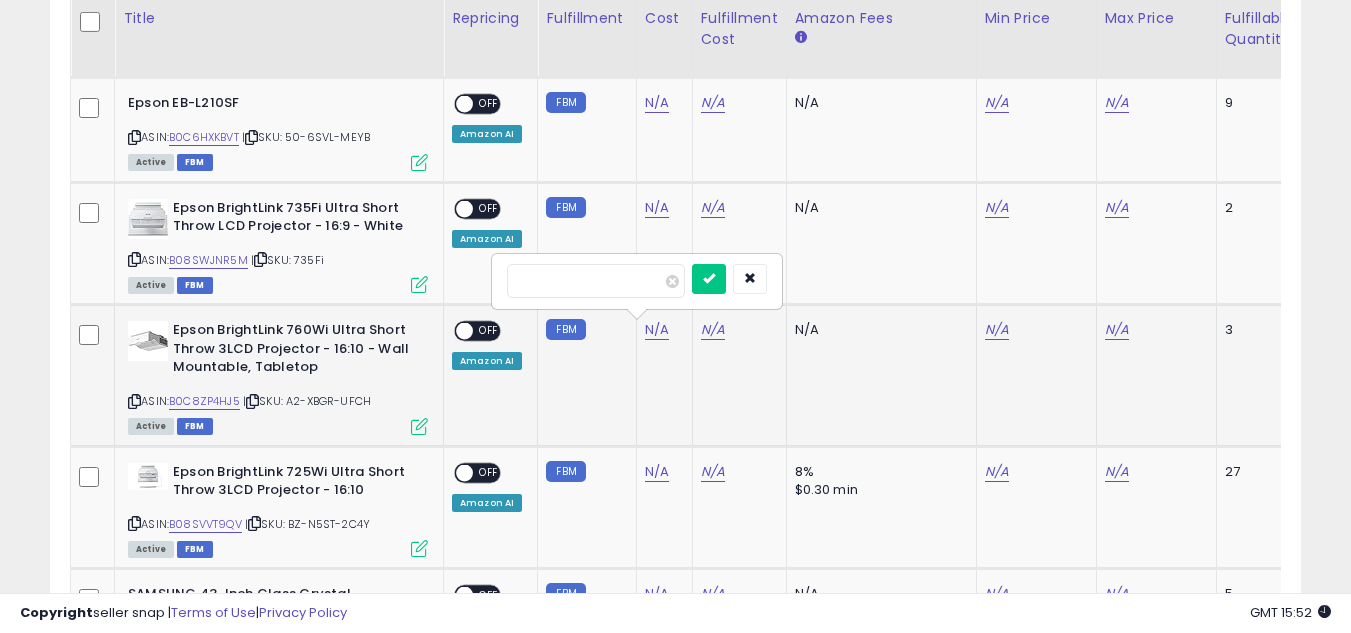 click at bounding box center (596, 281) 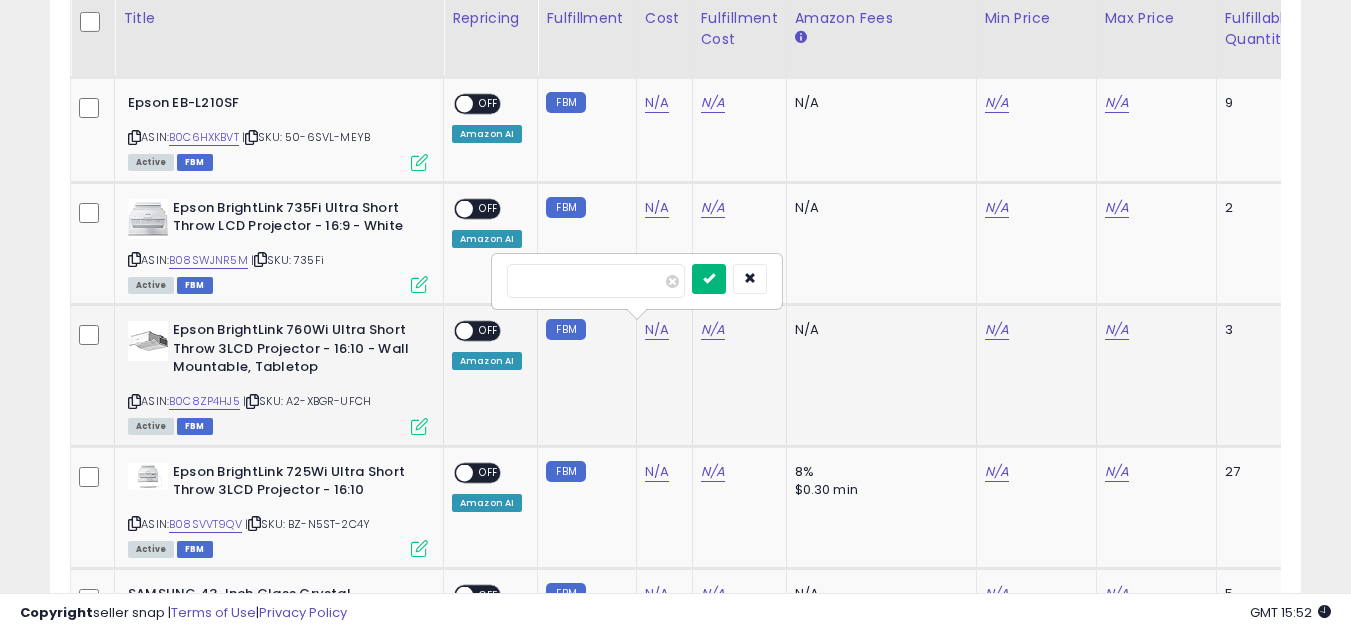 type on "****" 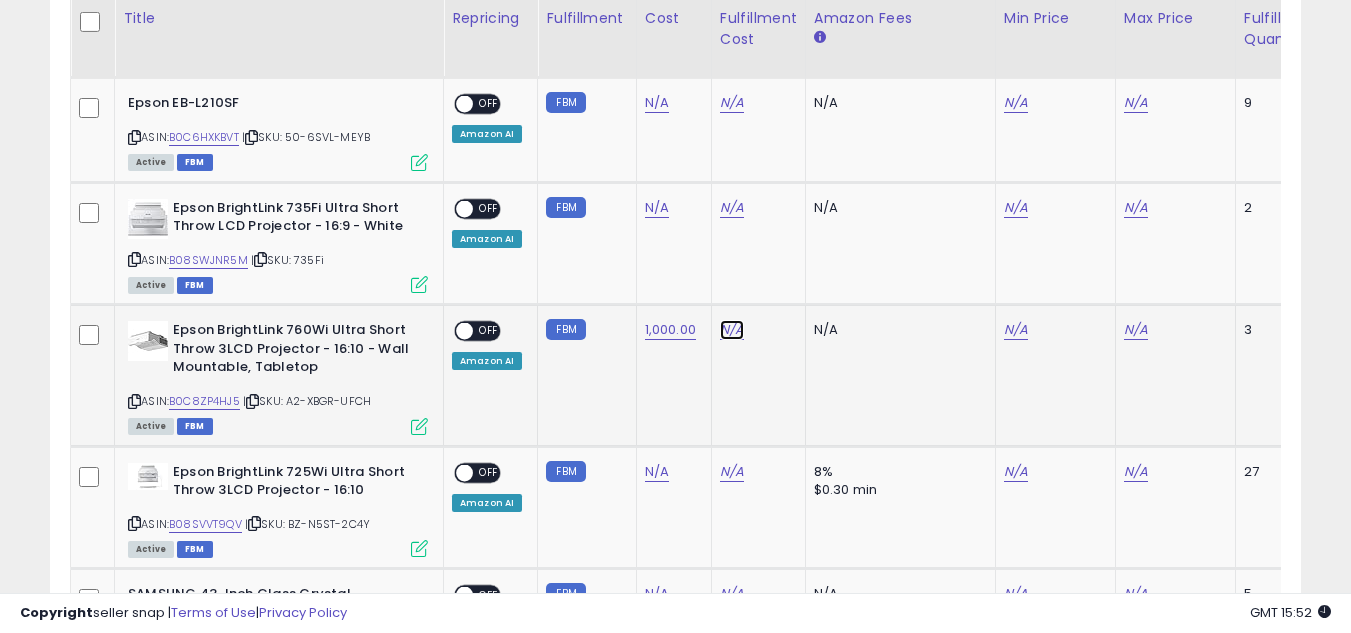 click on "N/A" at bounding box center [732, -1377] 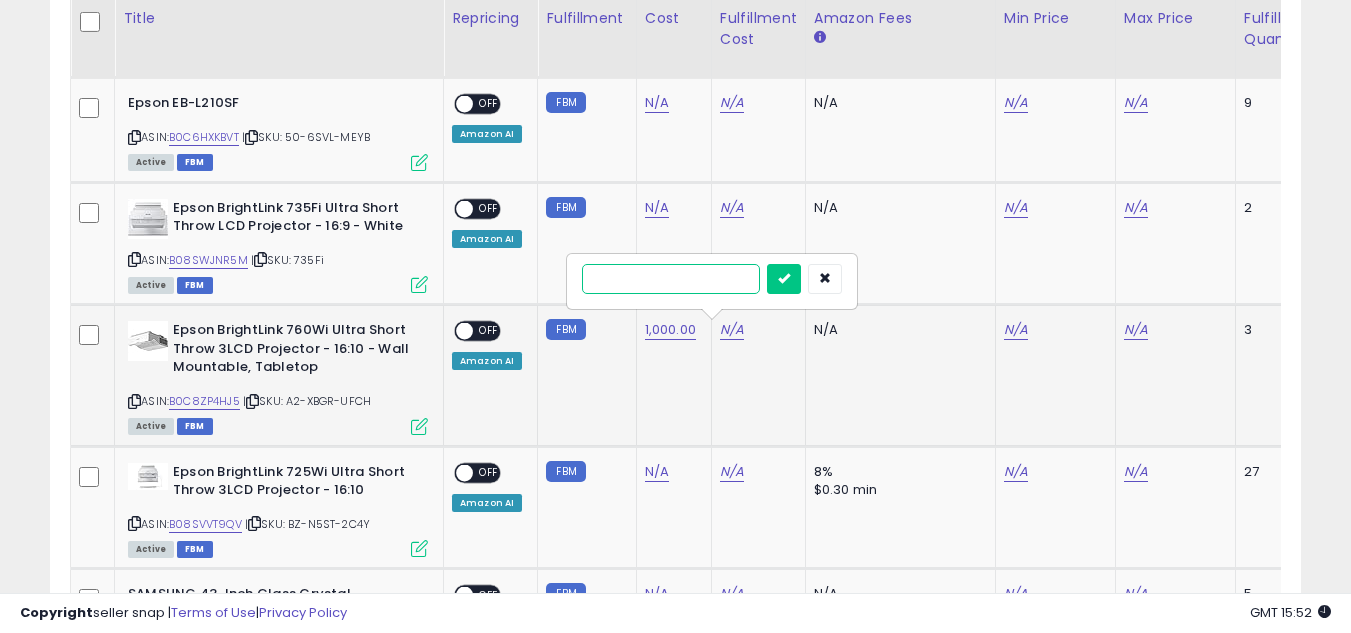 click at bounding box center (671, 279) 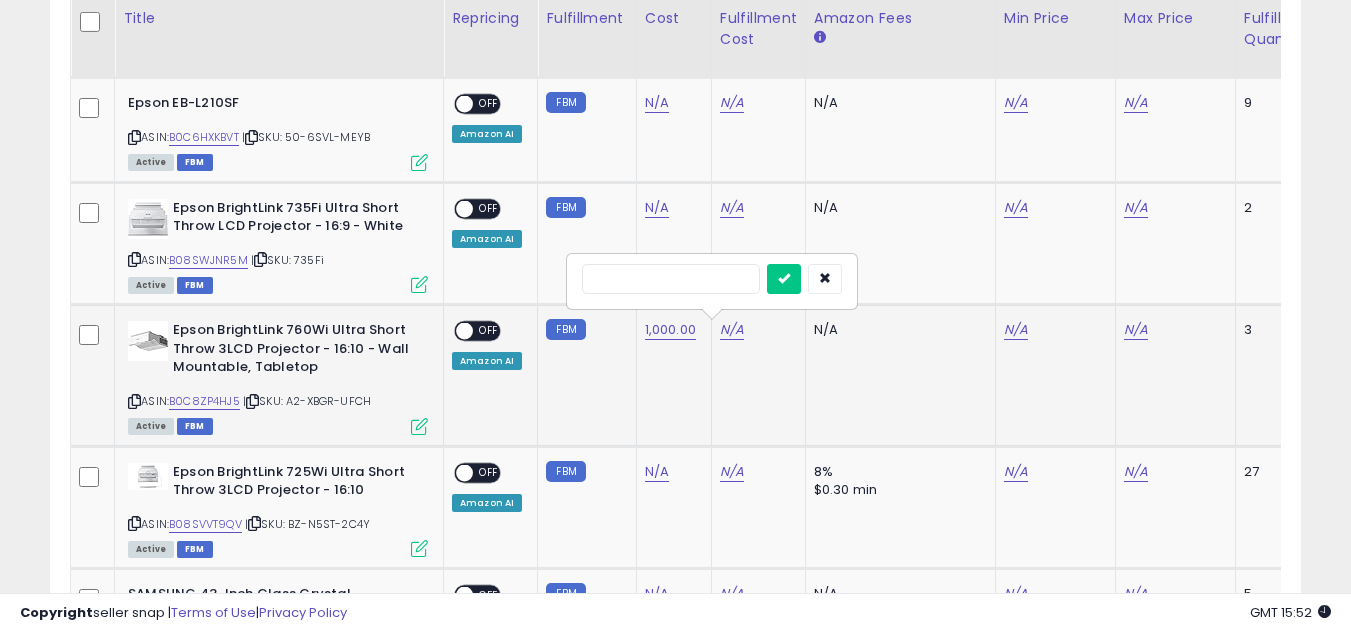 click on "N/A" 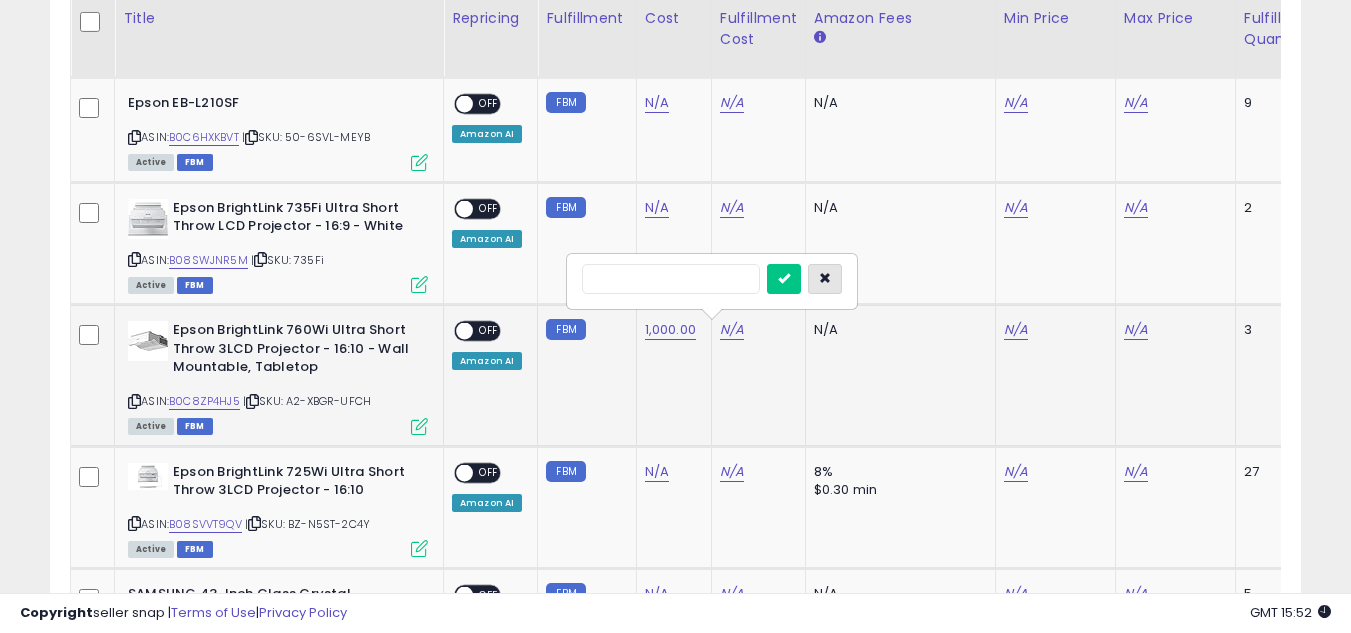click at bounding box center (825, 279) 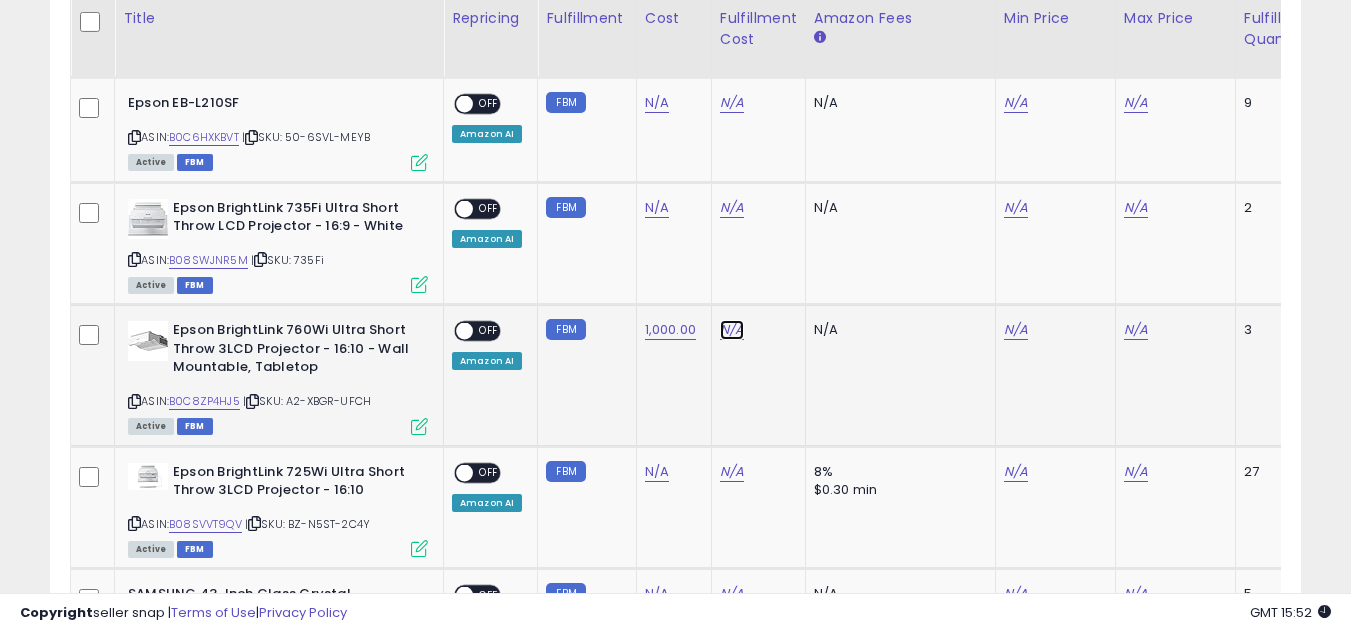 click on "N/A" at bounding box center (732, -1377) 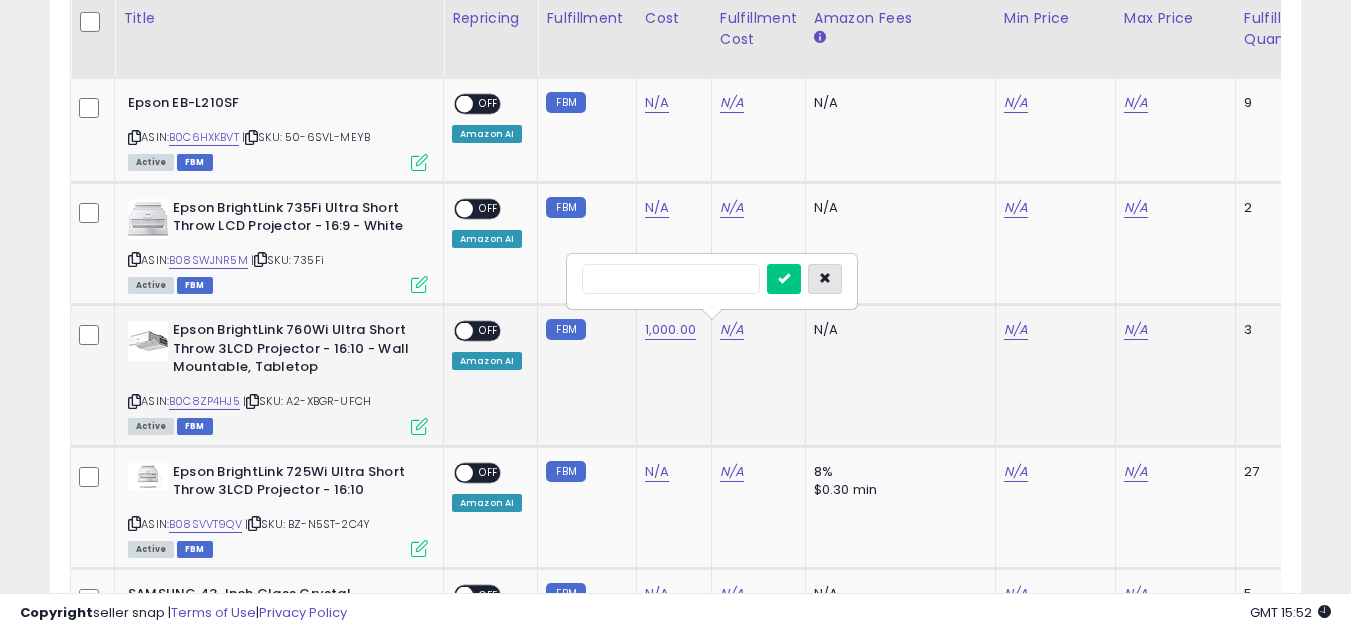 click at bounding box center [825, 279] 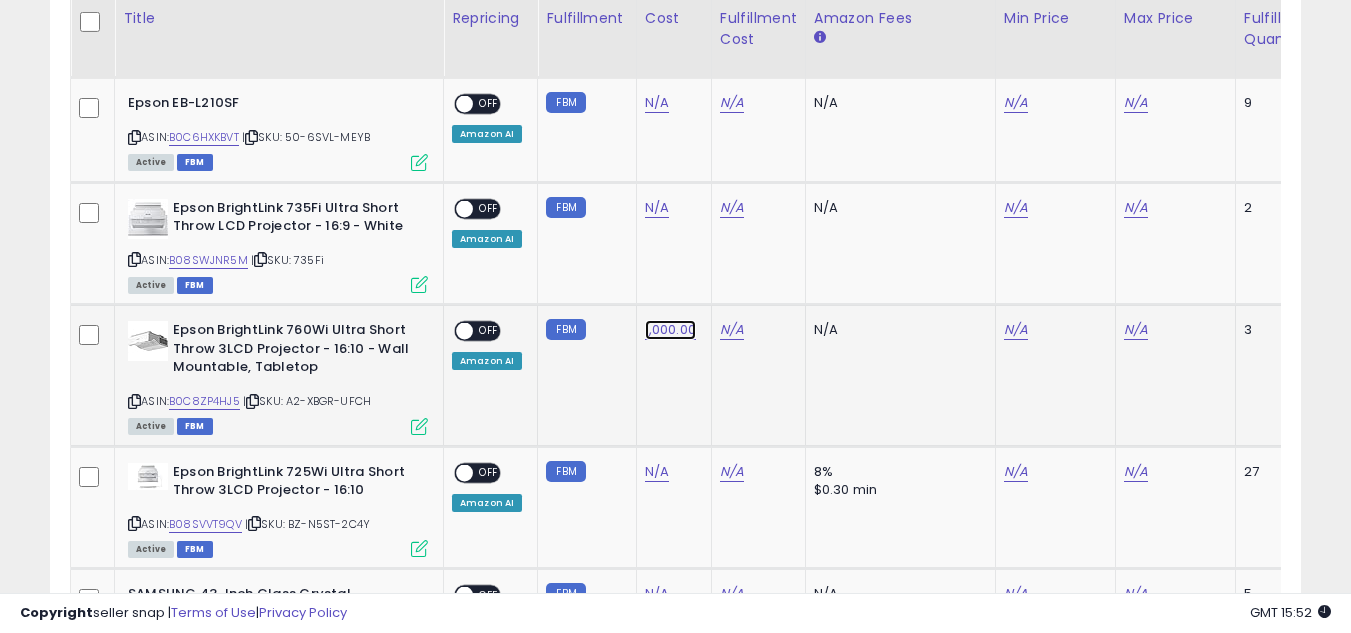 click on "1,000.00" at bounding box center [657, -1377] 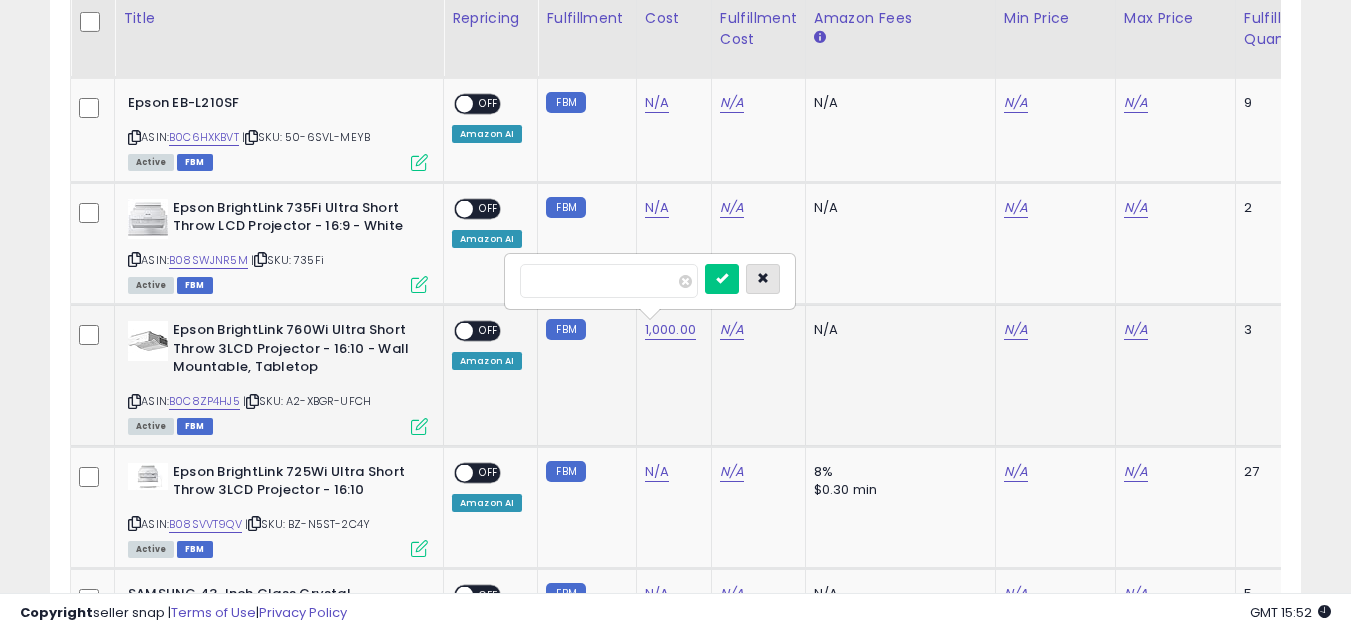 click at bounding box center (763, 278) 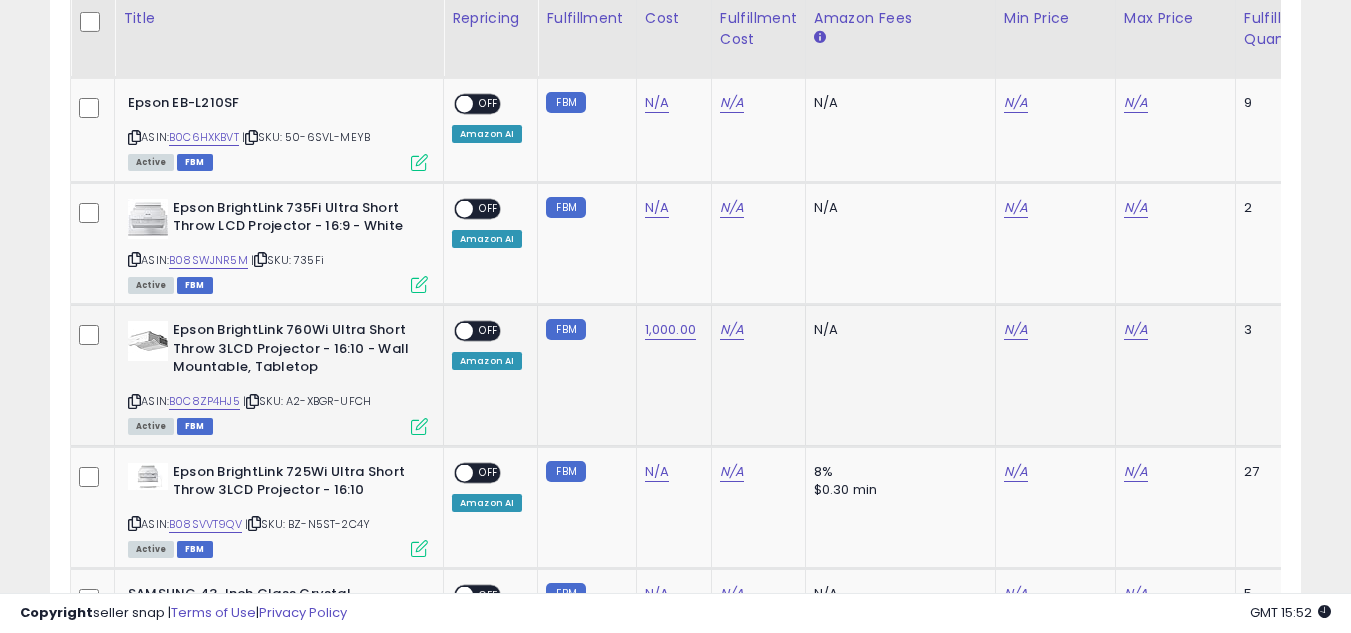 click on "1,000.00" 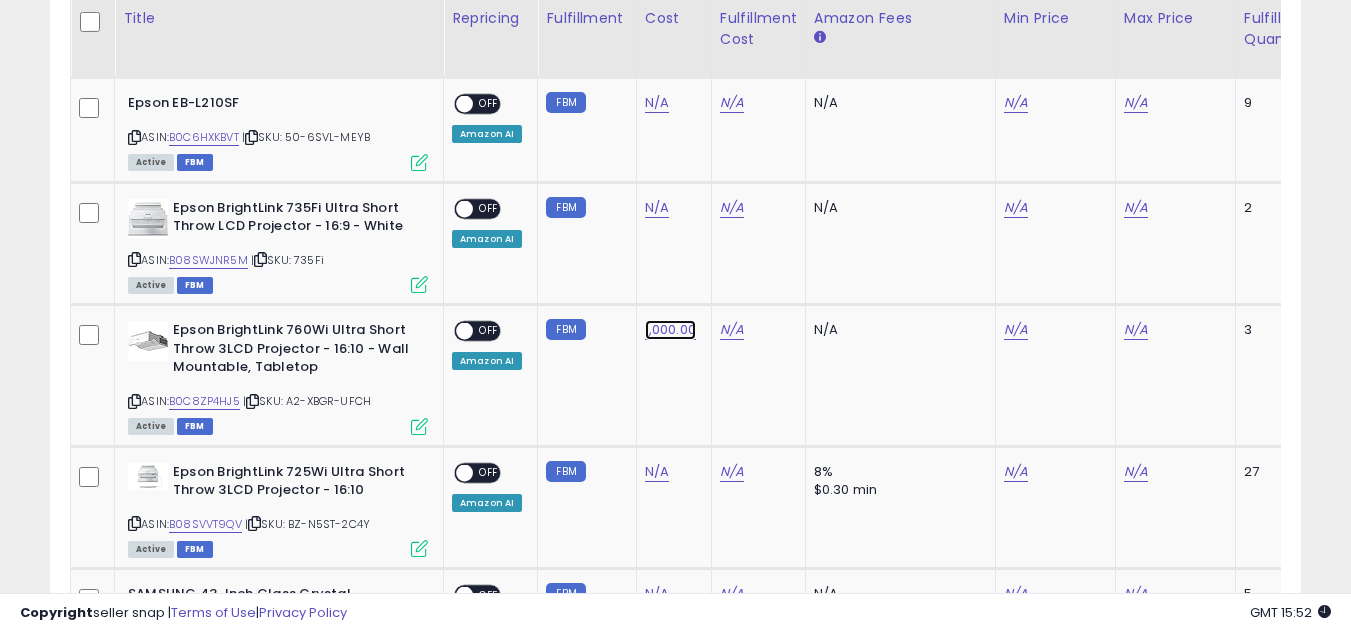 click on "1,000.00" at bounding box center [657, -1377] 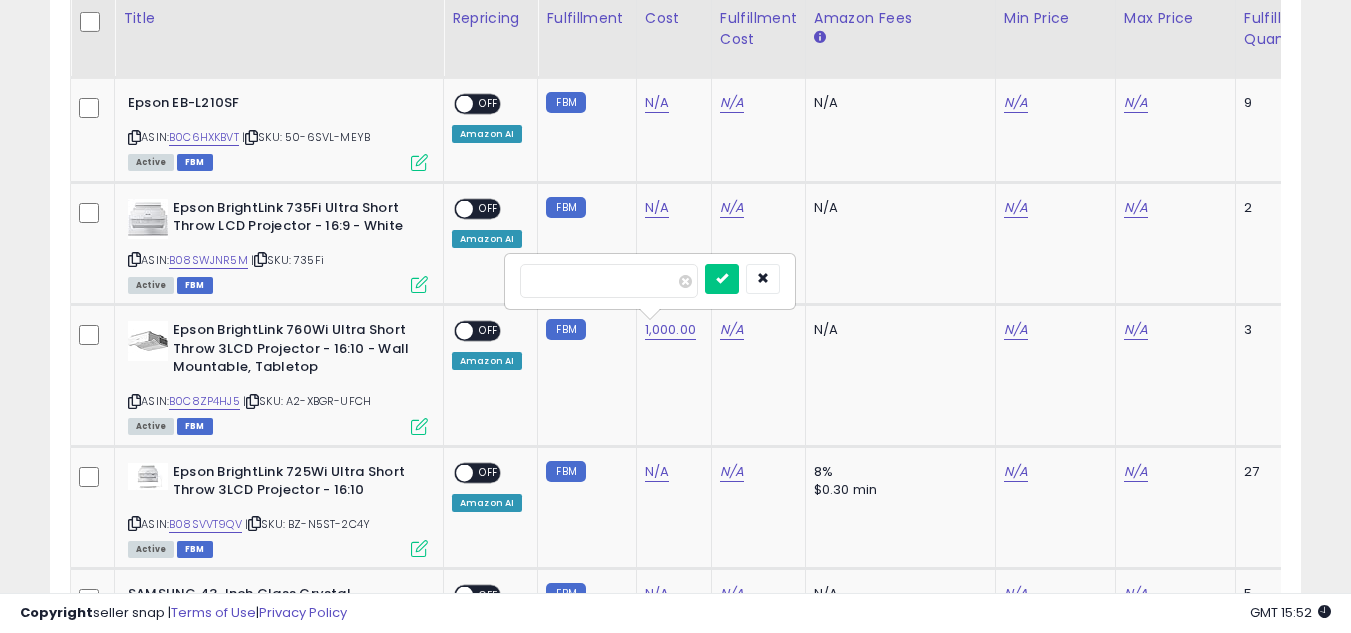 click at bounding box center (609, 281) 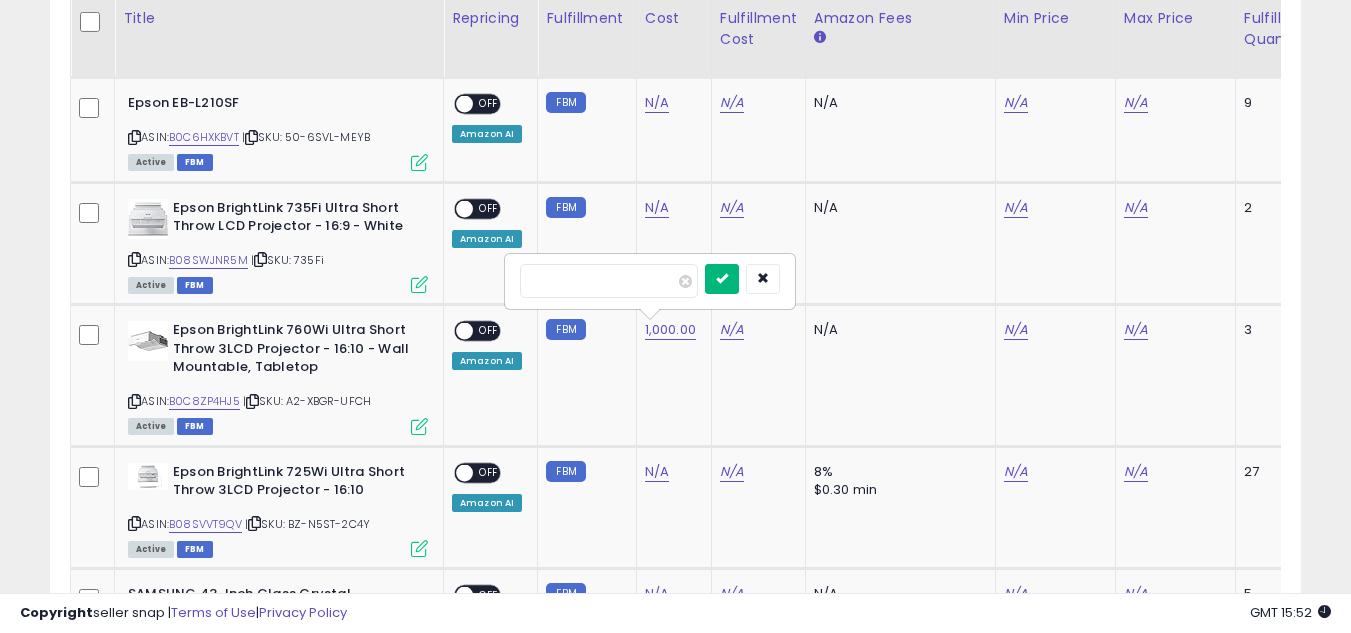 type on "****" 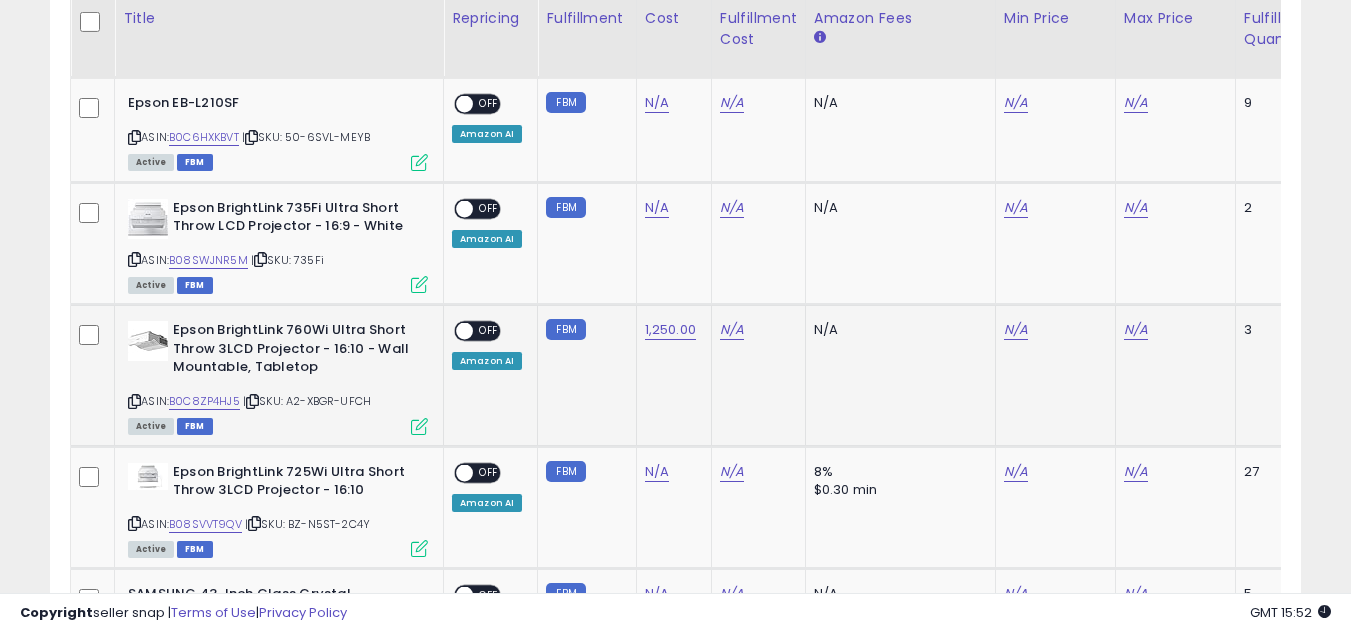click on "3" at bounding box center (1275, 330) 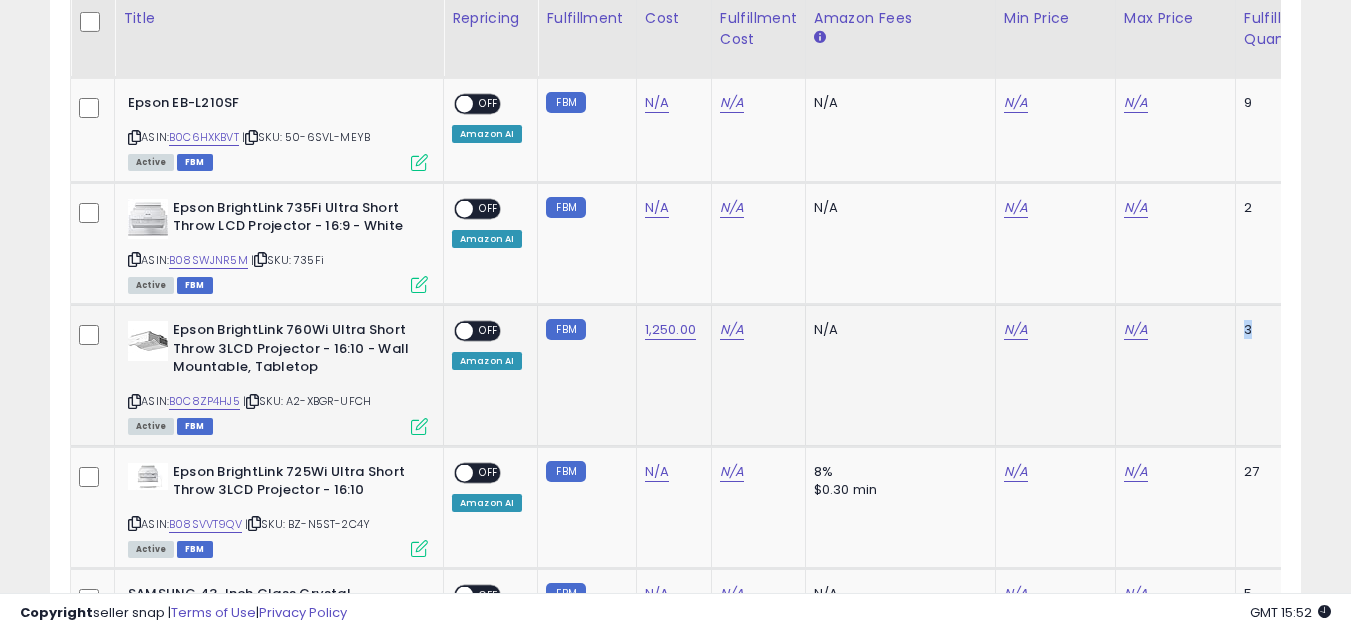 drag, startPoint x: 1237, startPoint y: 330, endPoint x: 1219, endPoint y: 343, distance: 22.203604 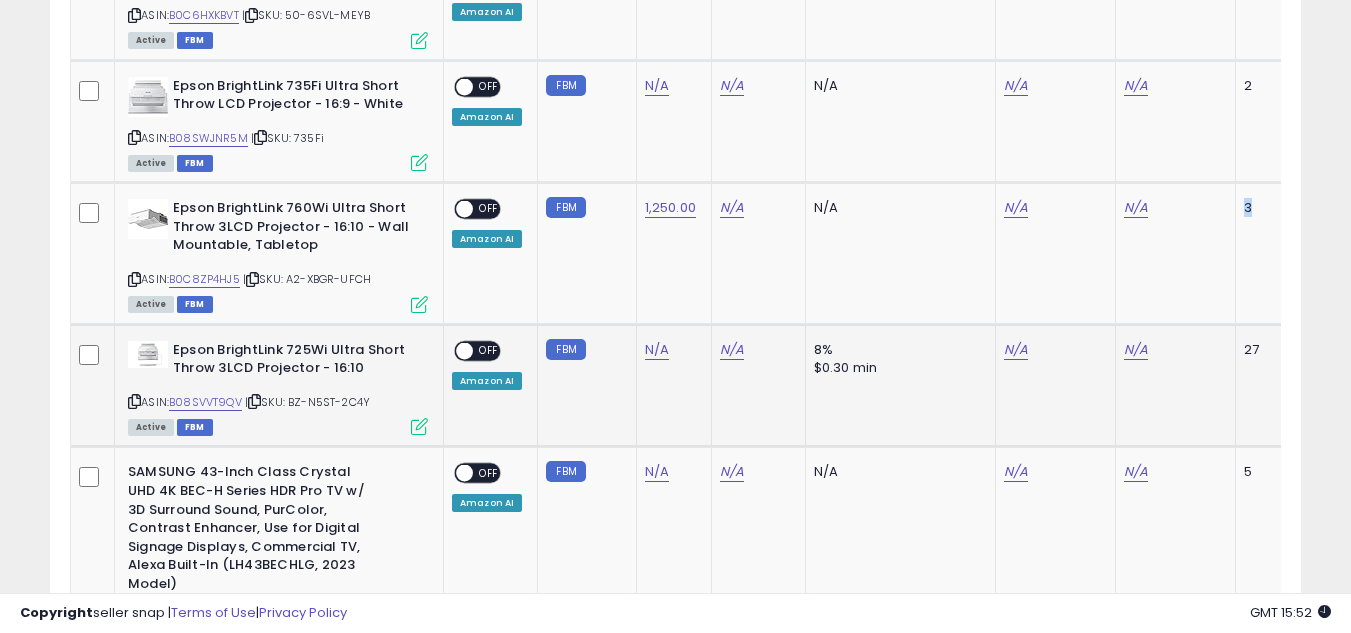 scroll, scrollTop: 2600, scrollLeft: 0, axis: vertical 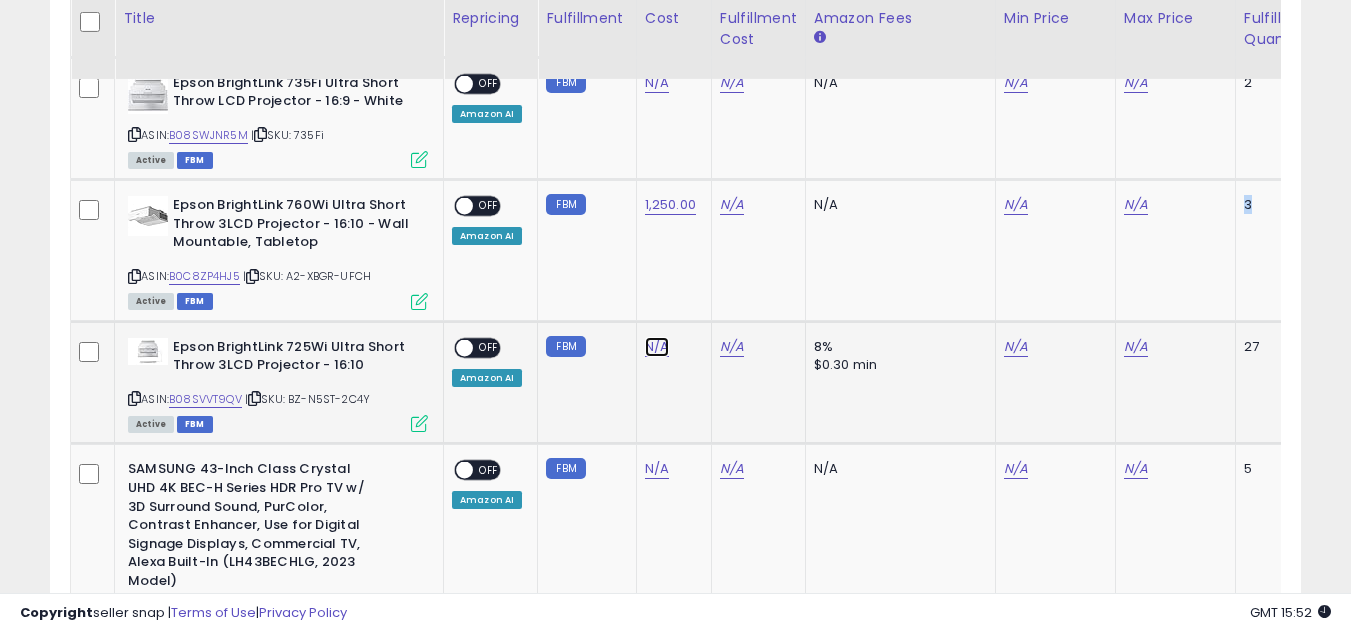 click on "N/A" at bounding box center (657, -1502) 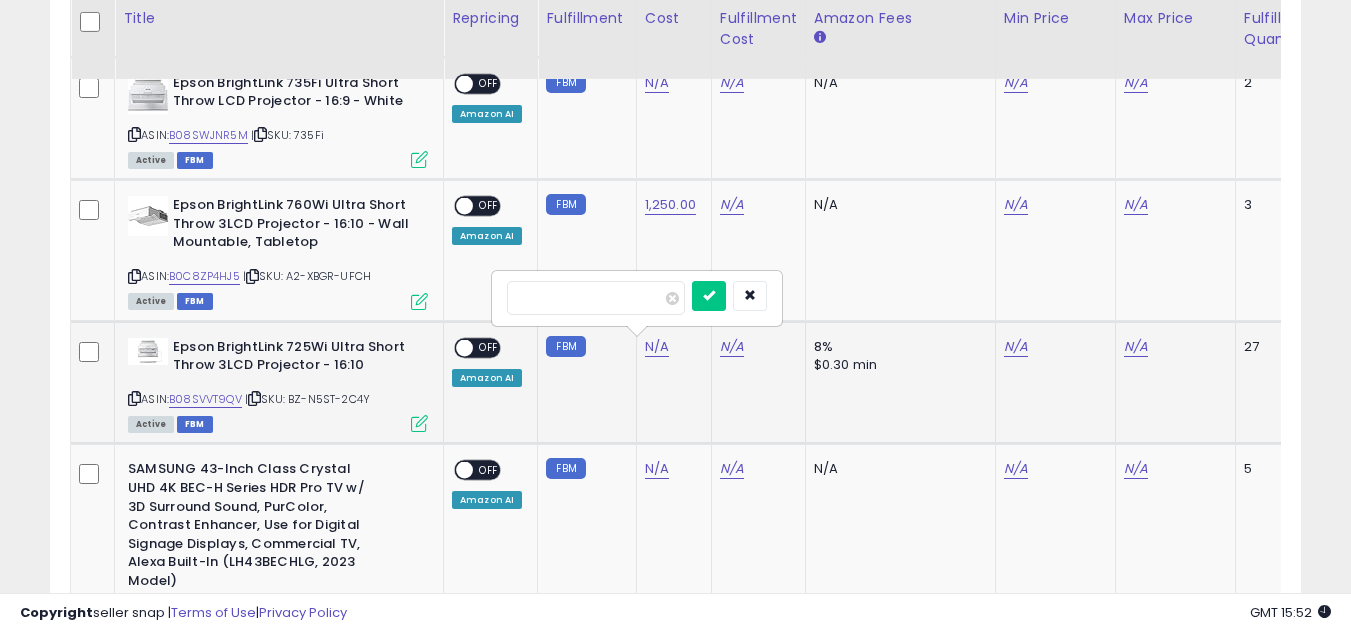 click on "FBM" 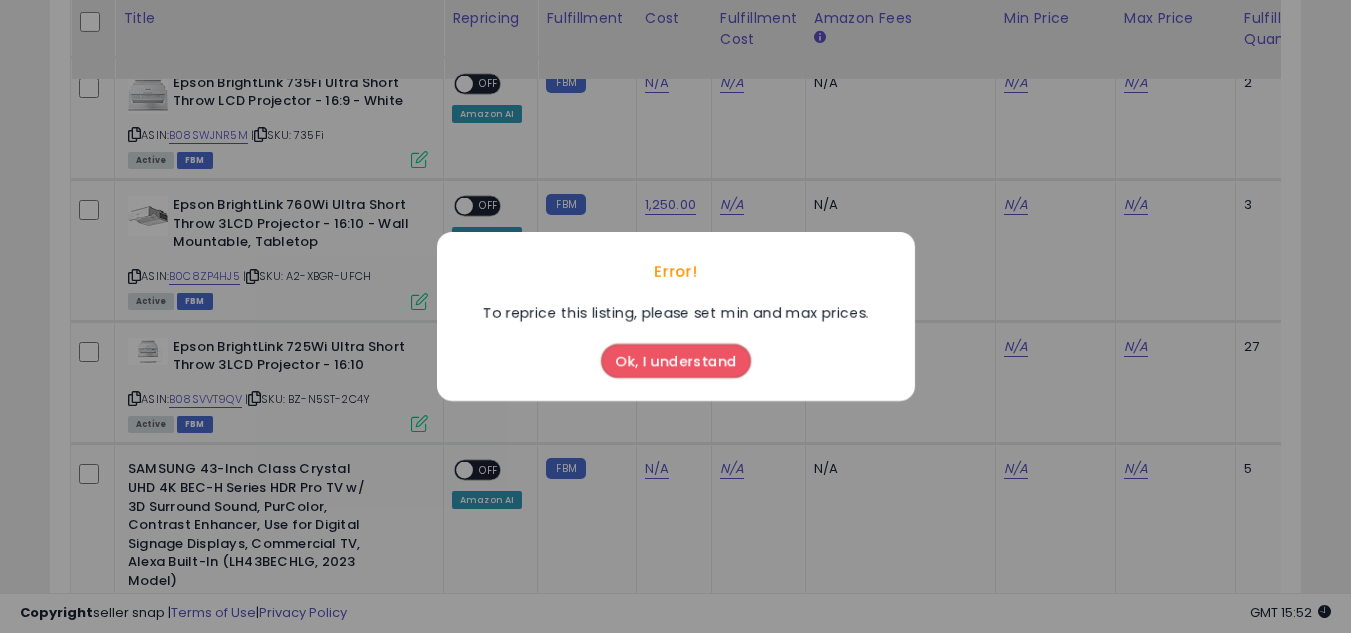 click on "Ok, I understand" at bounding box center (676, 361) 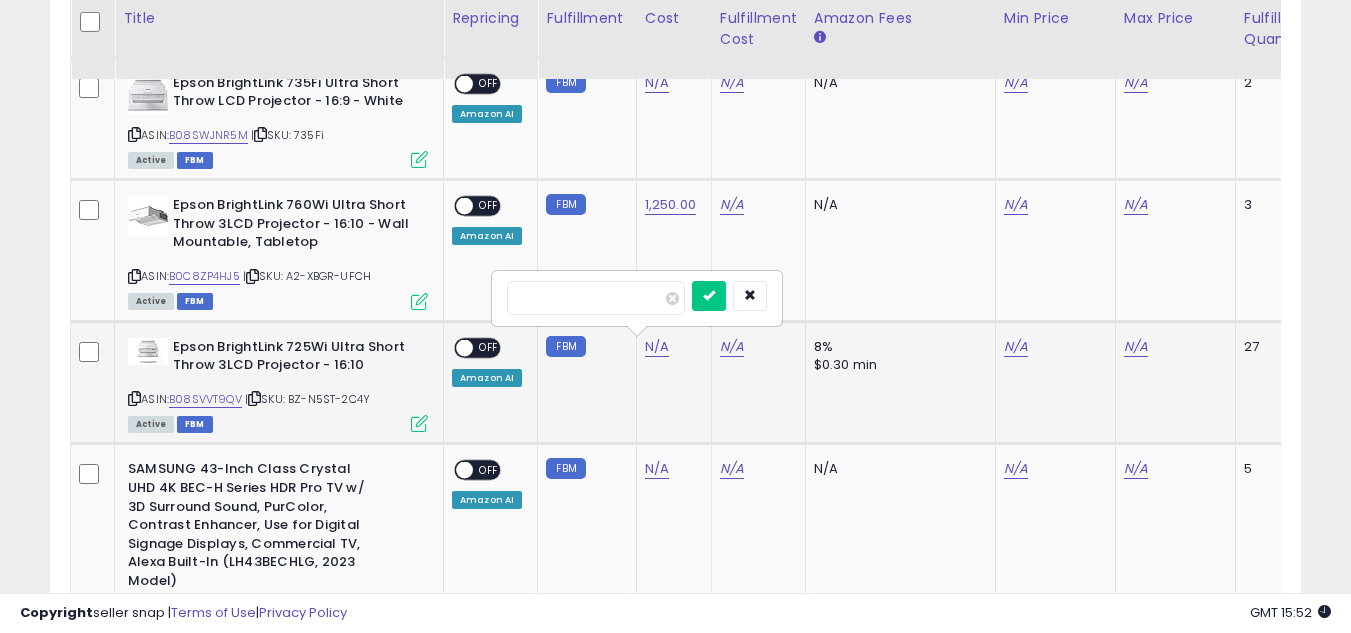 click on "ON   OFF" at bounding box center (455, 347) 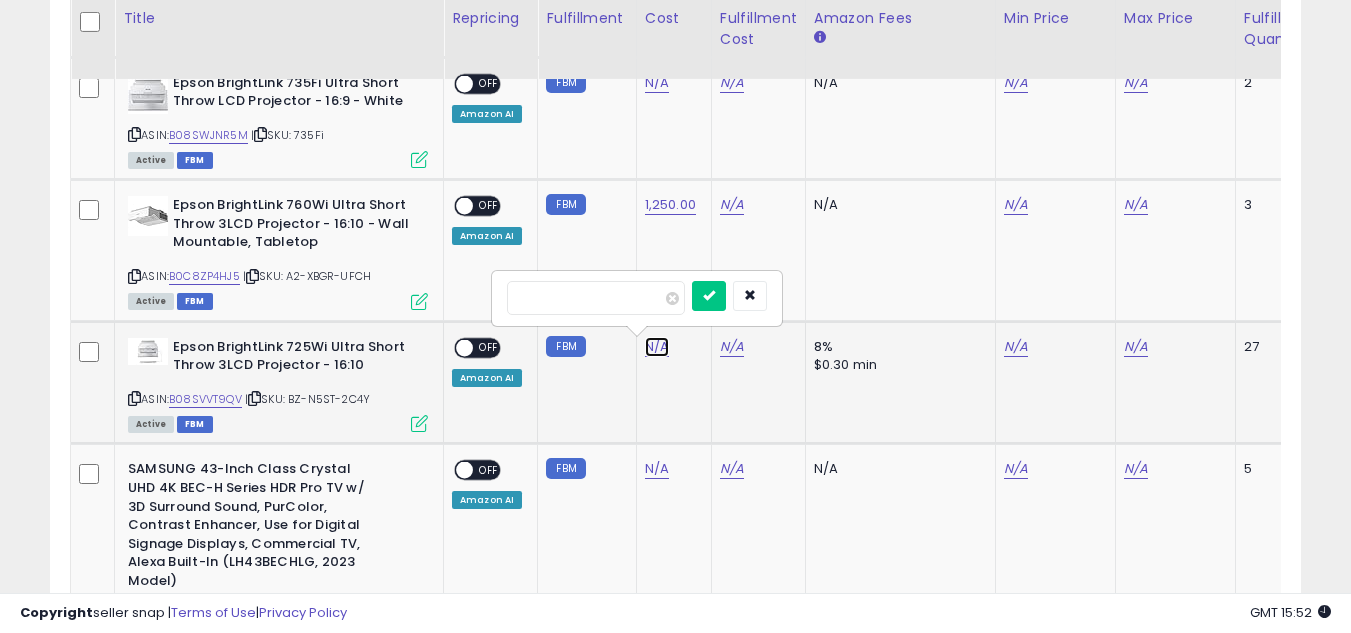 click on "N/A" at bounding box center (657, 347) 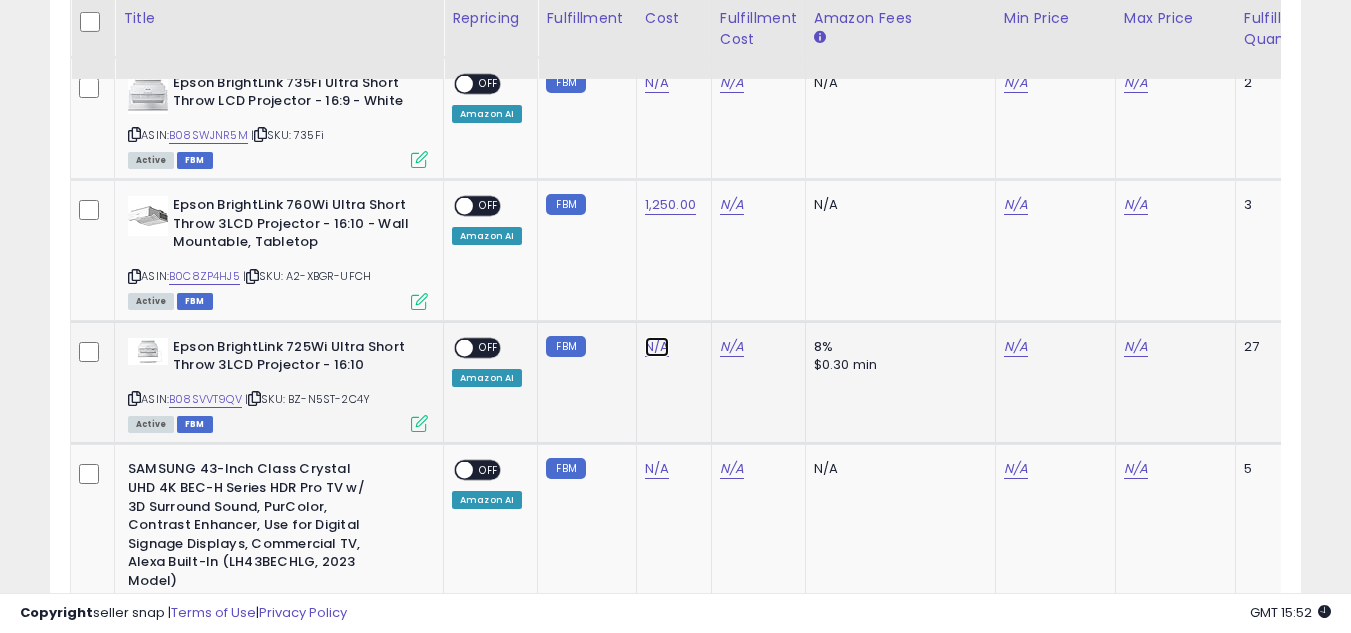 click on "N/A" at bounding box center [657, -1502] 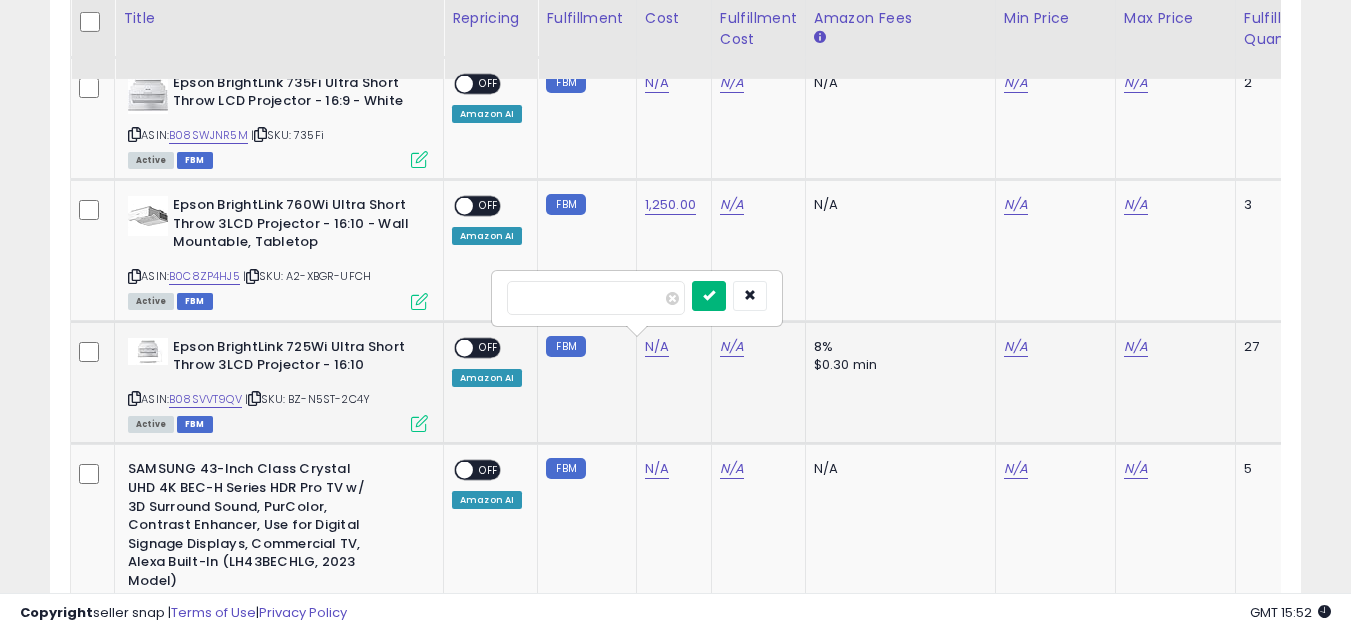 type on "****" 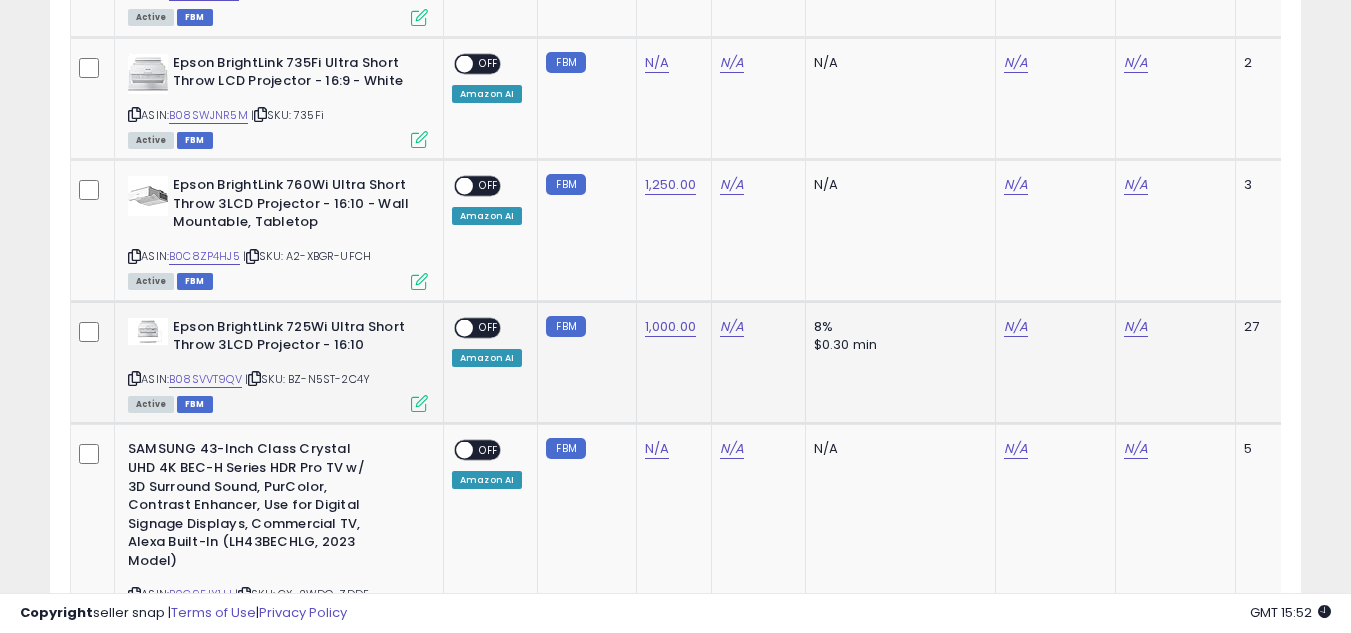 scroll, scrollTop: 2625, scrollLeft: 0, axis: vertical 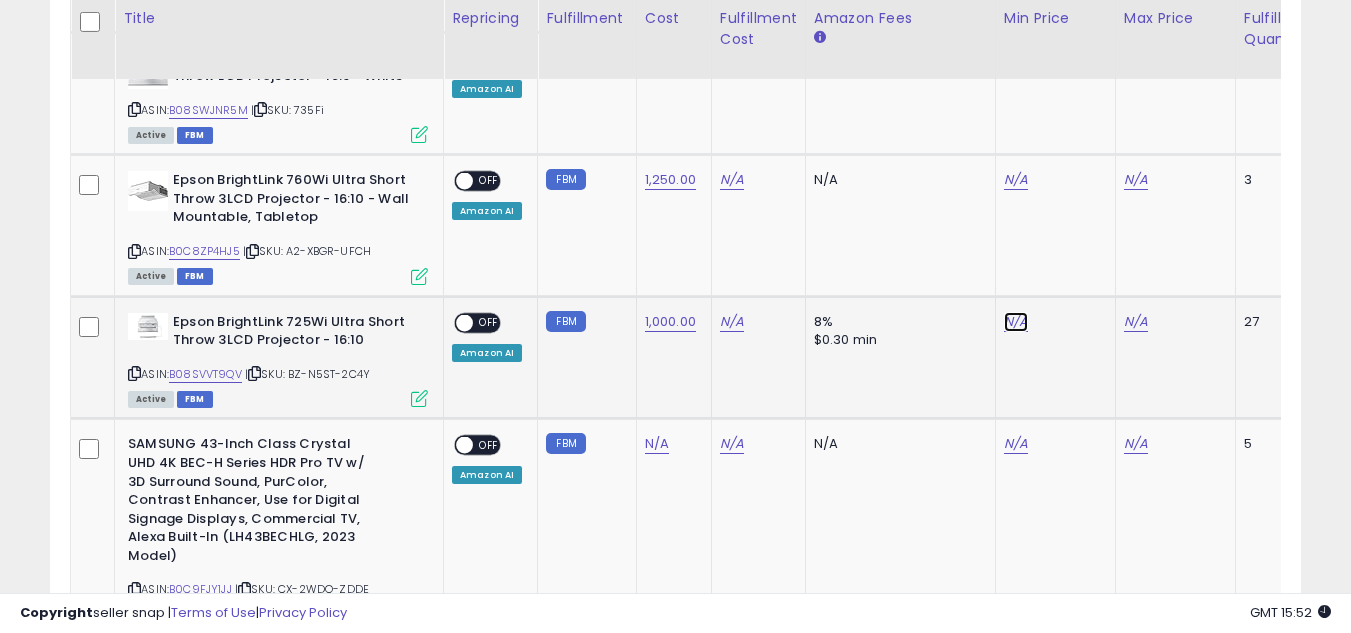 click on "N/A" at bounding box center (1016, -1527) 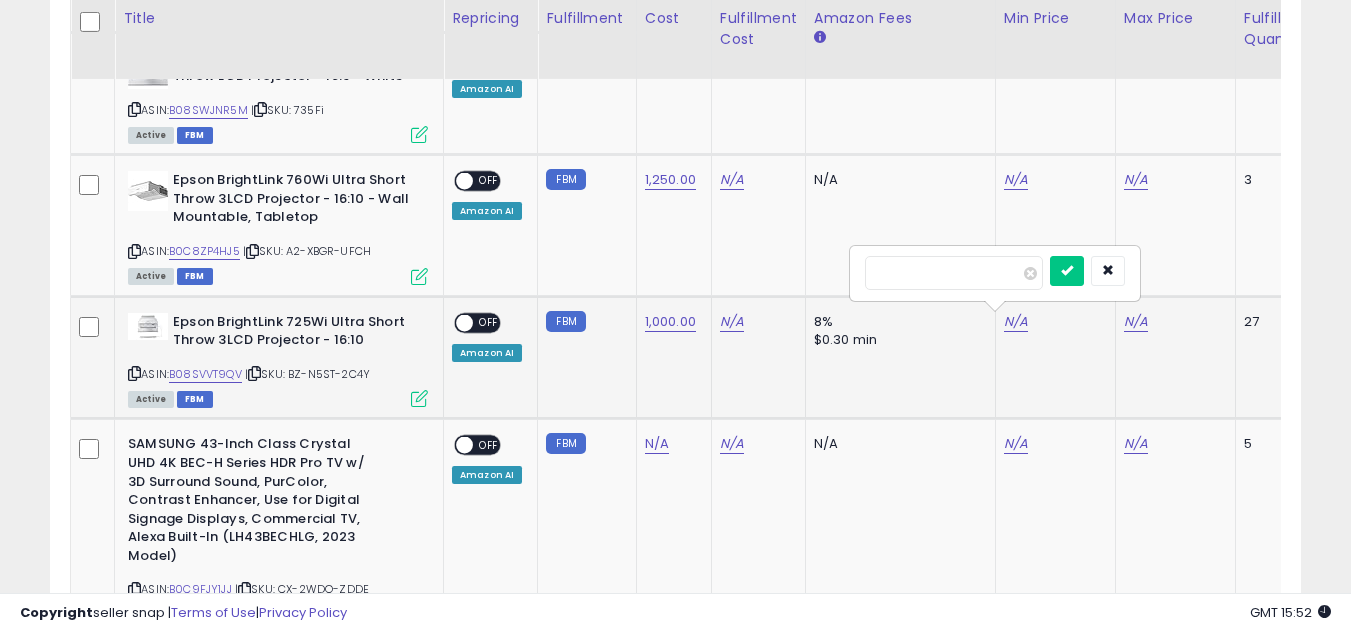click at bounding box center (954, 273) 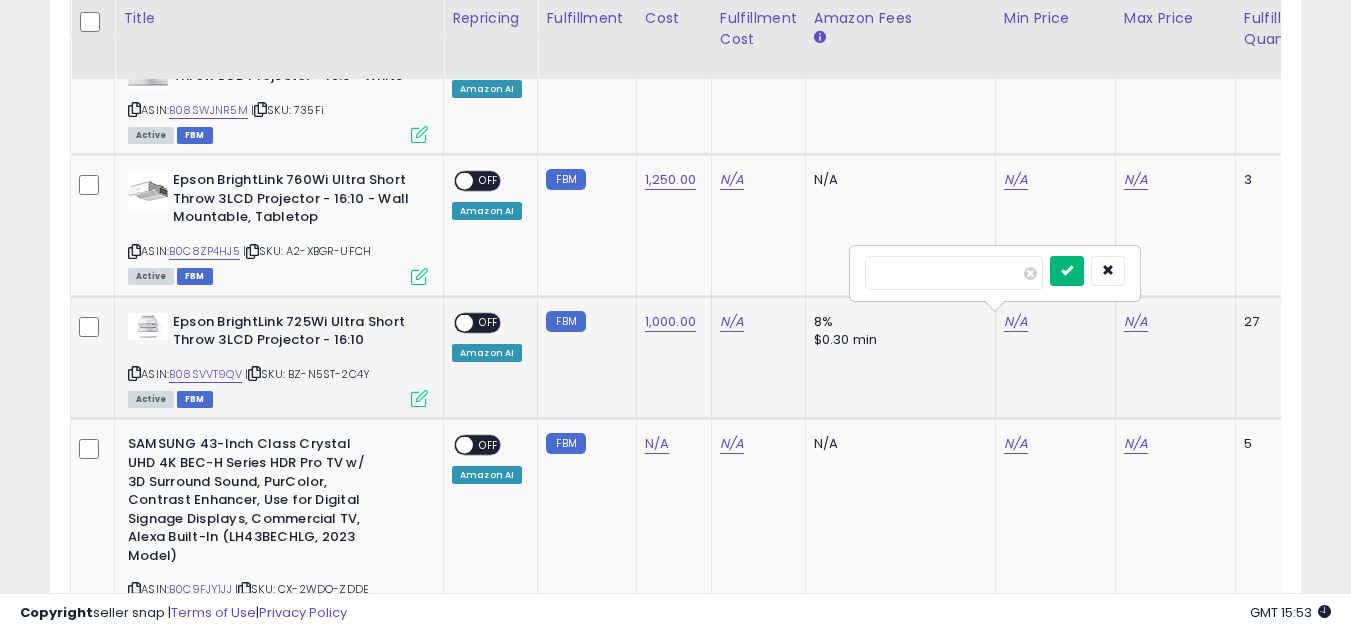 type on "*******" 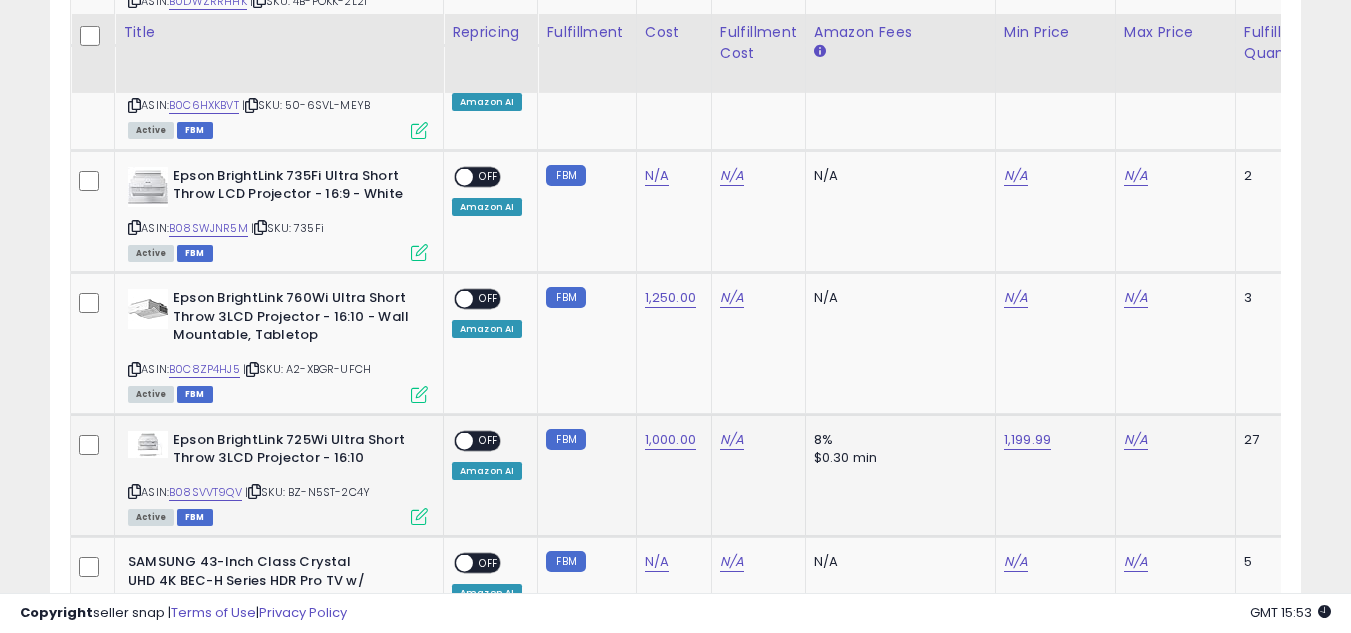 scroll, scrollTop: 2600, scrollLeft: 0, axis: vertical 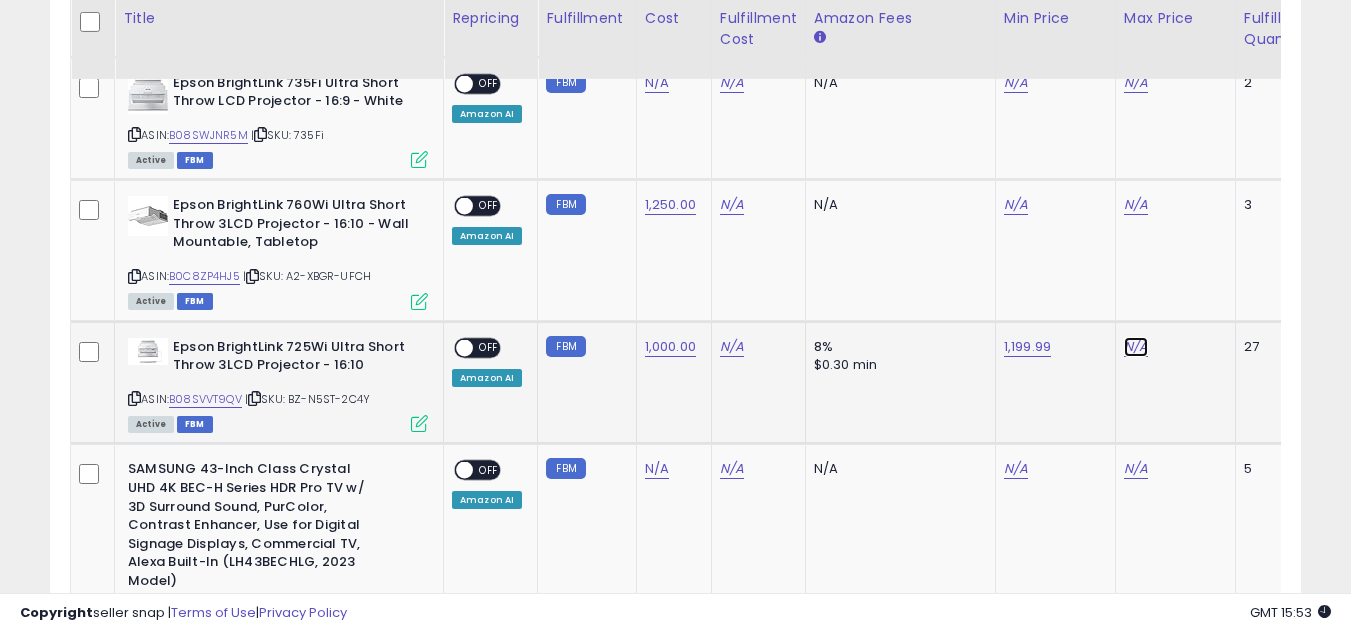 click on "N/A" at bounding box center [1136, -1502] 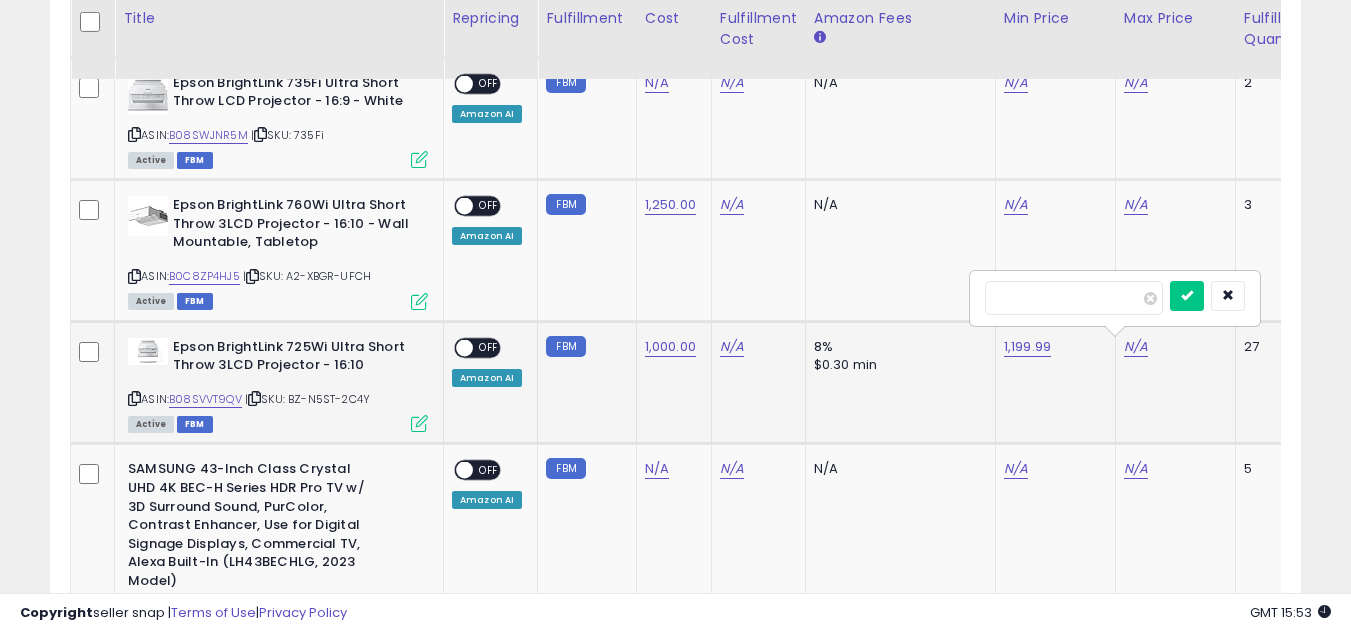 scroll, scrollTop: 0, scrollLeft: 44, axis: horizontal 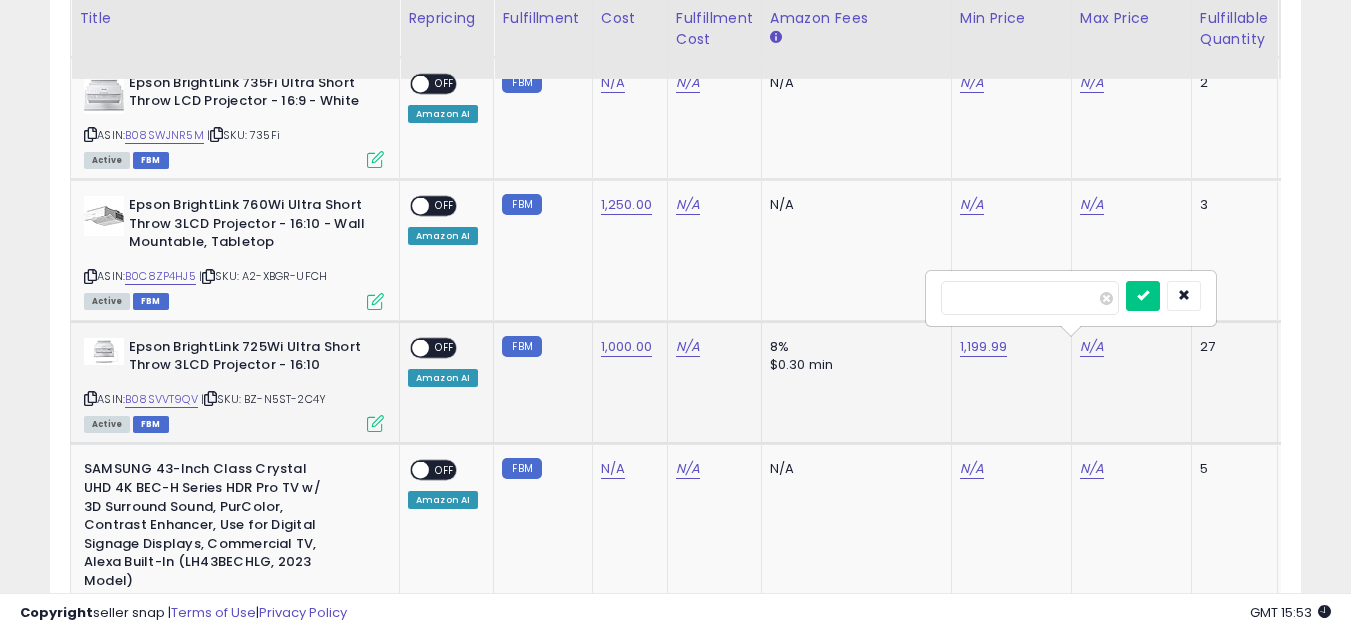 click at bounding box center [1030, 298] 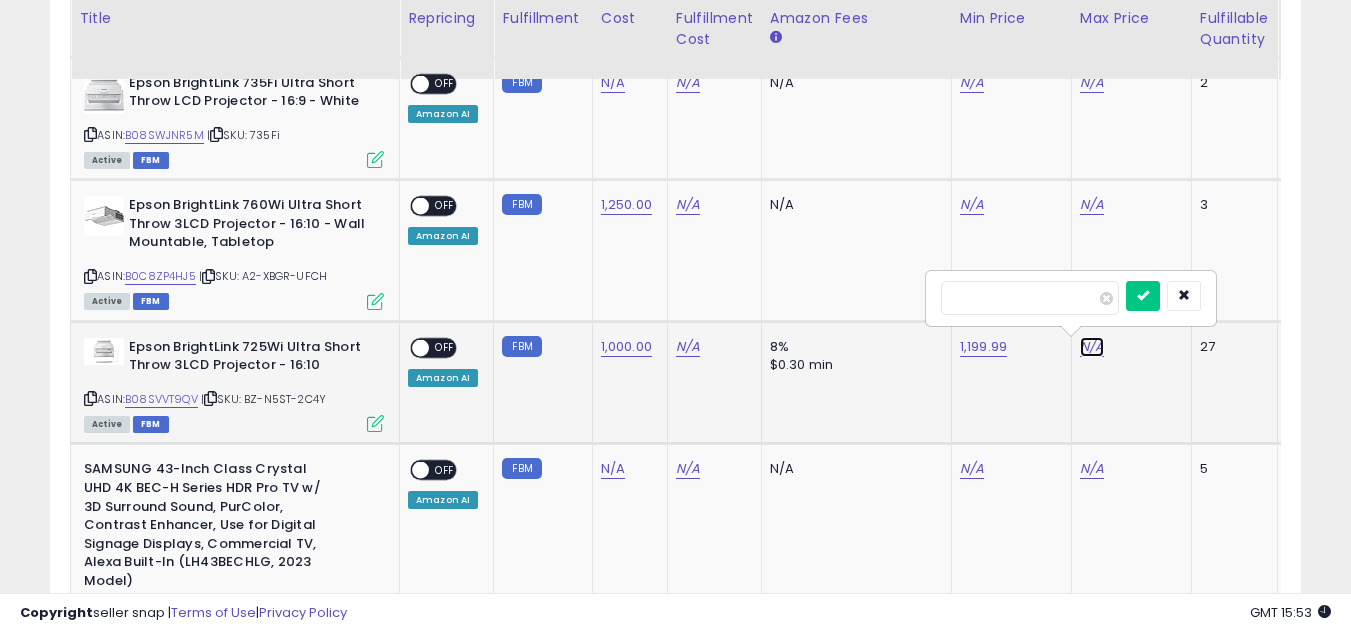 click on "N/A" at bounding box center [1092, 347] 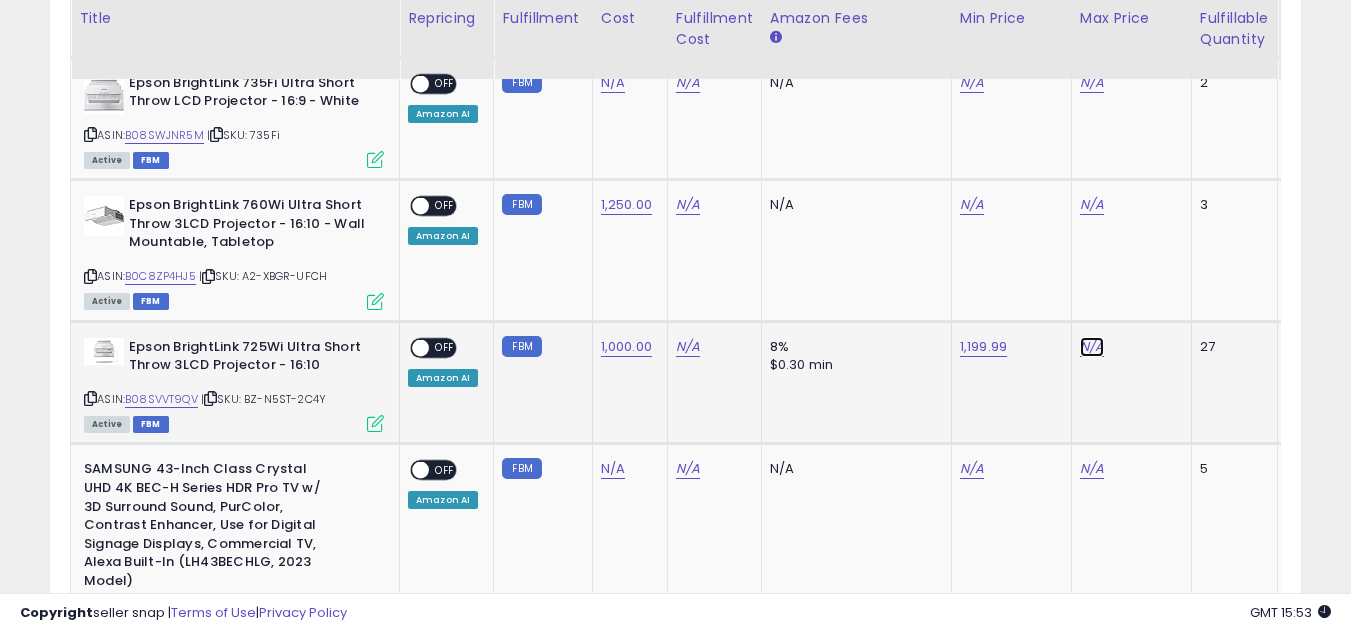 click on "N/A" at bounding box center [1092, -1502] 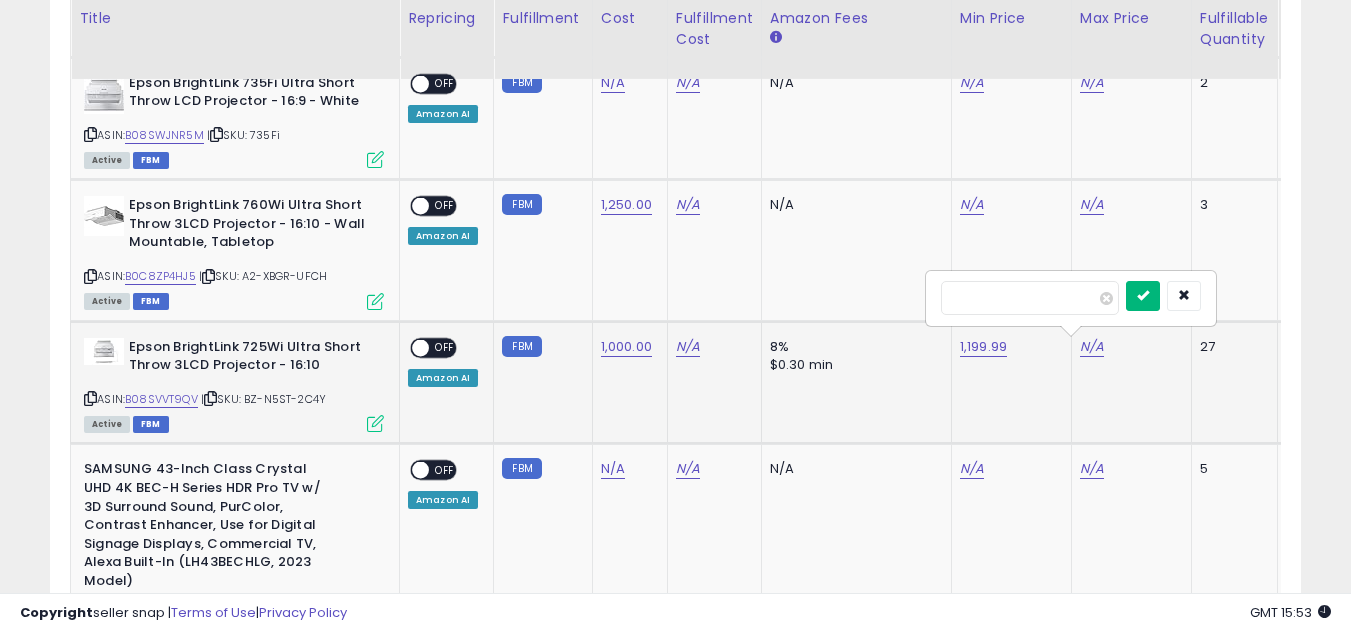 type on "*******" 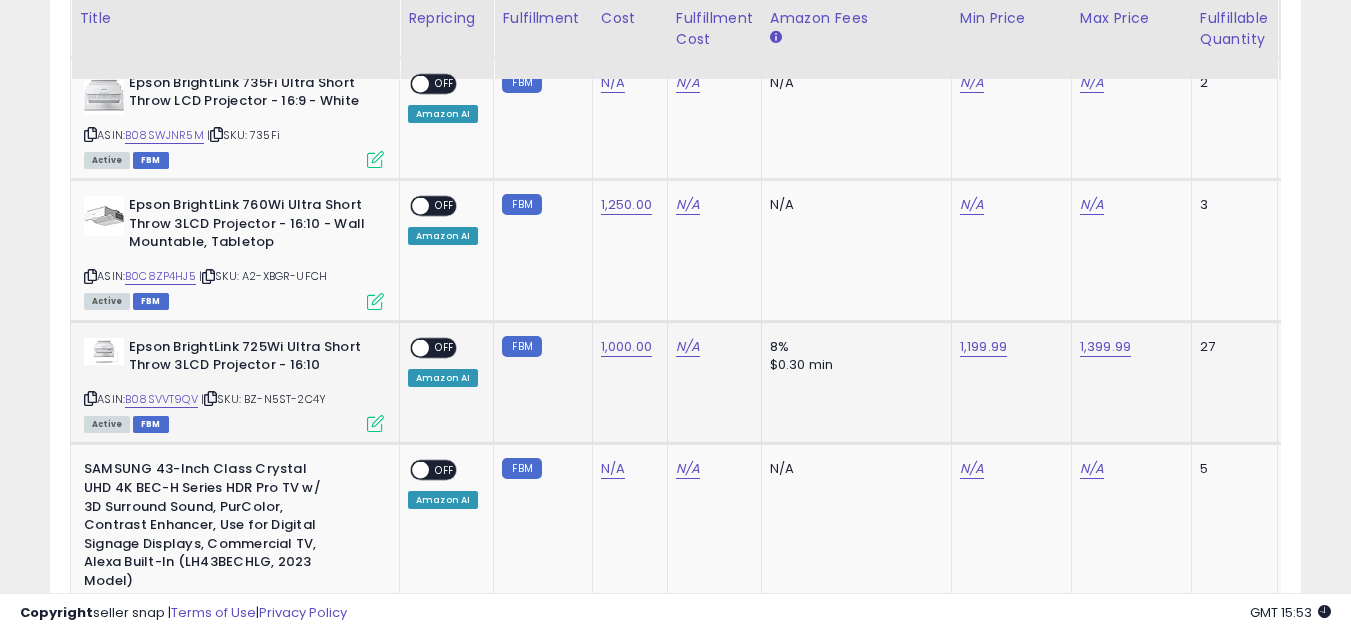 click on "27" at bounding box center [1231, 347] 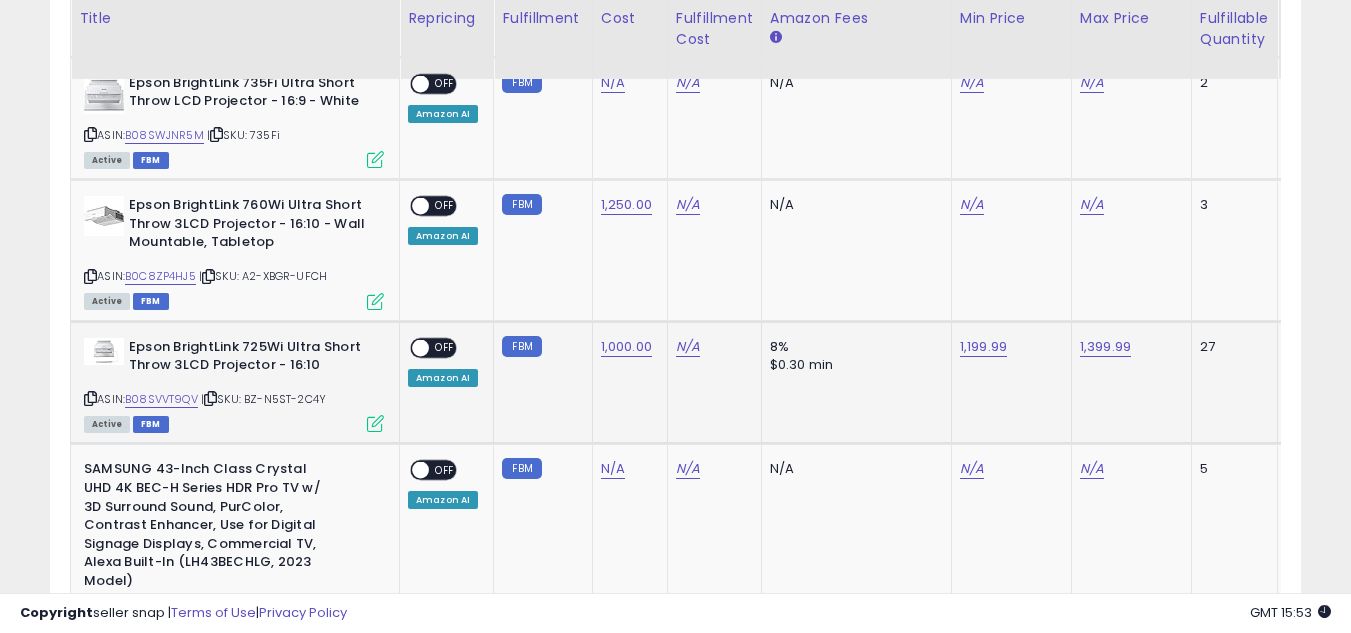 click on "OFF" at bounding box center (445, 347) 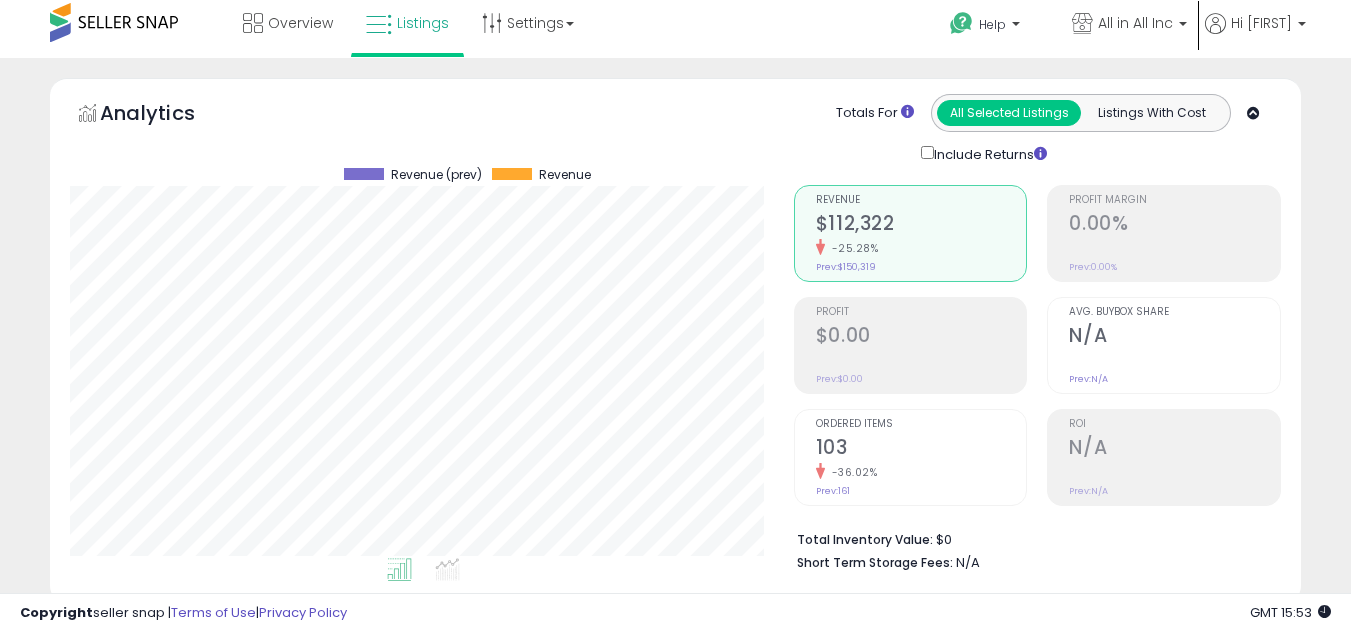 scroll, scrollTop: 0, scrollLeft: 0, axis: both 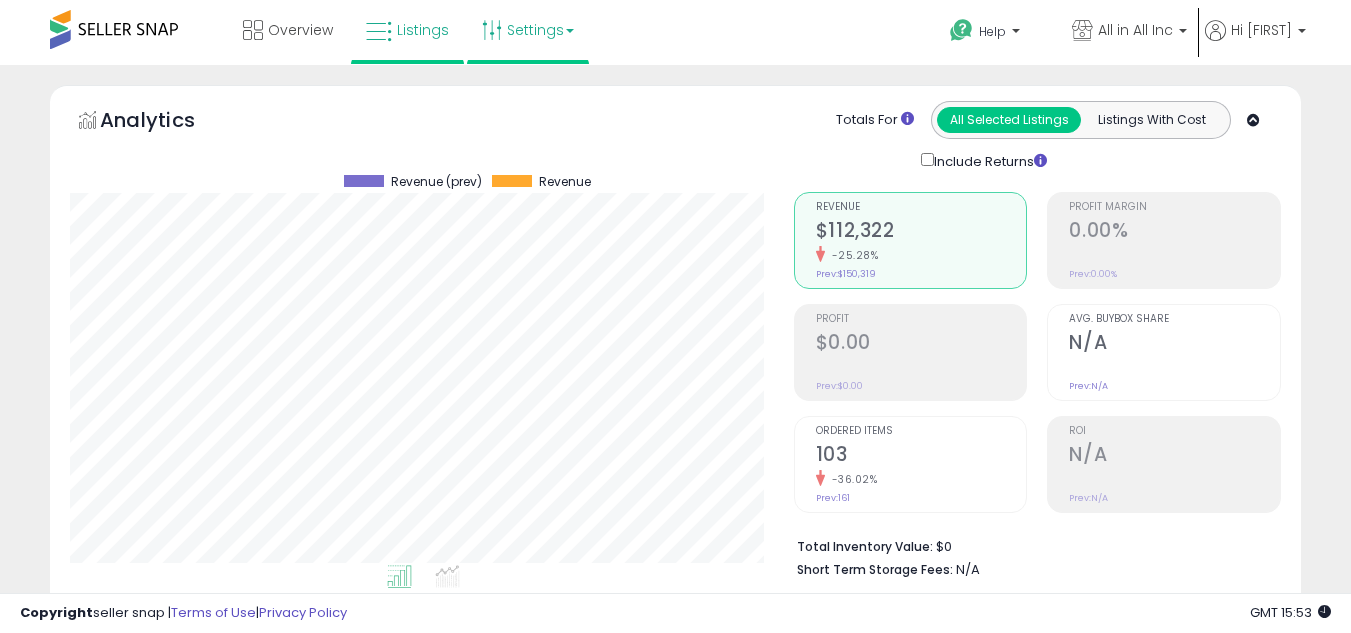 click on "Settings" at bounding box center (528, 30) 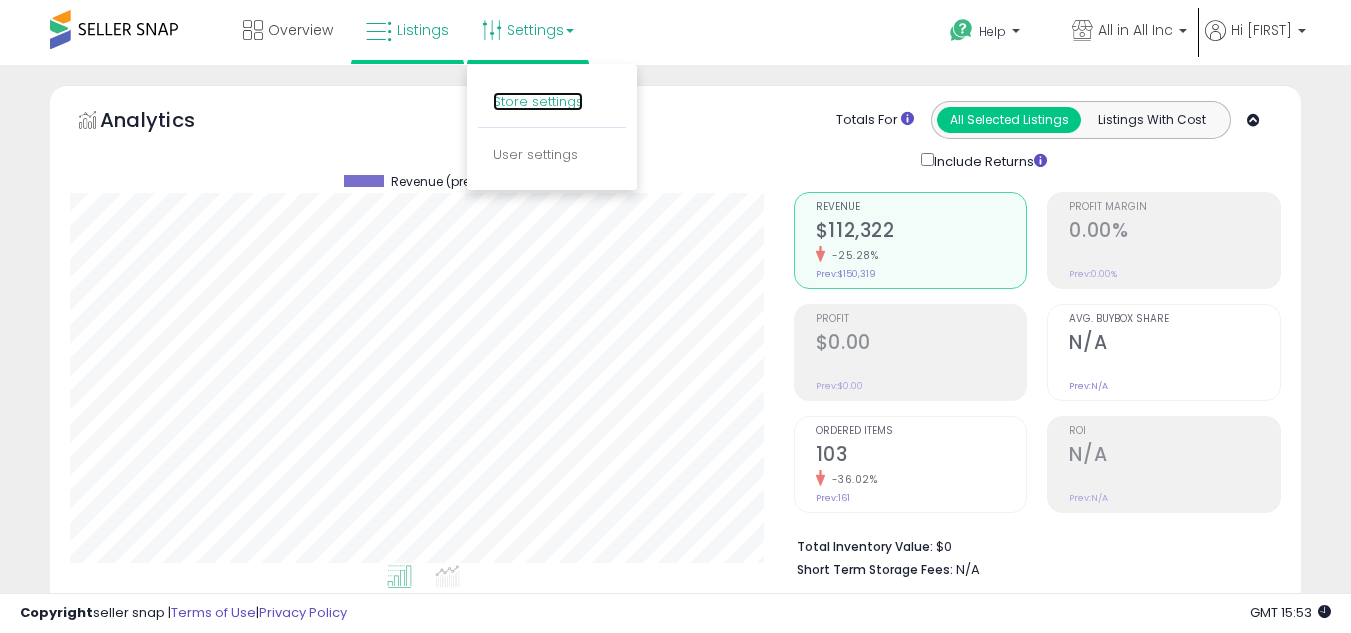 click on "Store
settings" at bounding box center (538, 101) 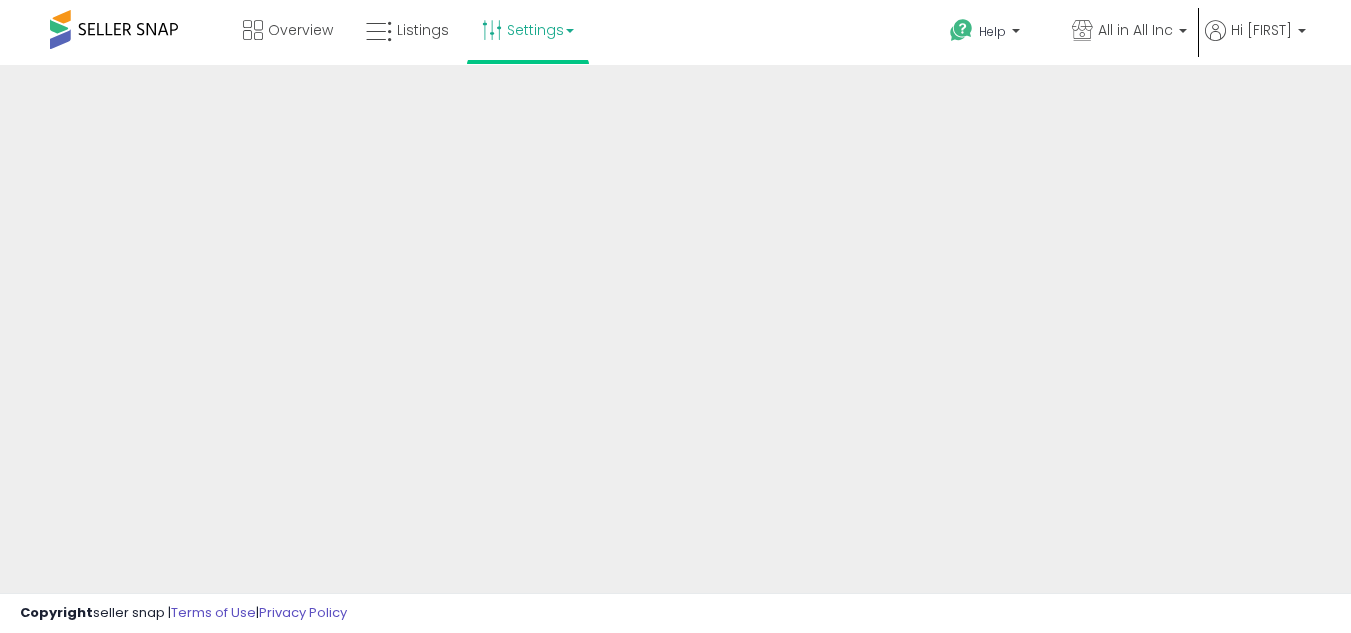 scroll, scrollTop: 0, scrollLeft: 0, axis: both 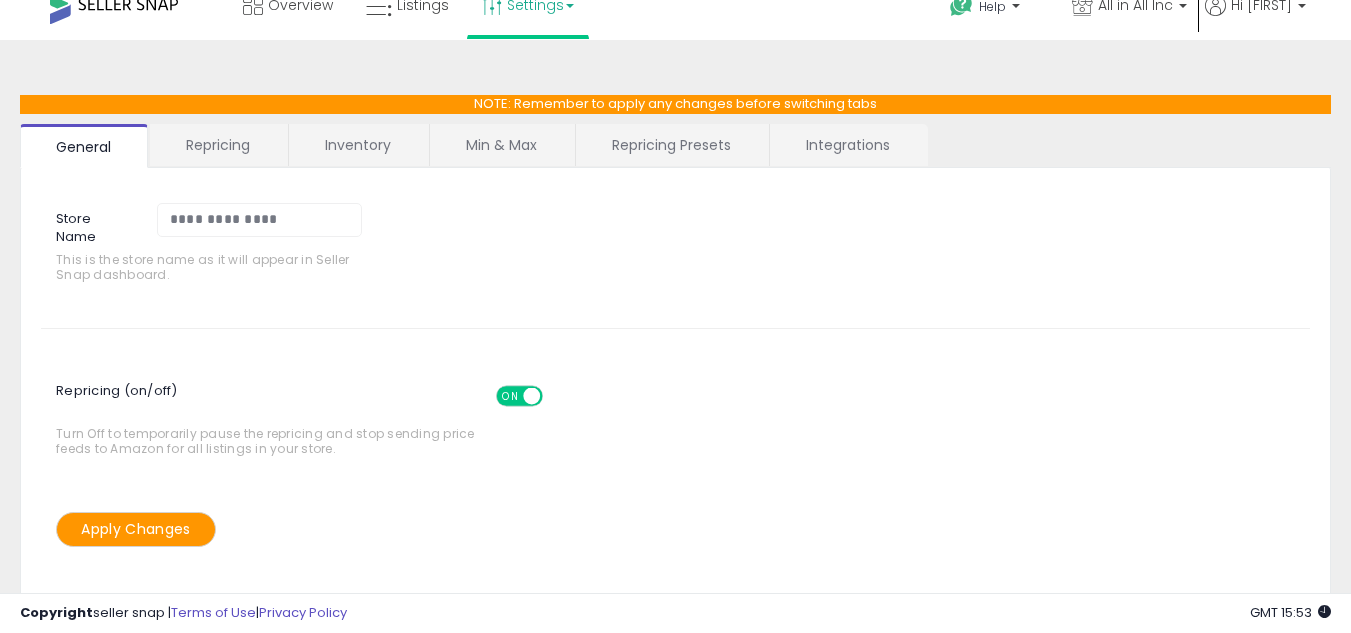click on "Repricing" at bounding box center [218, 145] 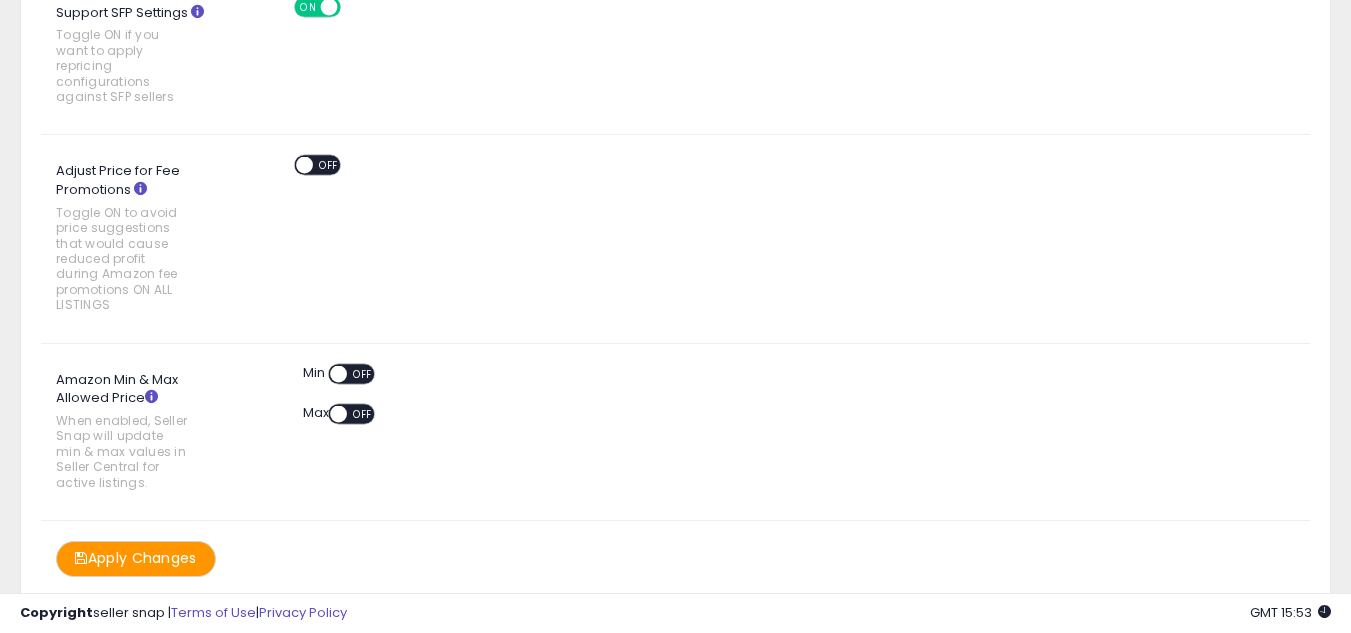 scroll, scrollTop: 1383, scrollLeft: 0, axis: vertical 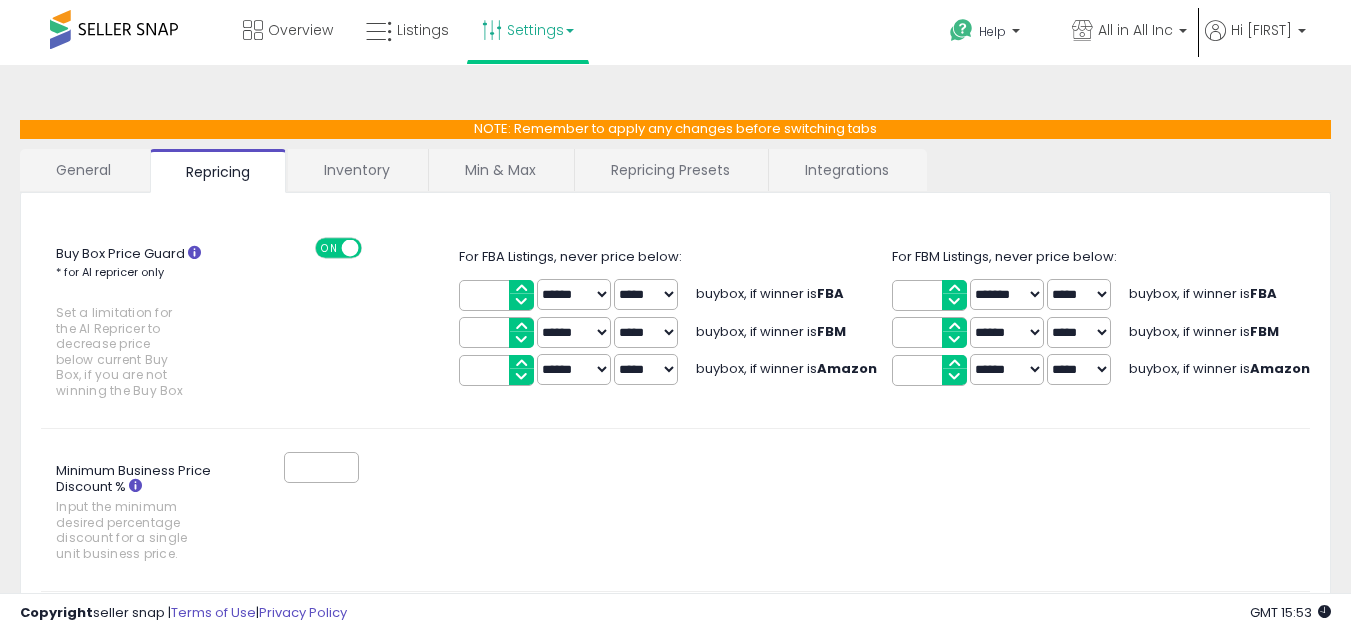 drag, startPoint x: 648, startPoint y: 378, endPoint x: 663, endPoint y: 307, distance: 72.56721 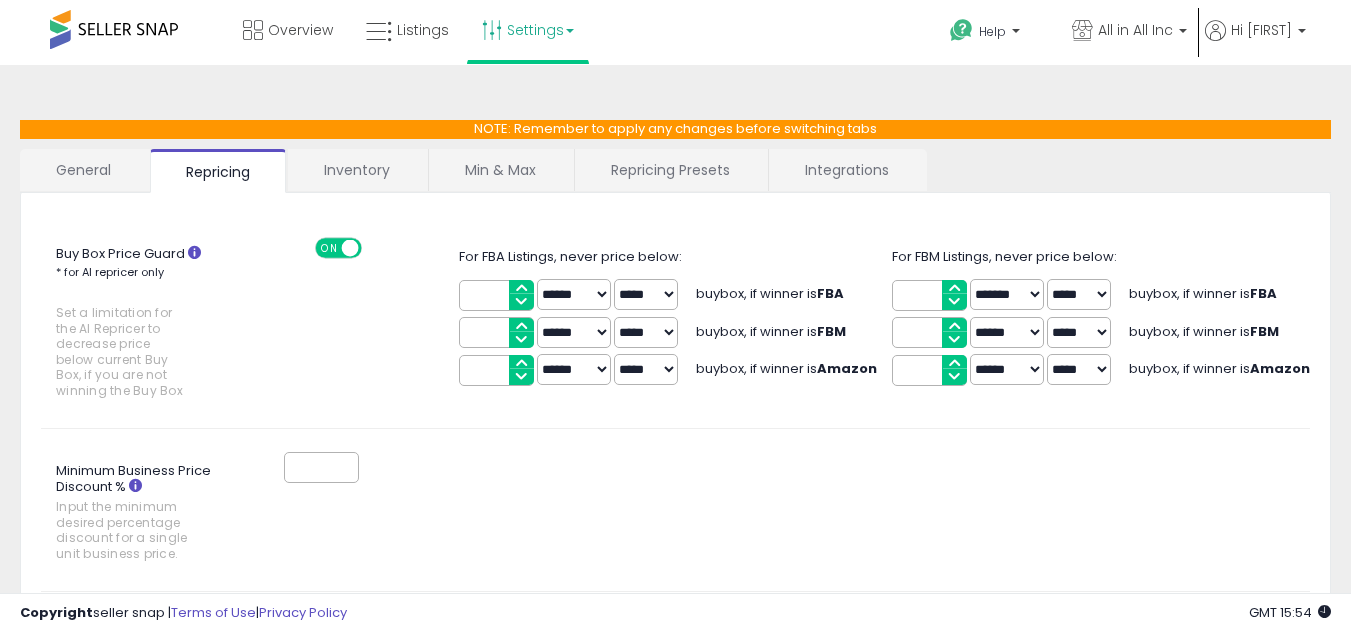 click on "****** *******" at bounding box center [1007, 294] 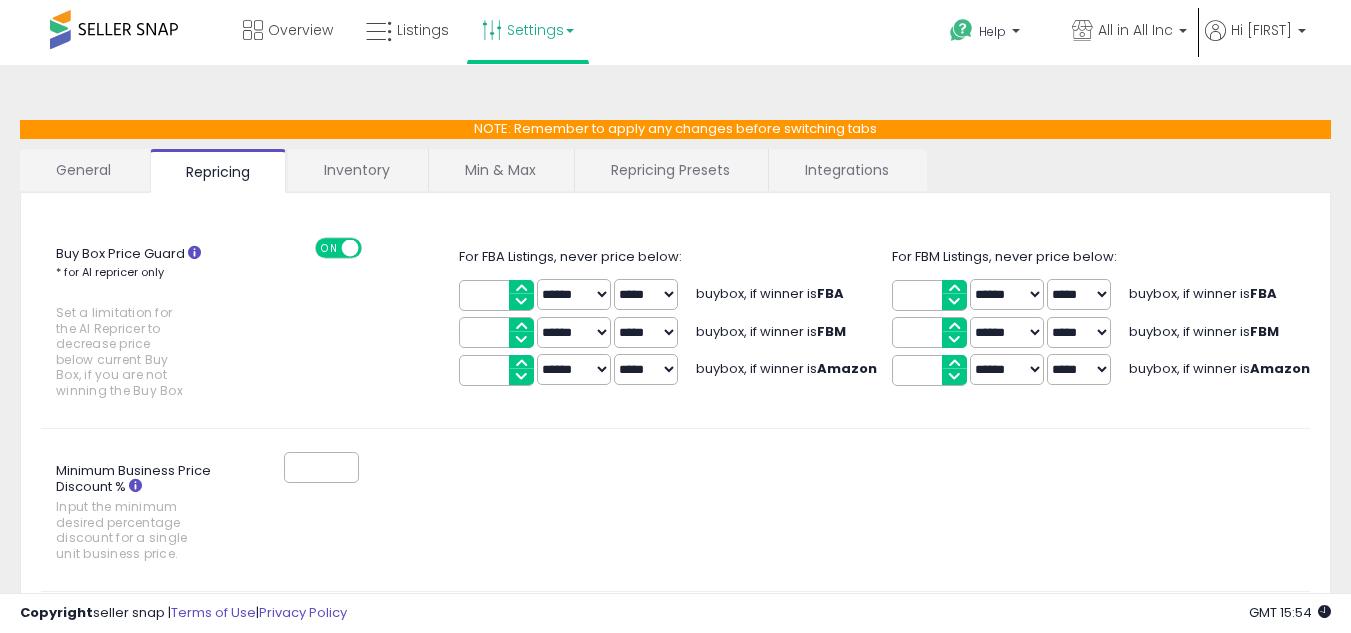 click on "**" at bounding box center [929, 295] 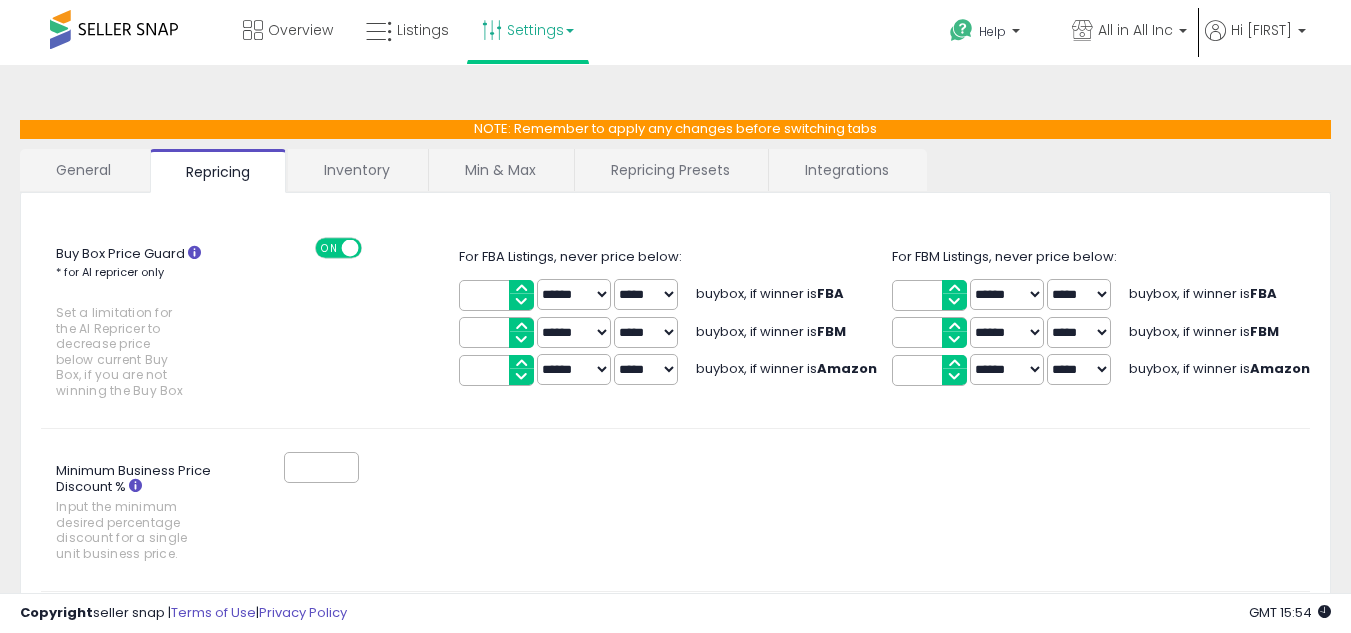 click on "ON" at bounding box center [329, 247] 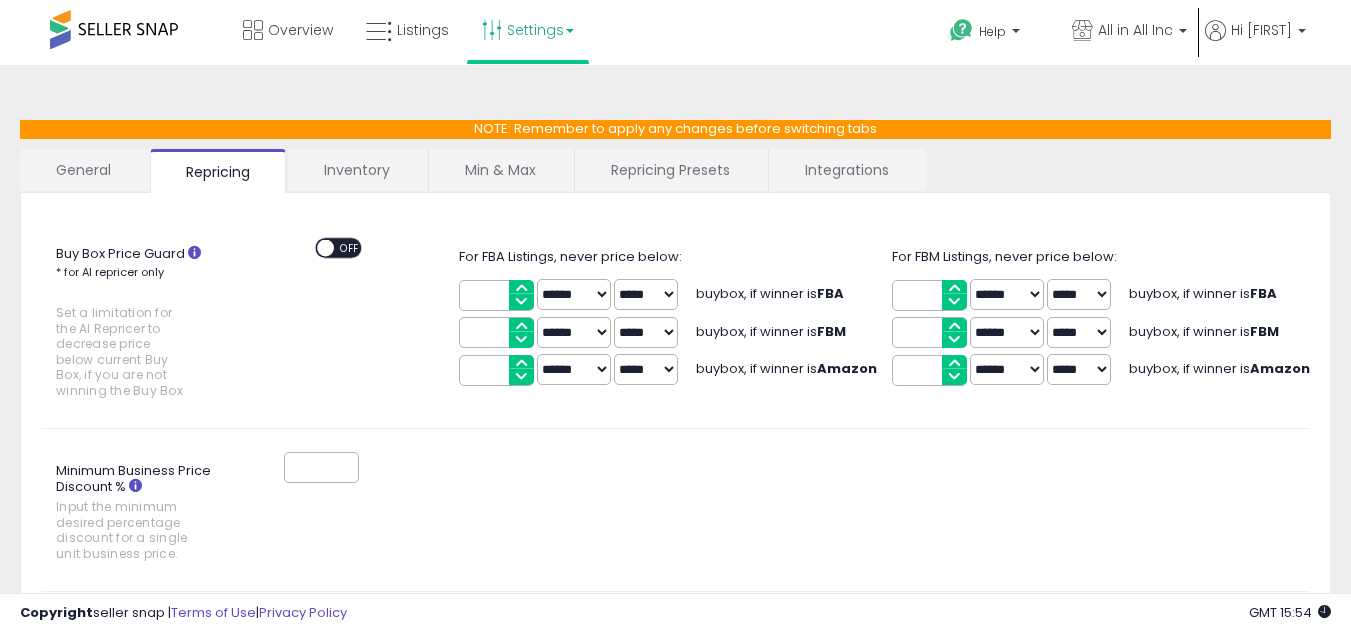 click on "OFF" at bounding box center [350, 247] 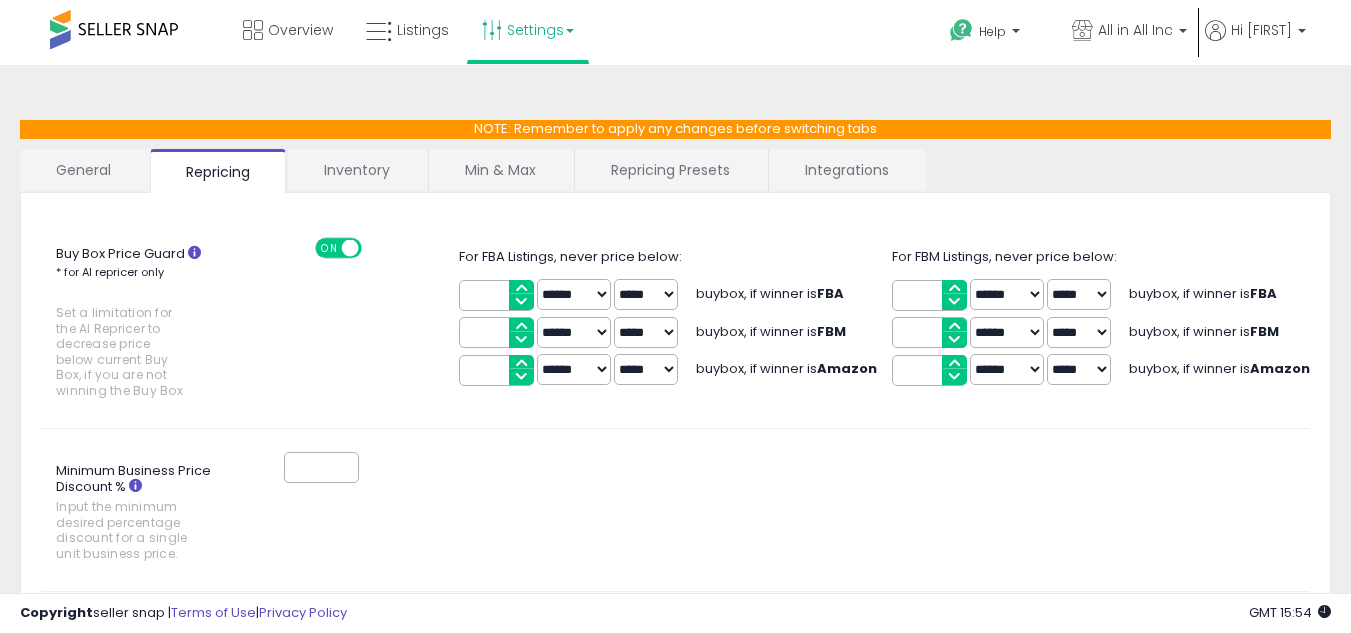 click on "ON" at bounding box center [329, 247] 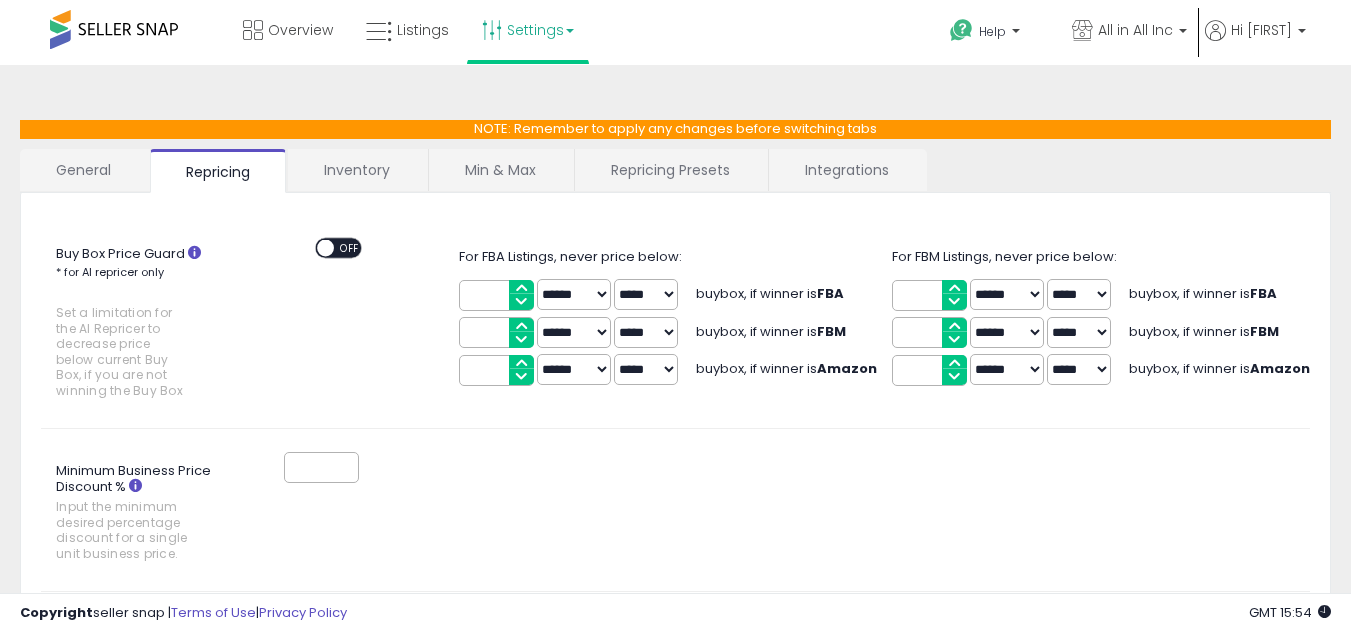 click on "OFF" at bounding box center (350, 247) 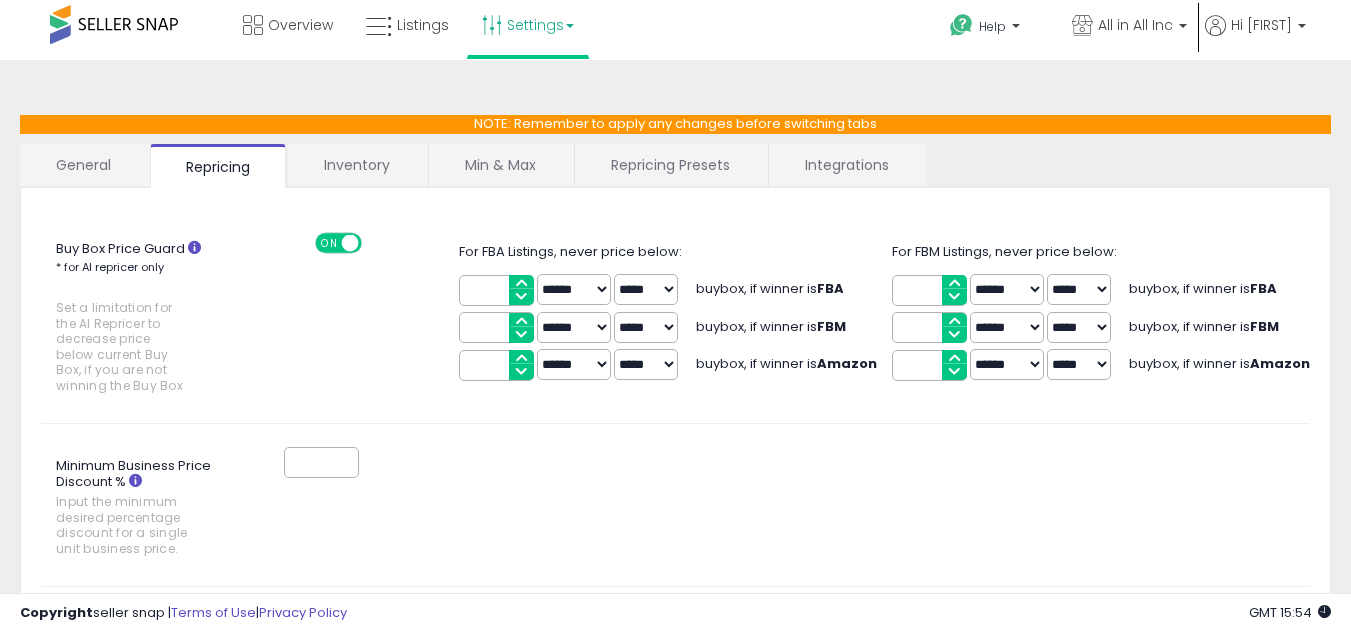 scroll, scrollTop: 0, scrollLeft: 0, axis: both 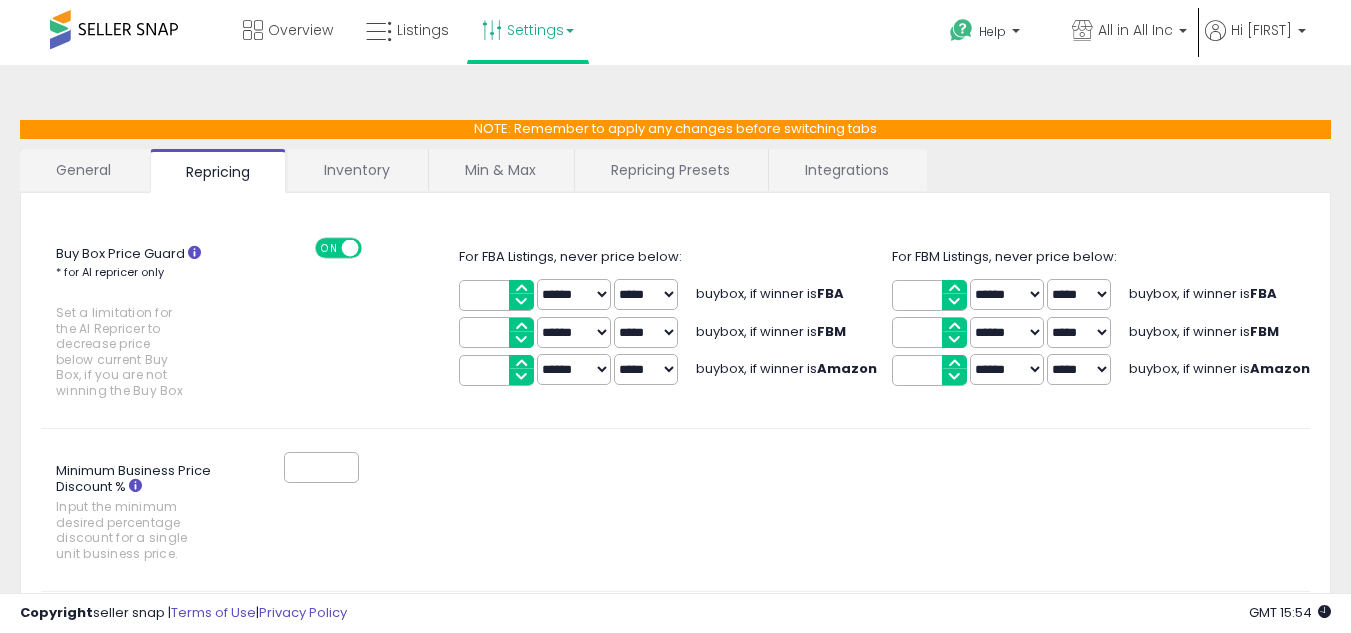 click on "Integrations" at bounding box center (847, 170) 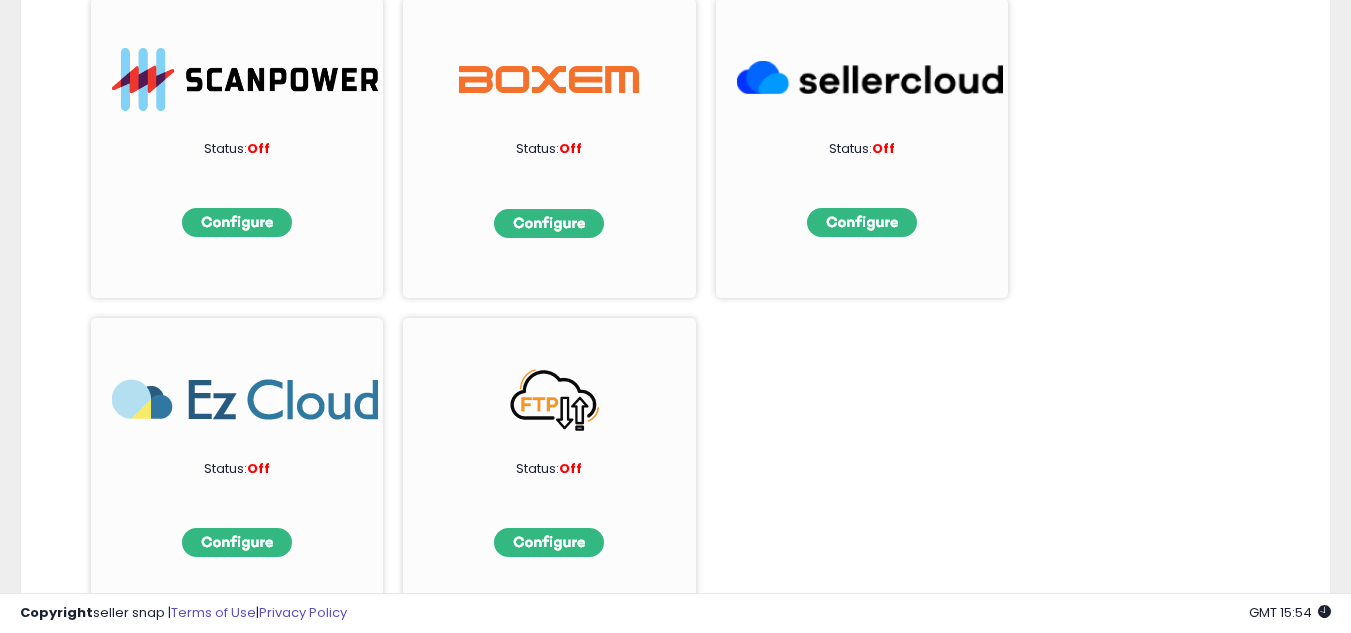 scroll, scrollTop: 725, scrollLeft: 0, axis: vertical 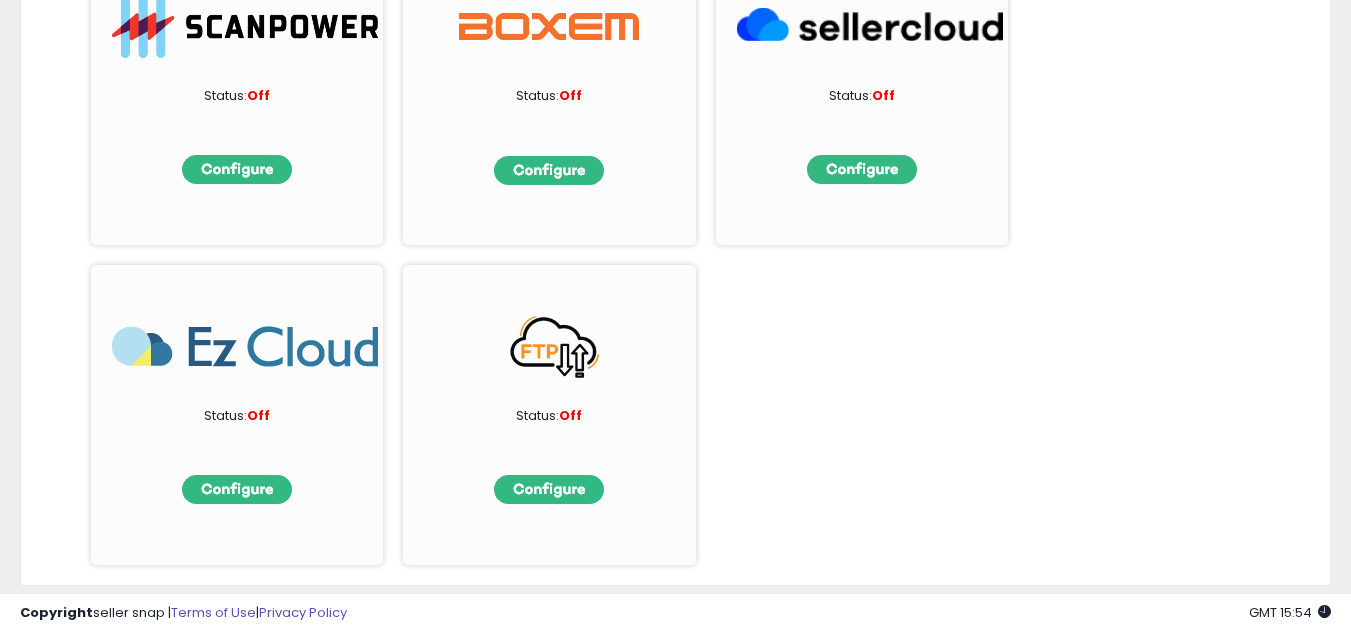 click at bounding box center [245, 346] 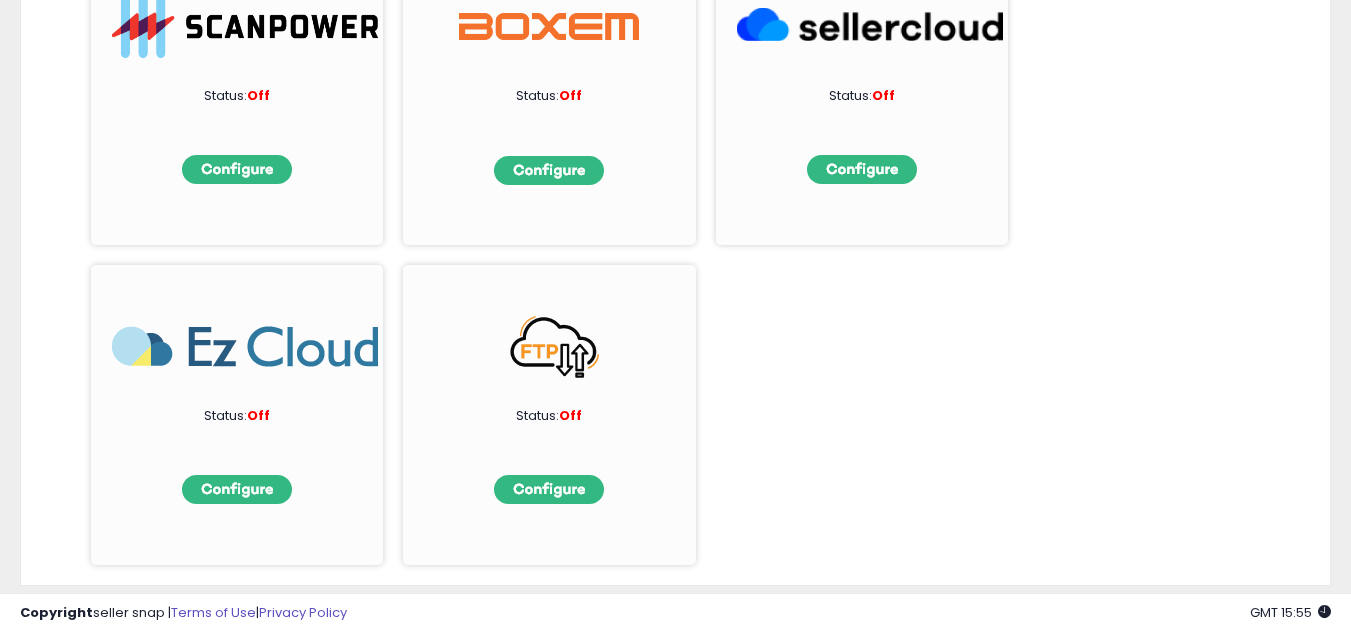 click at bounding box center (245, 346) 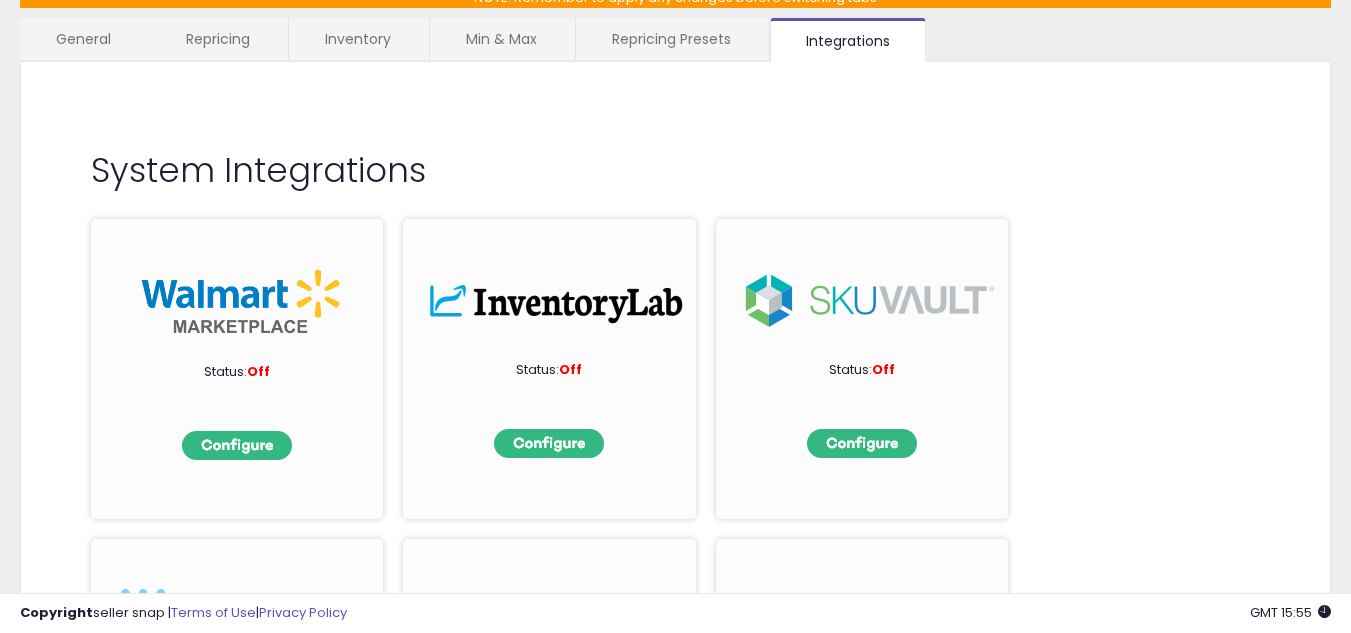 scroll, scrollTop: 0, scrollLeft: 0, axis: both 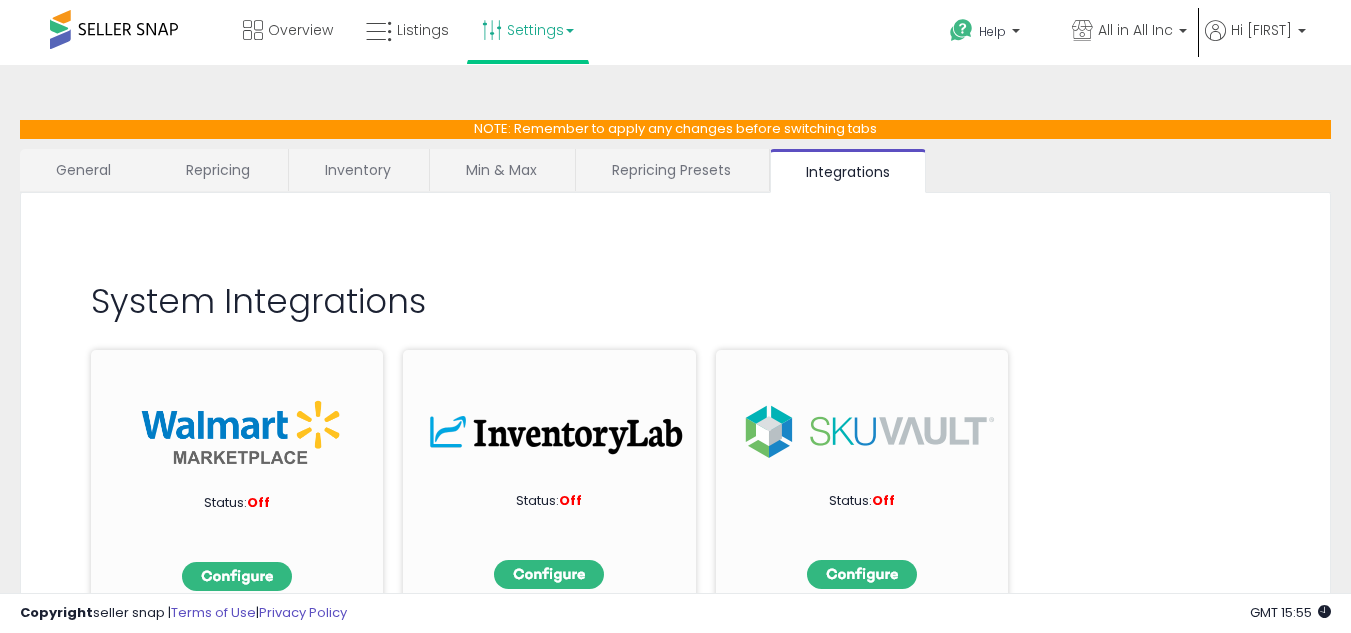 click on "Min & Max" at bounding box center [501, 170] 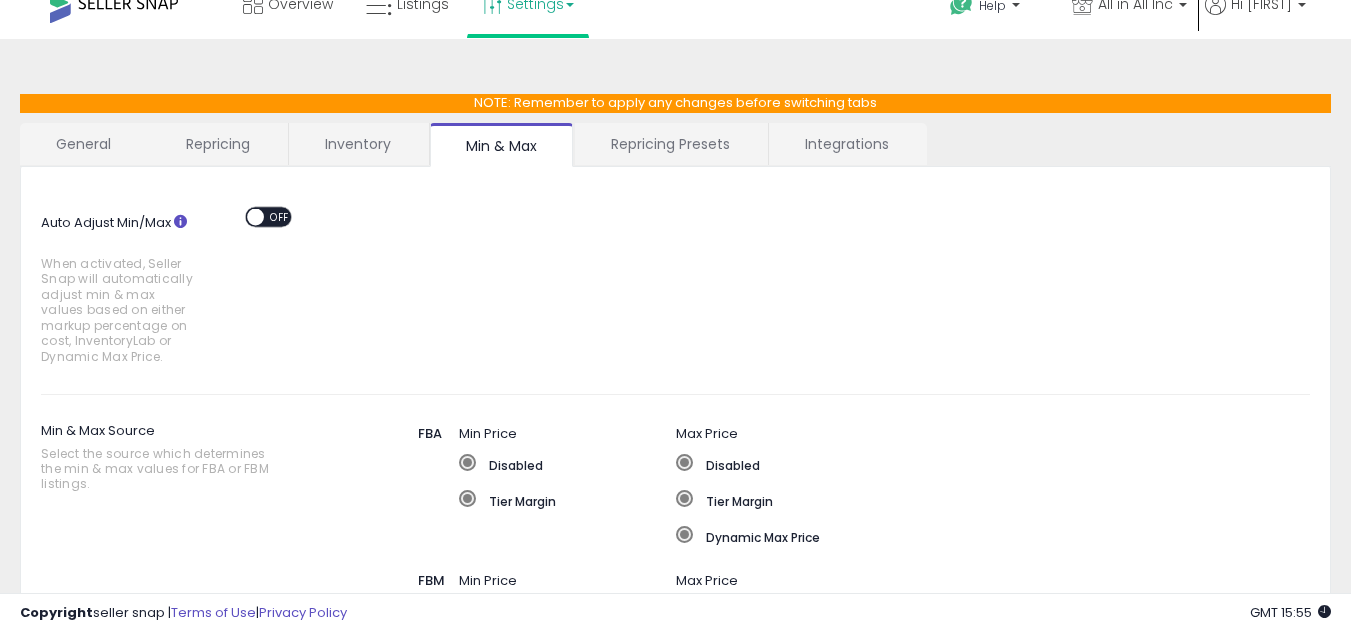 scroll, scrollTop: 0, scrollLeft: 0, axis: both 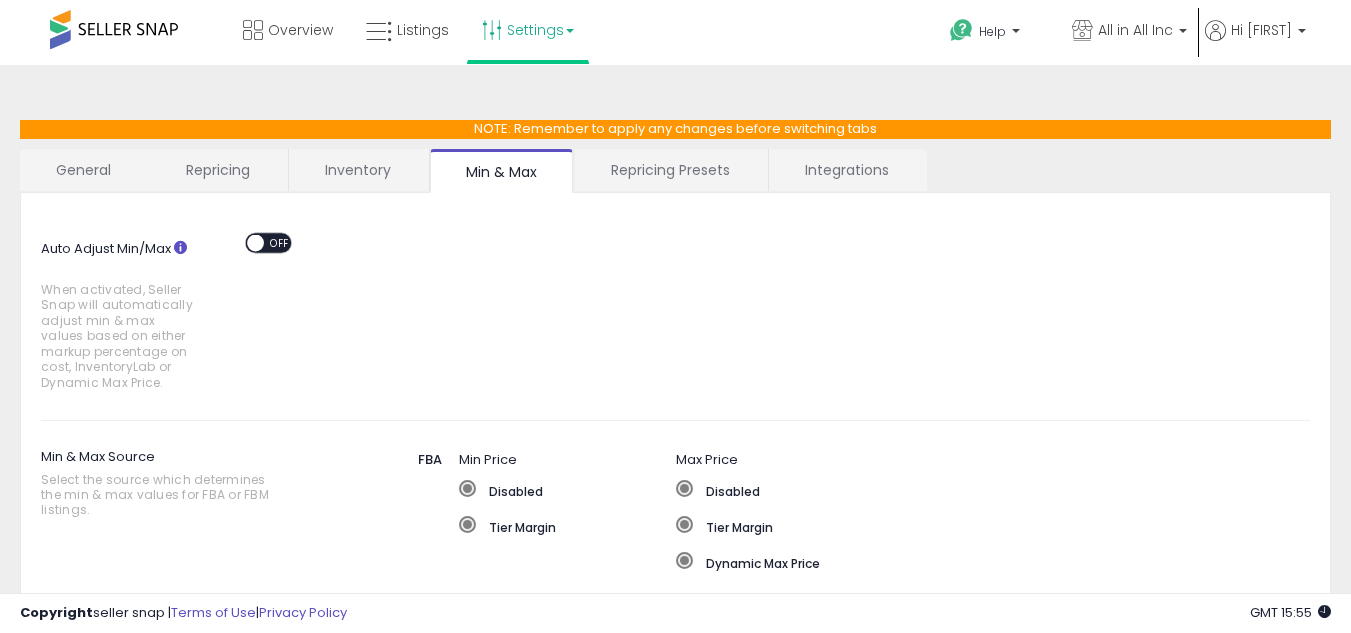 click on "Inventory" at bounding box center [358, 170] 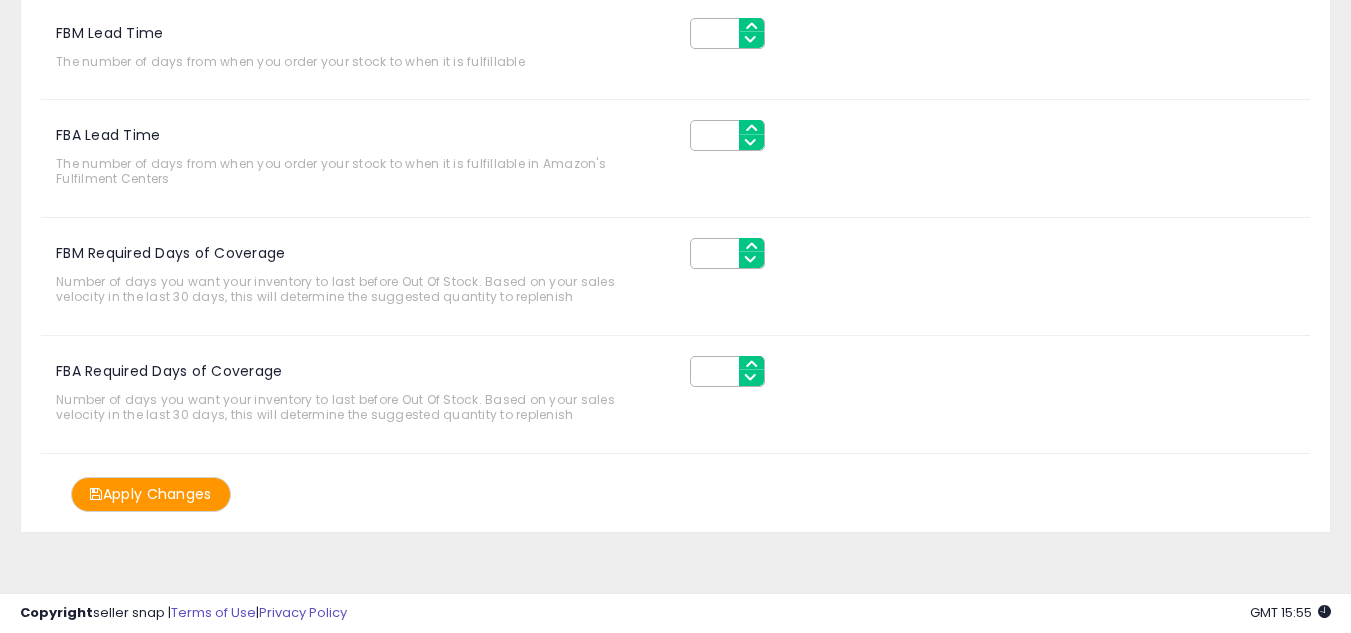 scroll, scrollTop: 0, scrollLeft: 0, axis: both 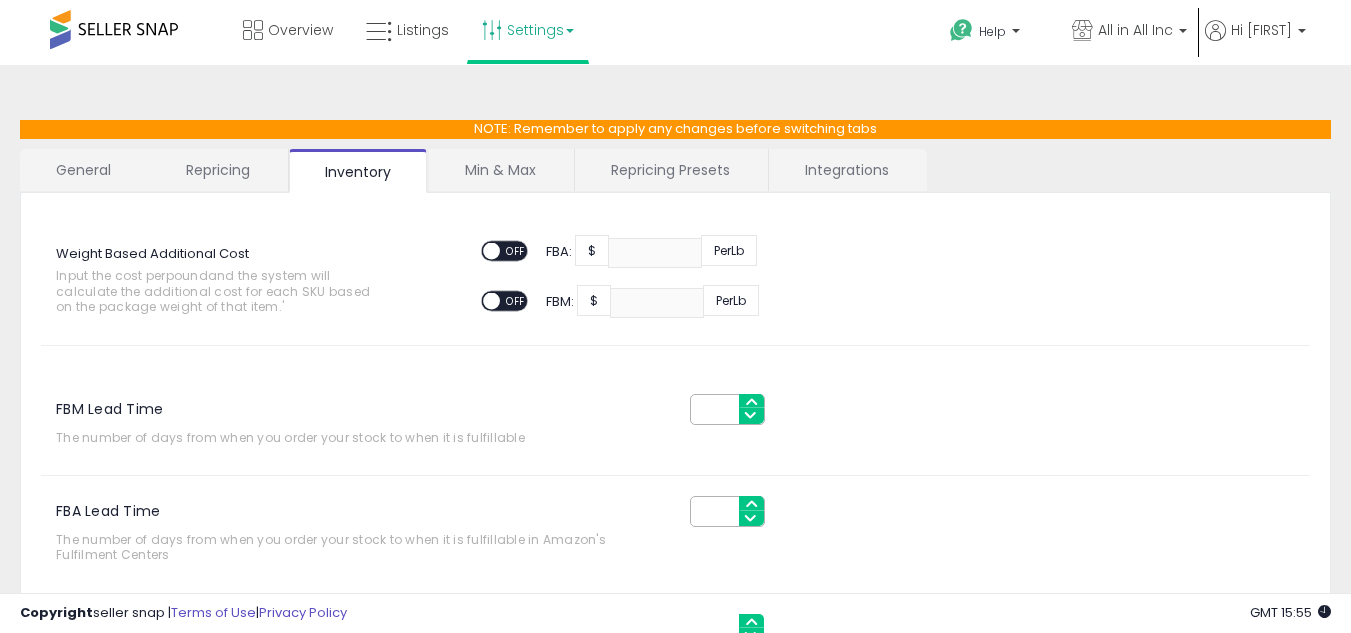 click on "Repricing" at bounding box center [218, 170] 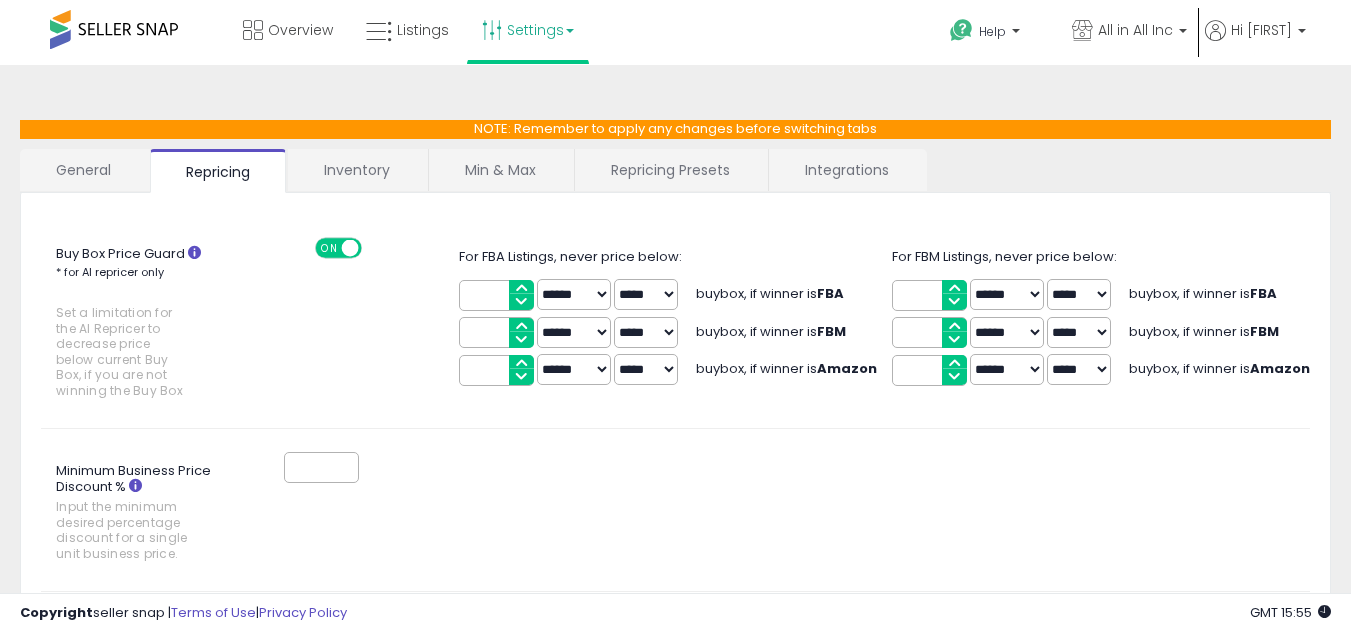 click on "General" at bounding box center [84, 170] 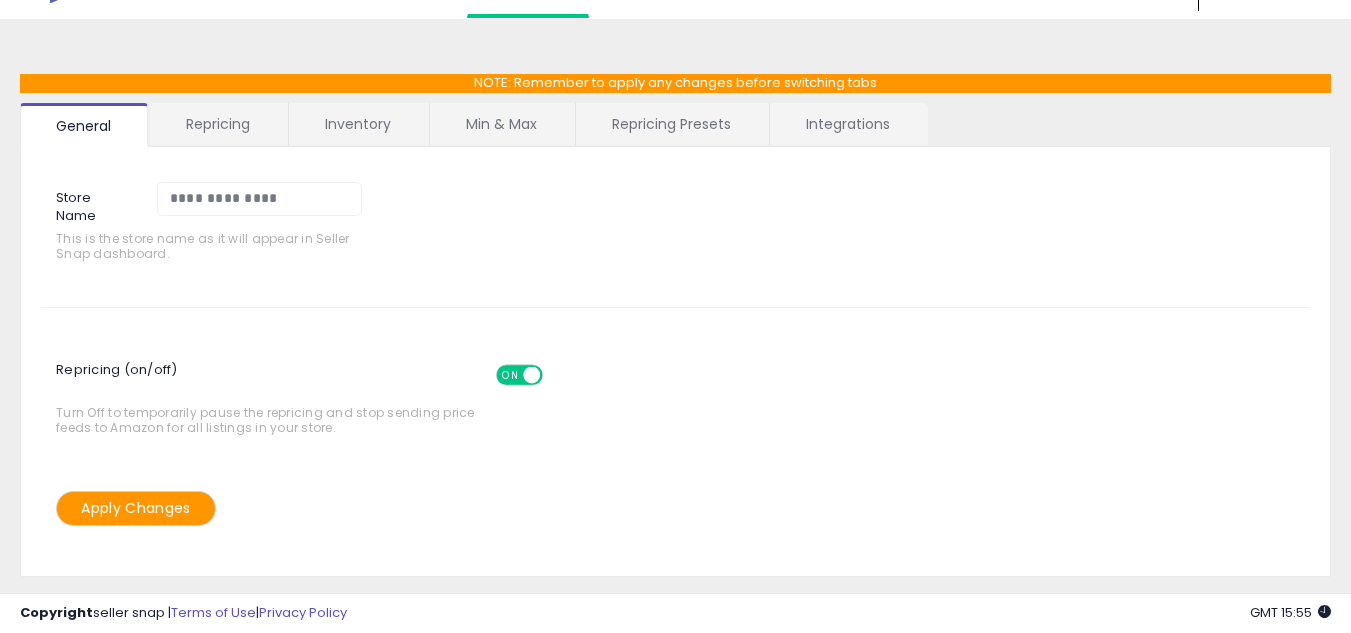 scroll, scrollTop: 0, scrollLeft: 0, axis: both 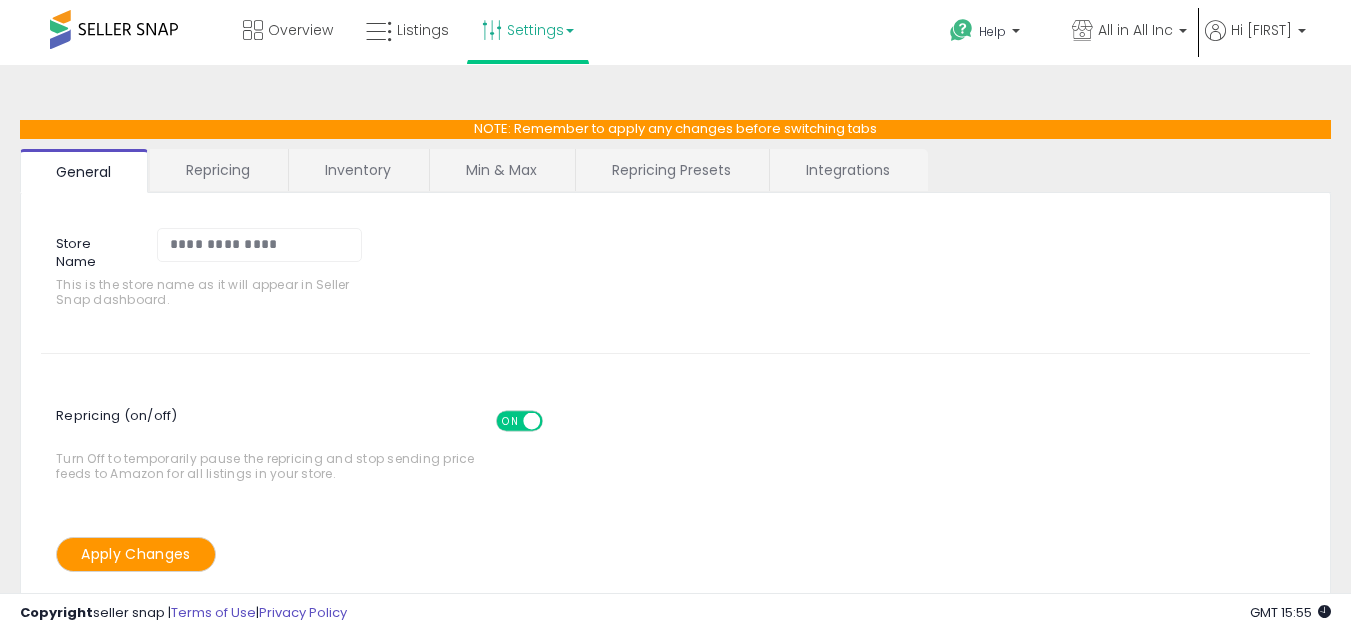 click on "Min & Max" at bounding box center [501, 170] 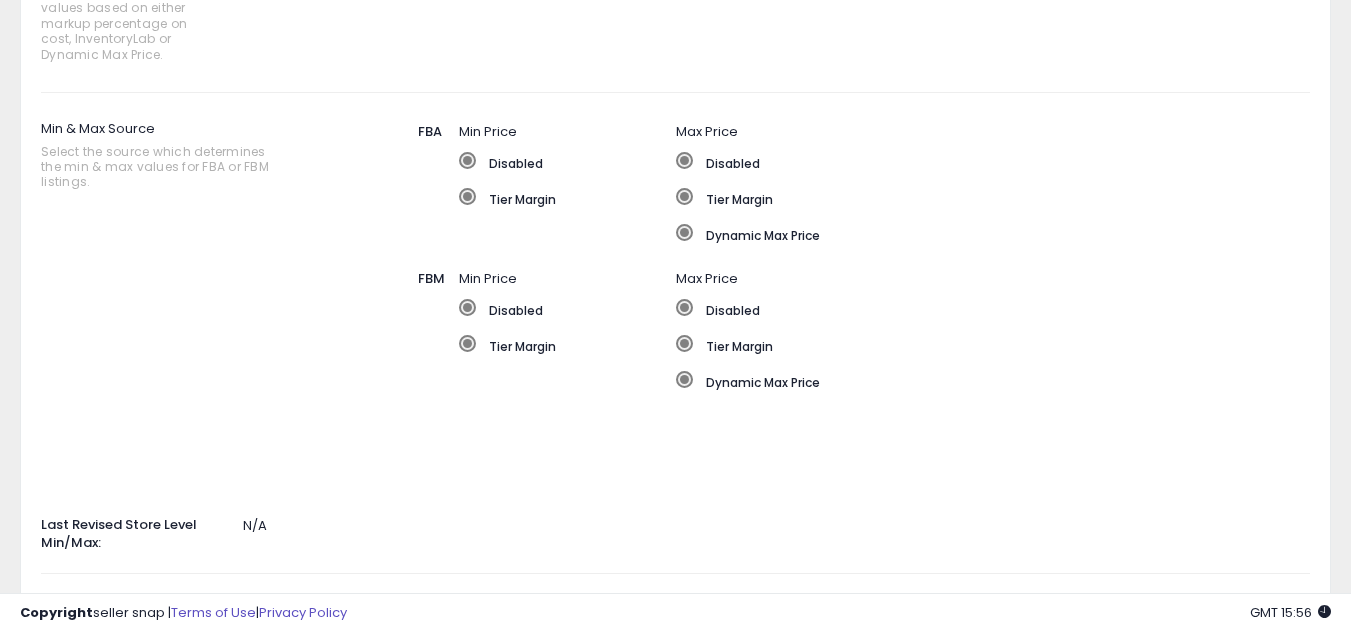 scroll, scrollTop: 0, scrollLeft: 0, axis: both 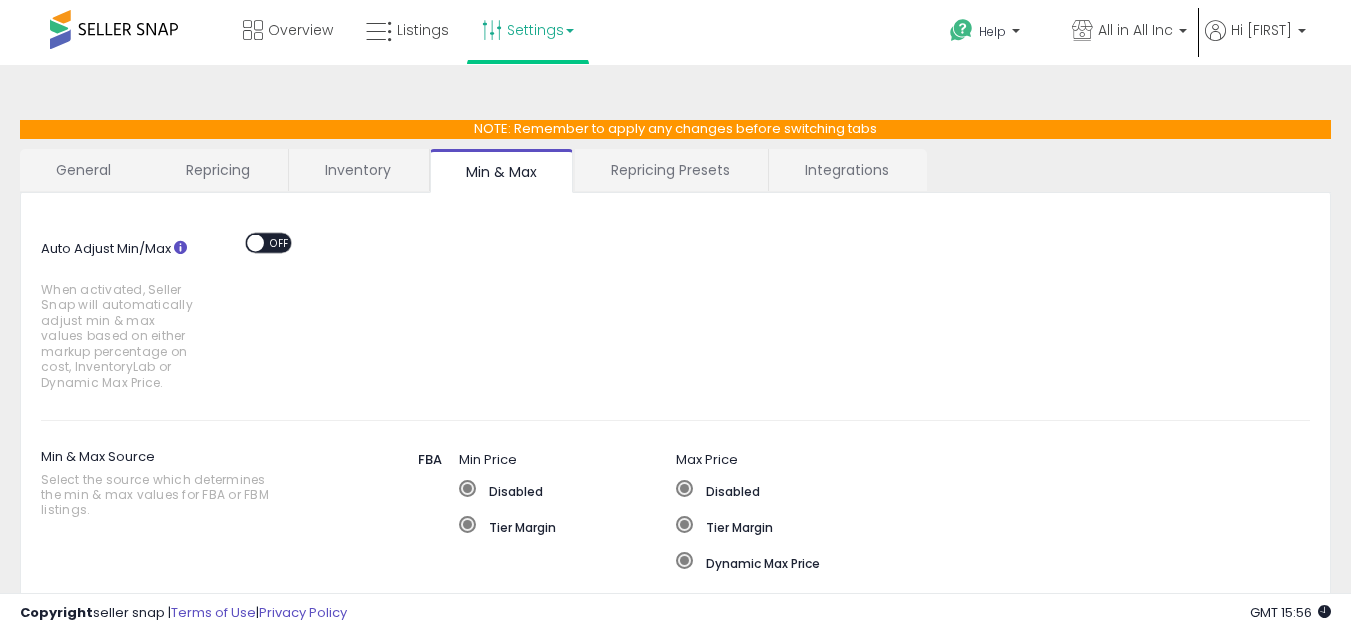 click on "Repricing Presets" at bounding box center [670, 170] 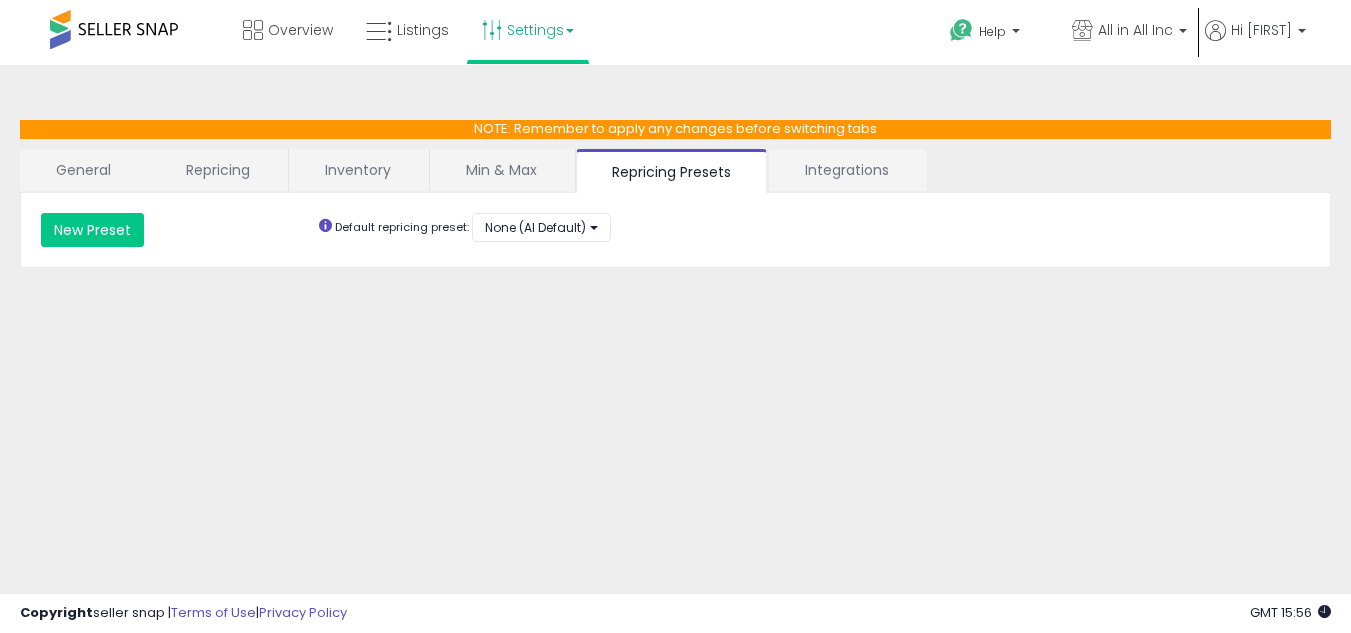 click on "General" at bounding box center (84, 170) 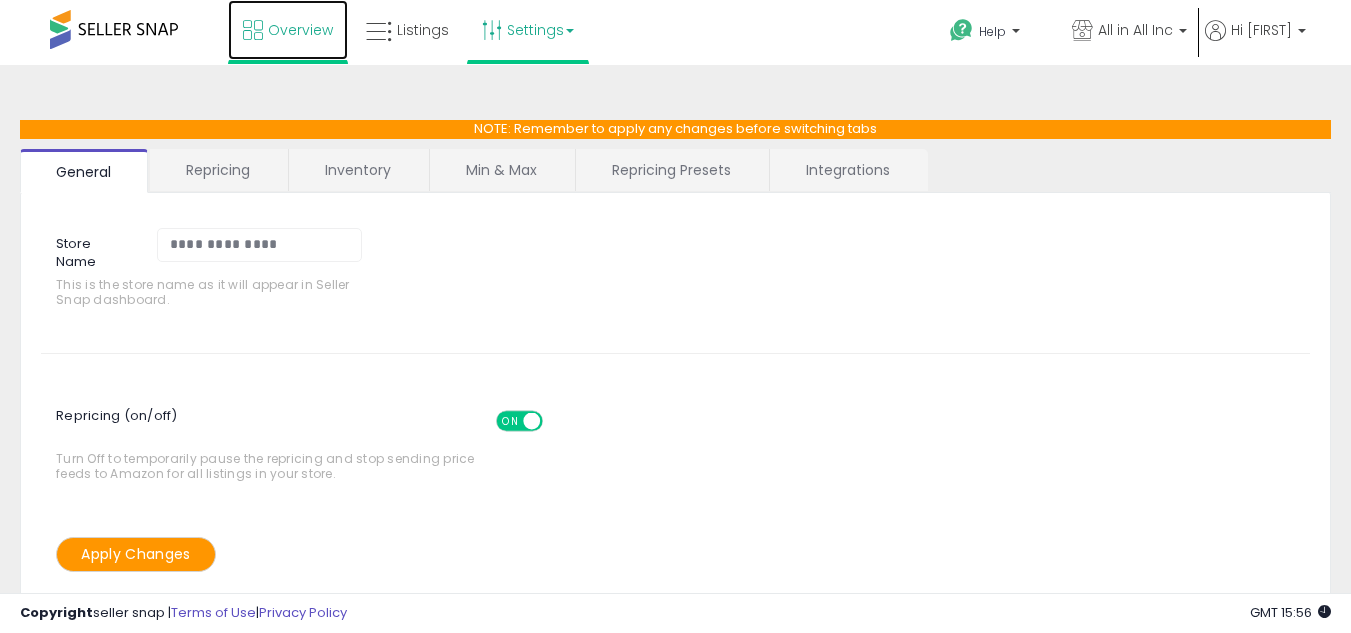 click on "Overview" at bounding box center (288, 30) 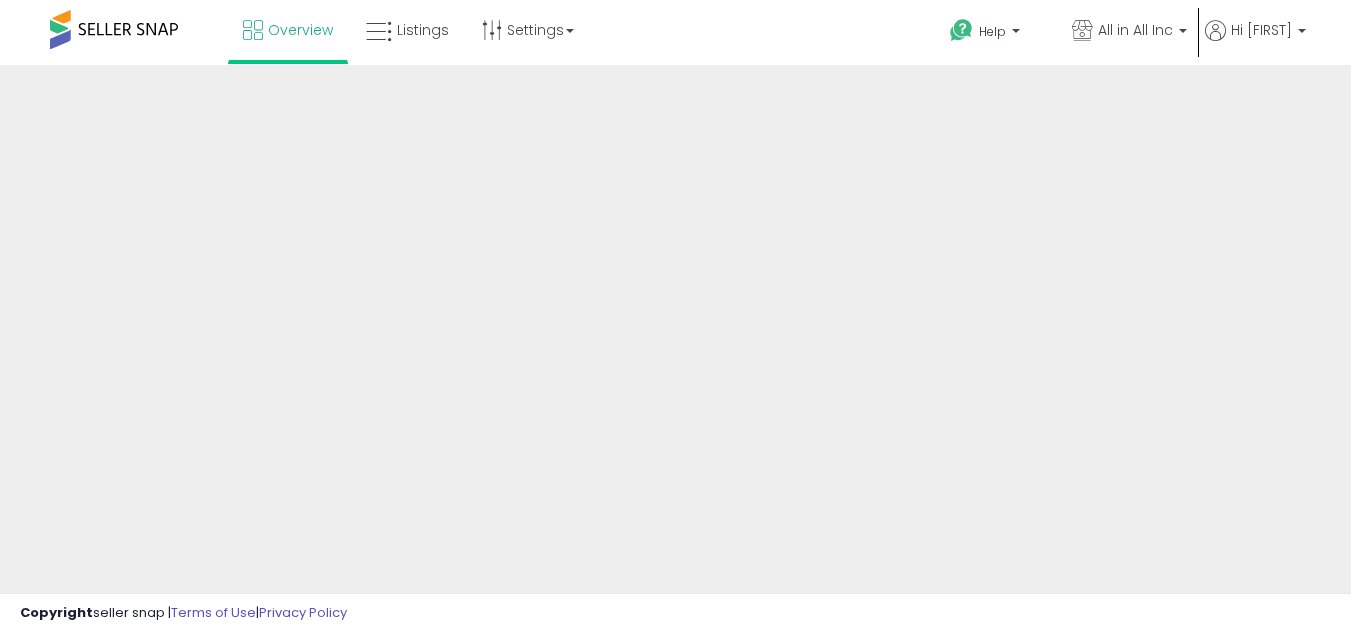 scroll, scrollTop: 0, scrollLeft: 0, axis: both 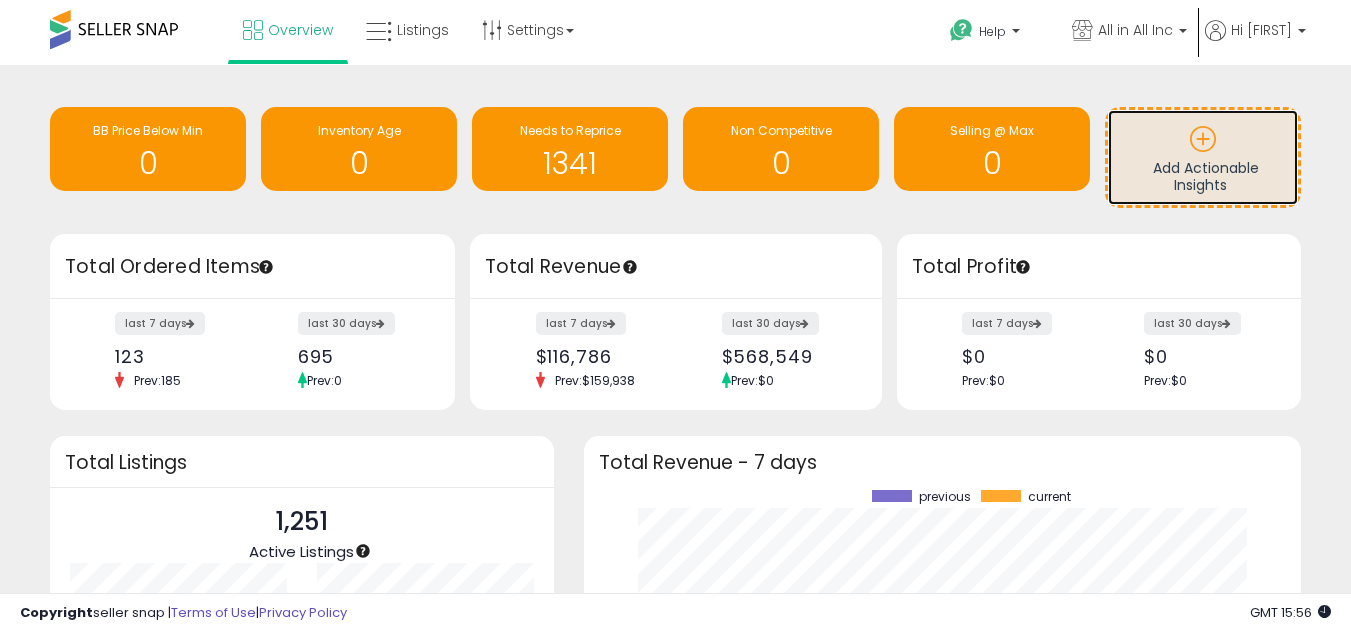 click at bounding box center (1203, 142) 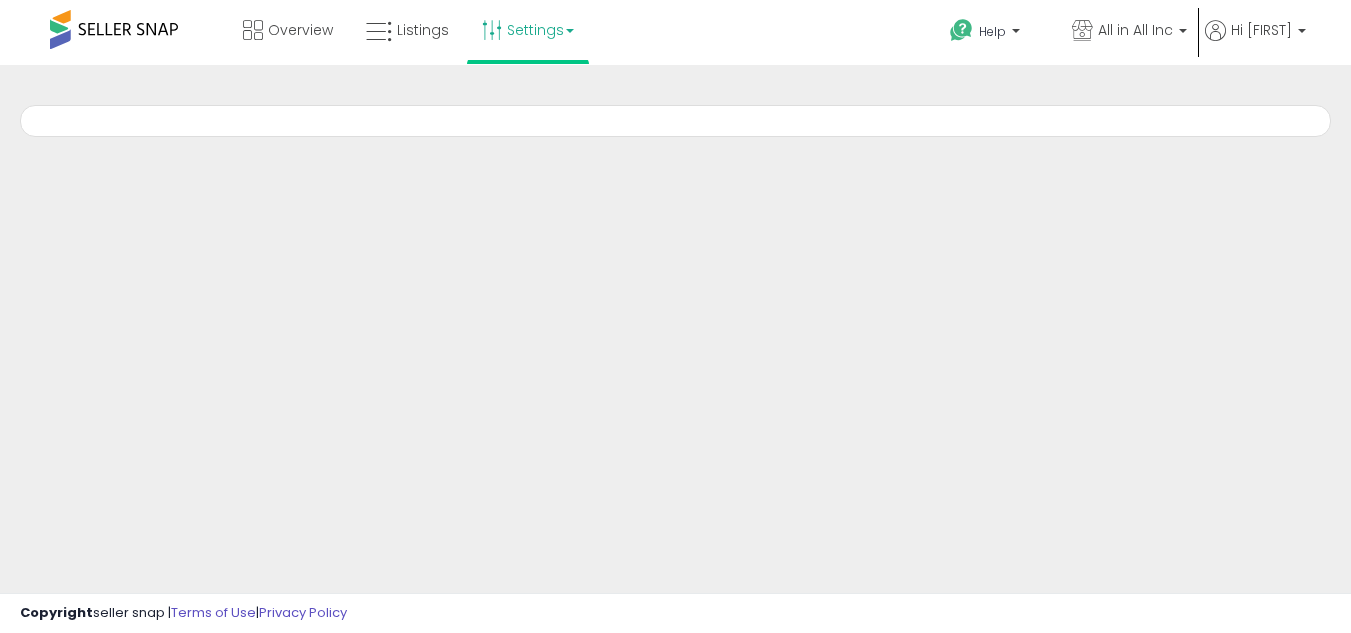 scroll, scrollTop: 0, scrollLeft: 0, axis: both 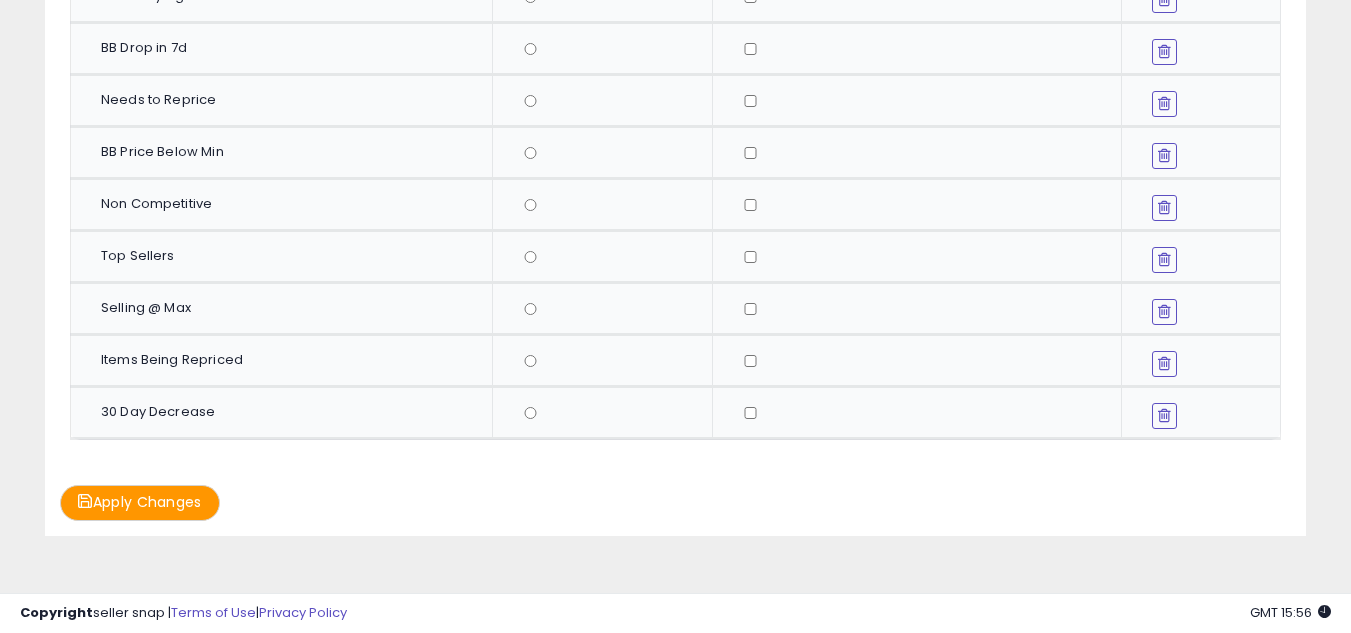 click on "Apply Changes" at bounding box center [140, 502] 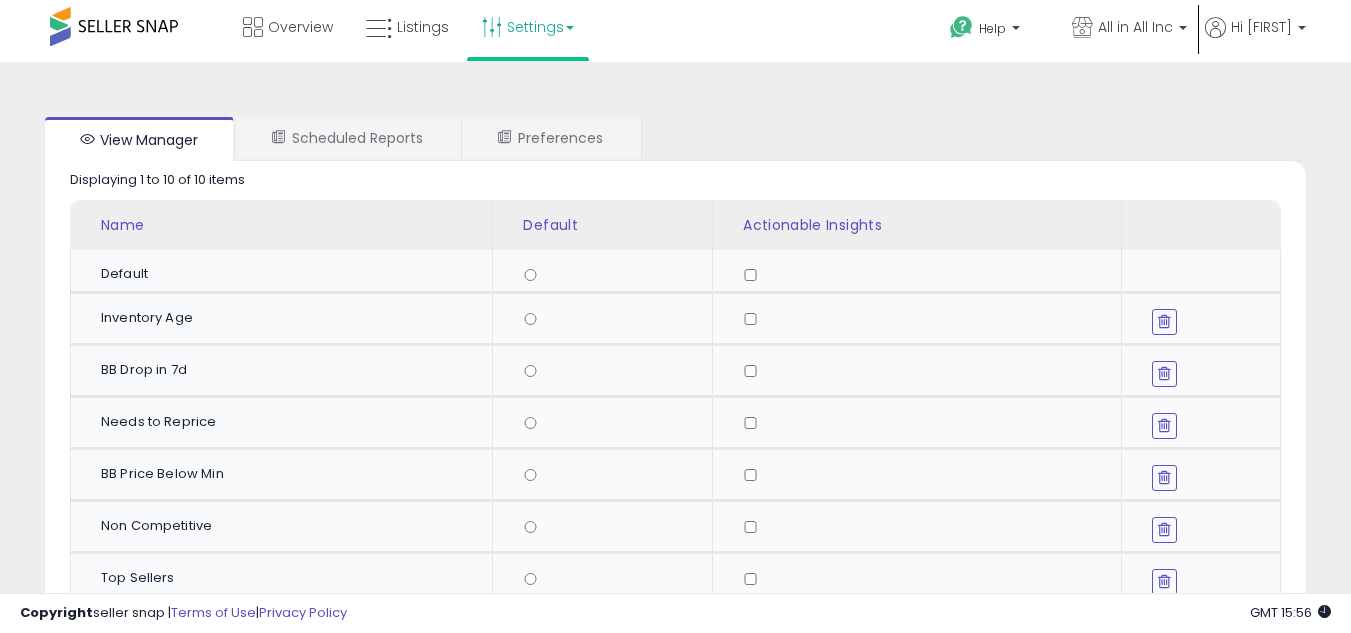 scroll, scrollTop: 0, scrollLeft: 0, axis: both 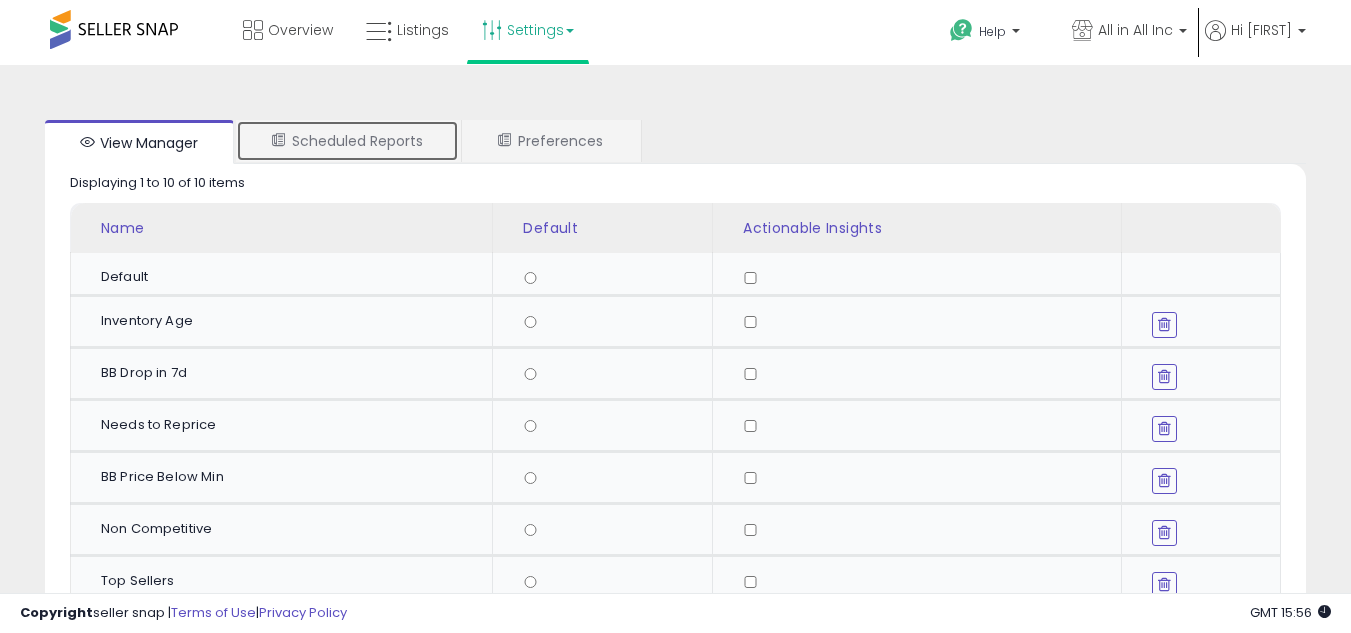 drag, startPoint x: 346, startPoint y: 141, endPoint x: 359, endPoint y: 141, distance: 13 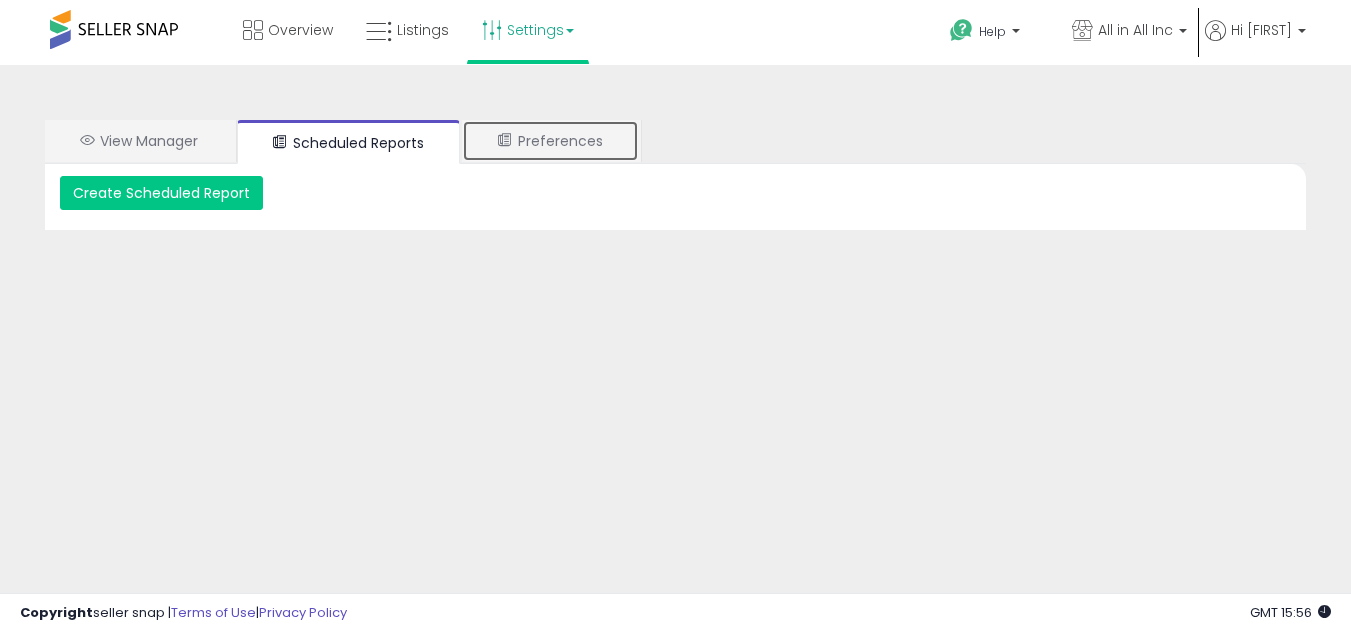 click on "Preferences" at bounding box center [550, 141] 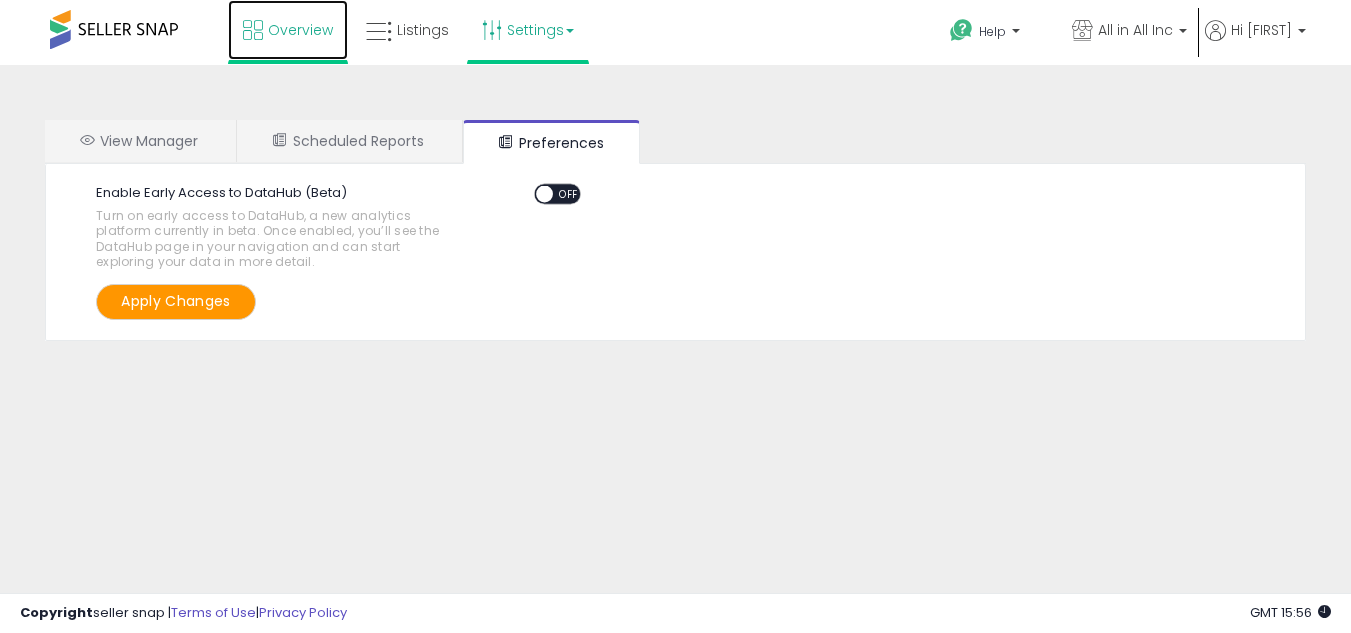 click on "Overview" at bounding box center (300, 30) 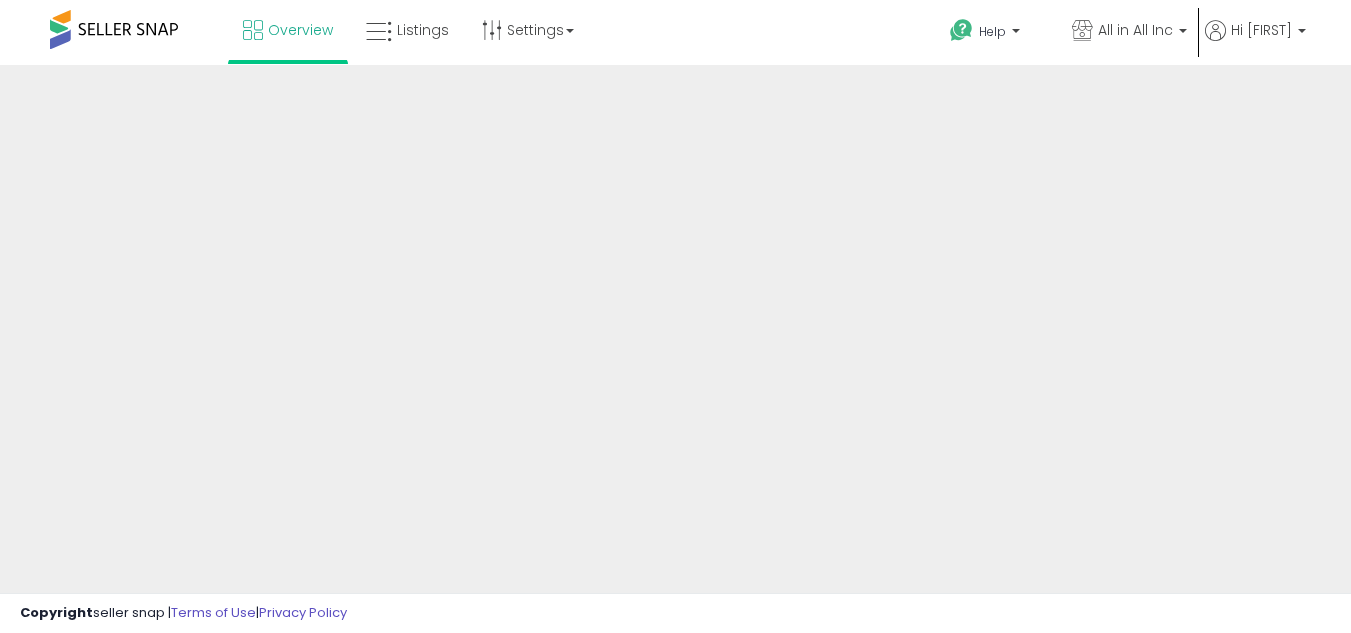 scroll, scrollTop: 0, scrollLeft: 0, axis: both 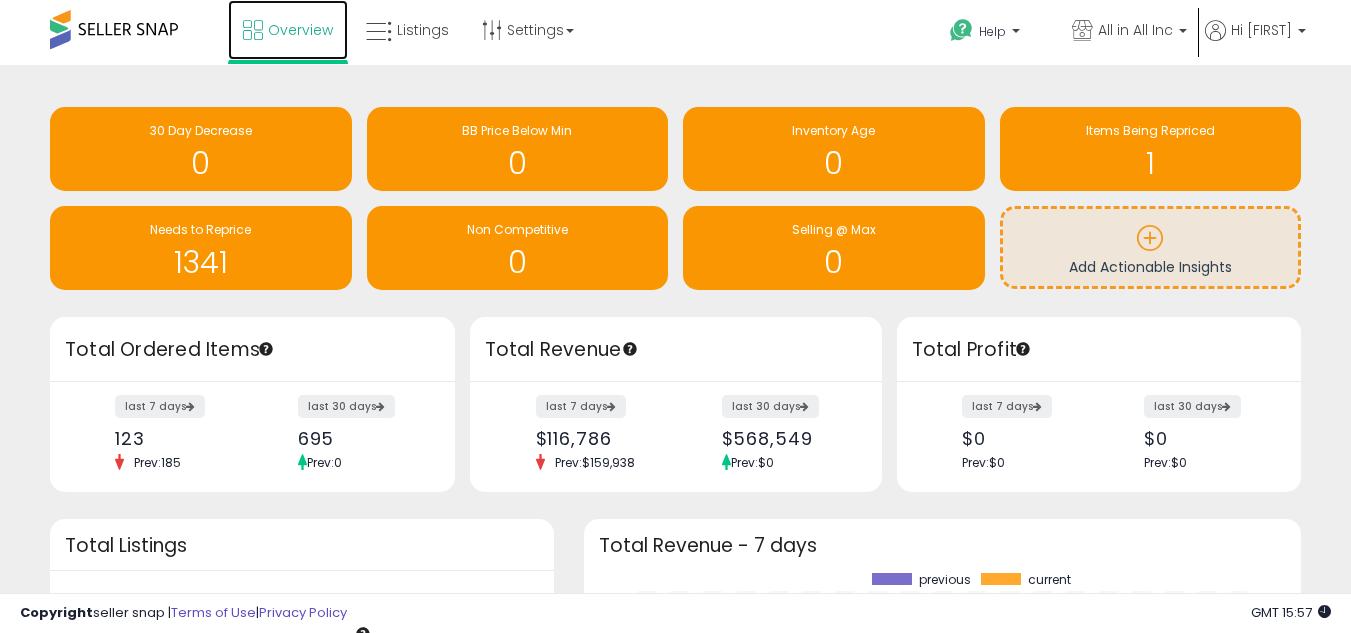 click on "Overview" at bounding box center (300, 30) 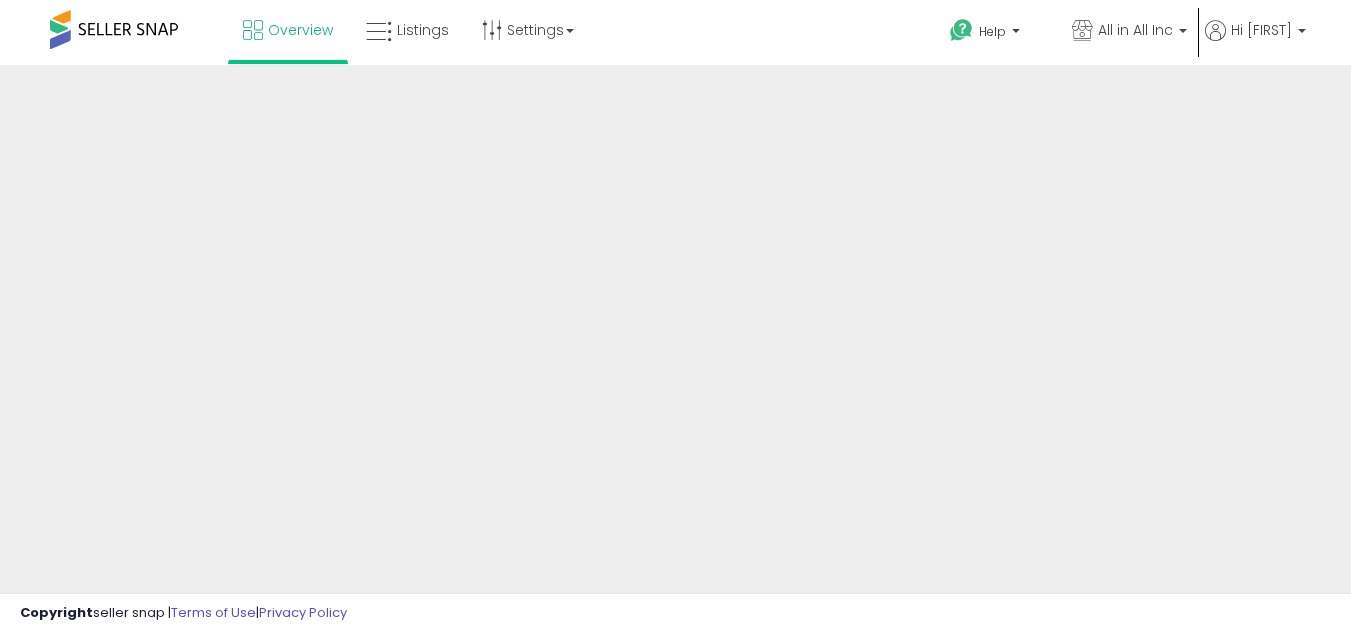 scroll, scrollTop: 0, scrollLeft: 0, axis: both 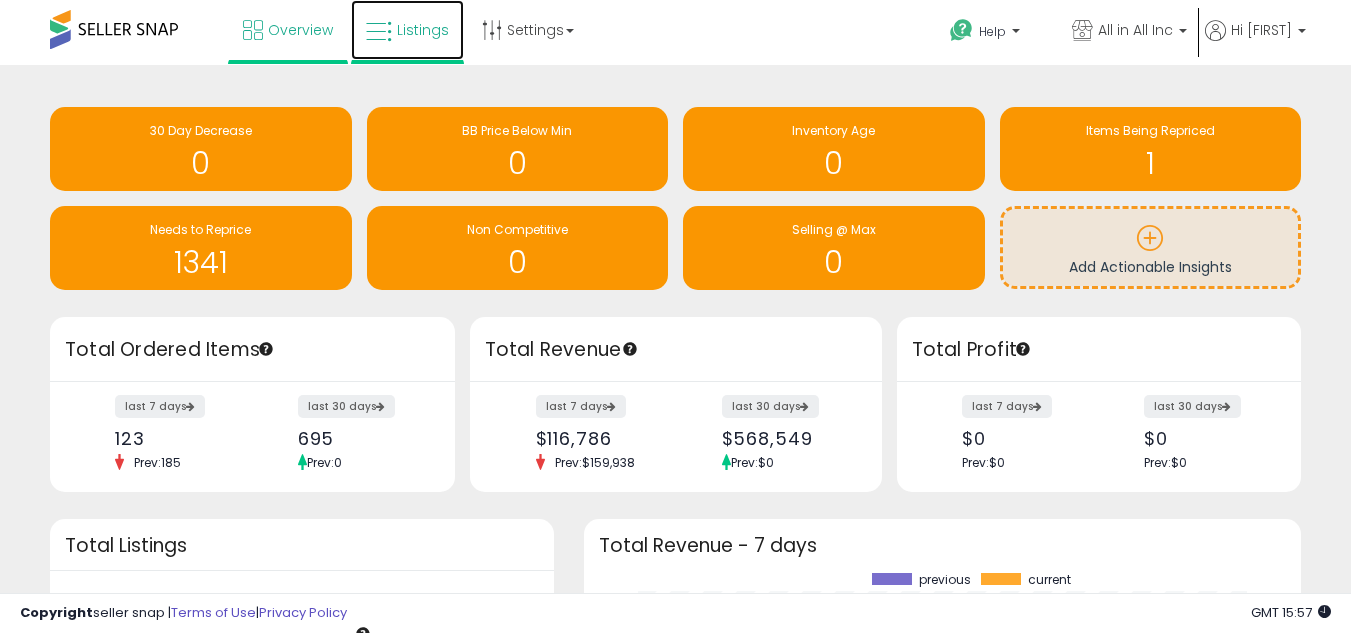 click on "Listings" at bounding box center (407, 30) 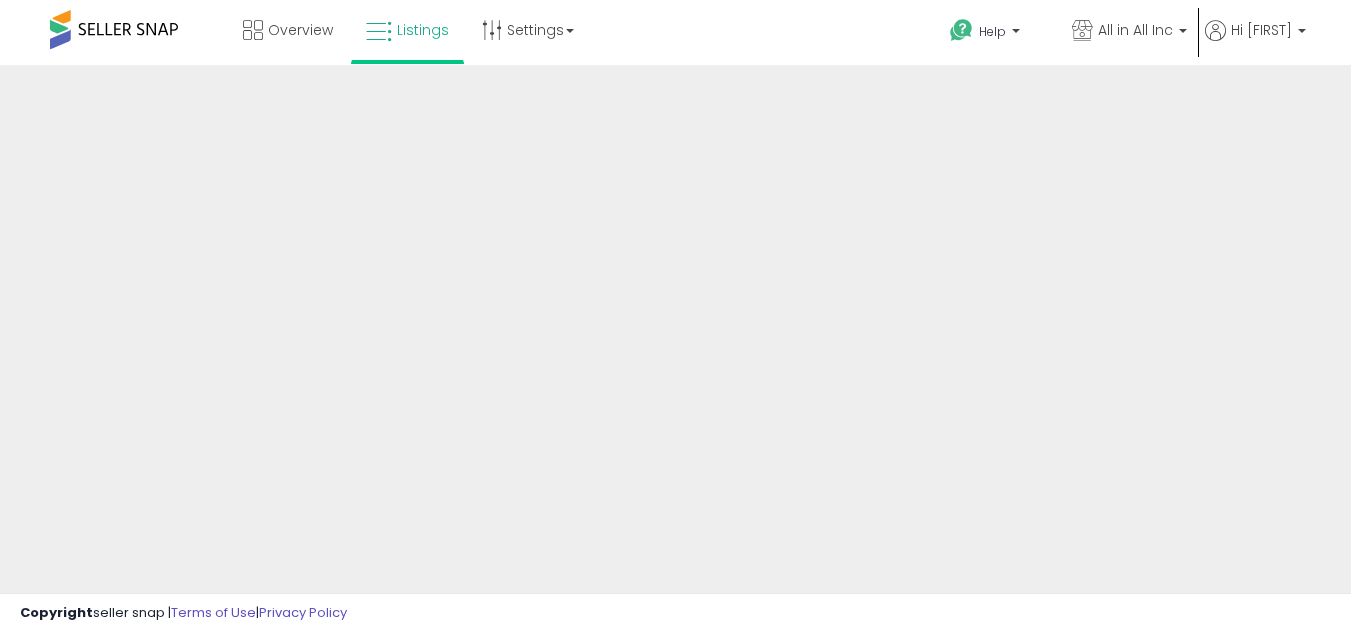 scroll, scrollTop: 0, scrollLeft: 0, axis: both 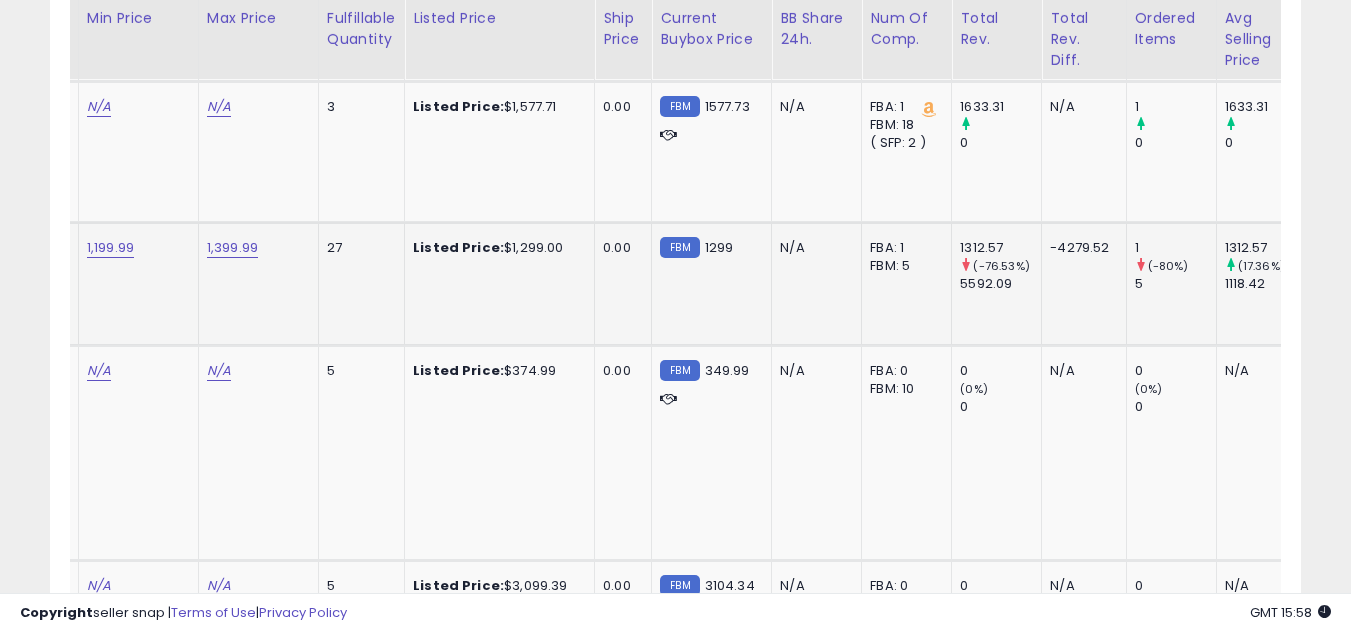 drag, startPoint x: 896, startPoint y: 287, endPoint x: 926, endPoint y: 285, distance: 30.066593 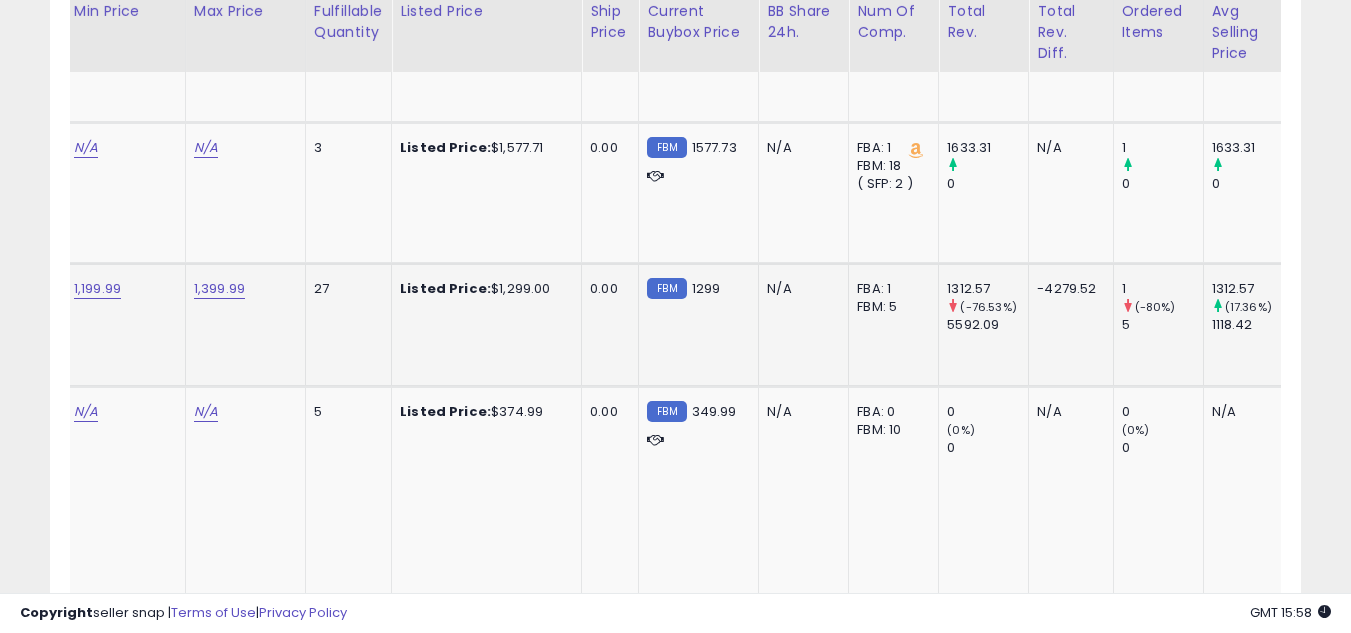 scroll, scrollTop: 2275, scrollLeft: 0, axis: vertical 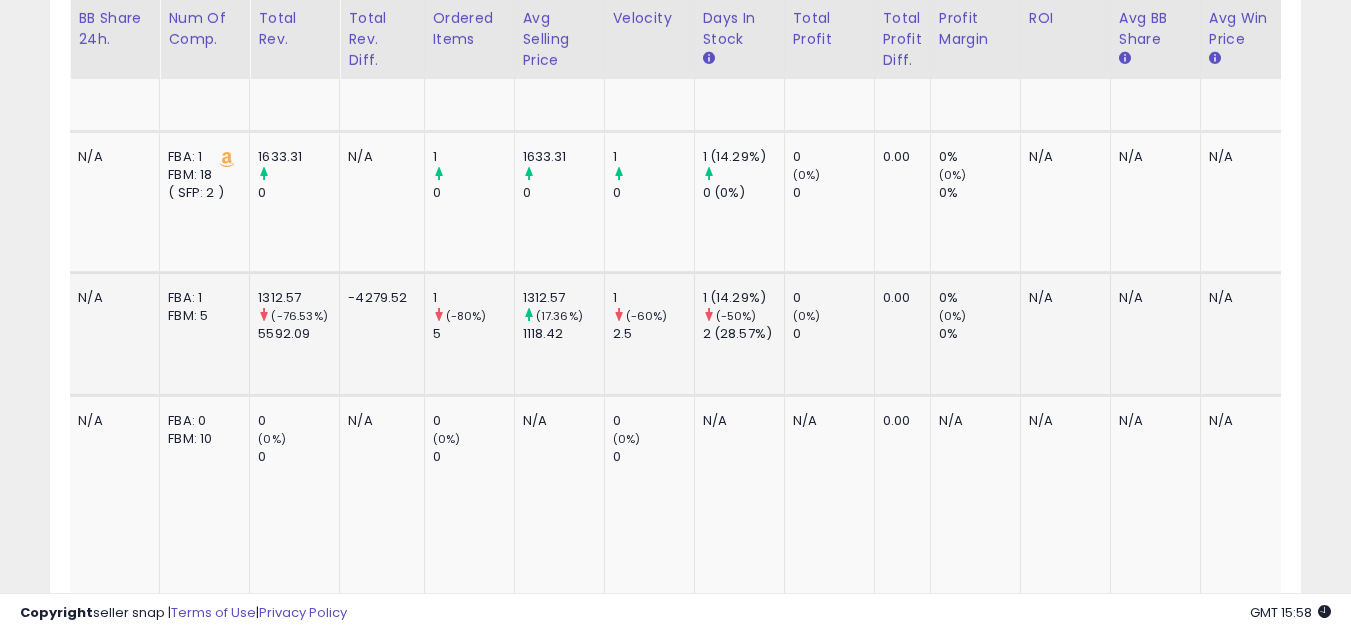 drag, startPoint x: 991, startPoint y: 354, endPoint x: 1168, endPoint y: 350, distance: 177.0452 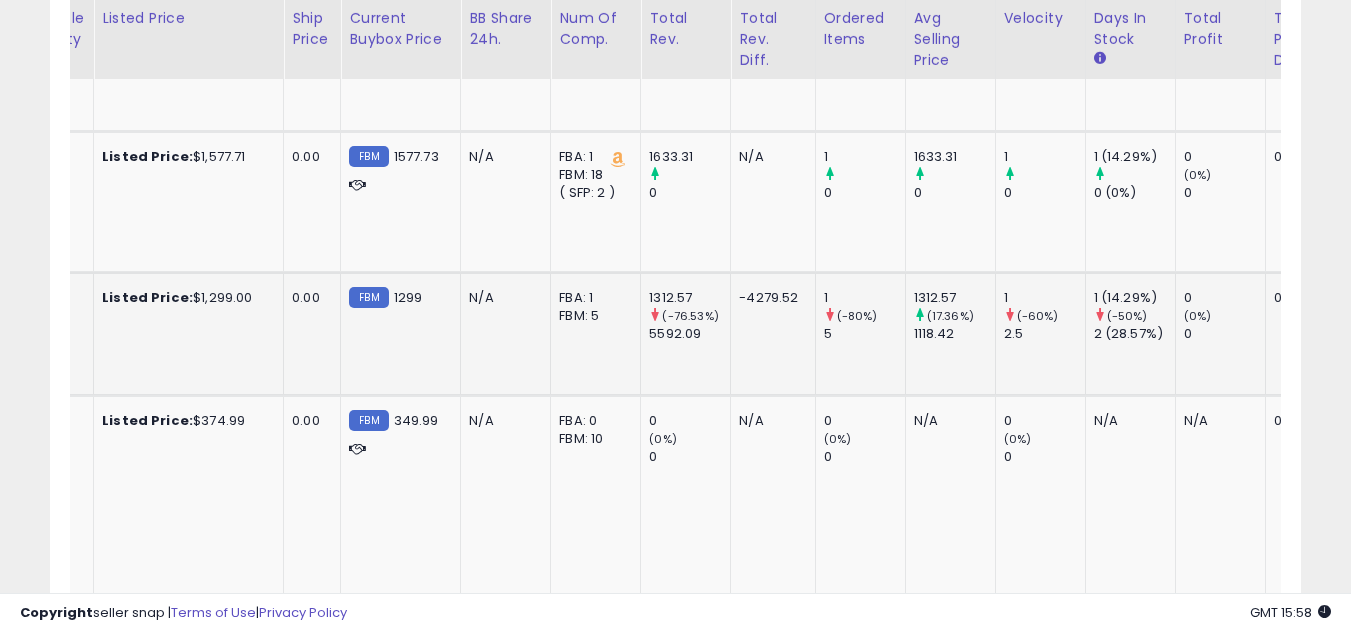 drag, startPoint x: 1182, startPoint y: 344, endPoint x: 1153, endPoint y: 341, distance: 29.15476 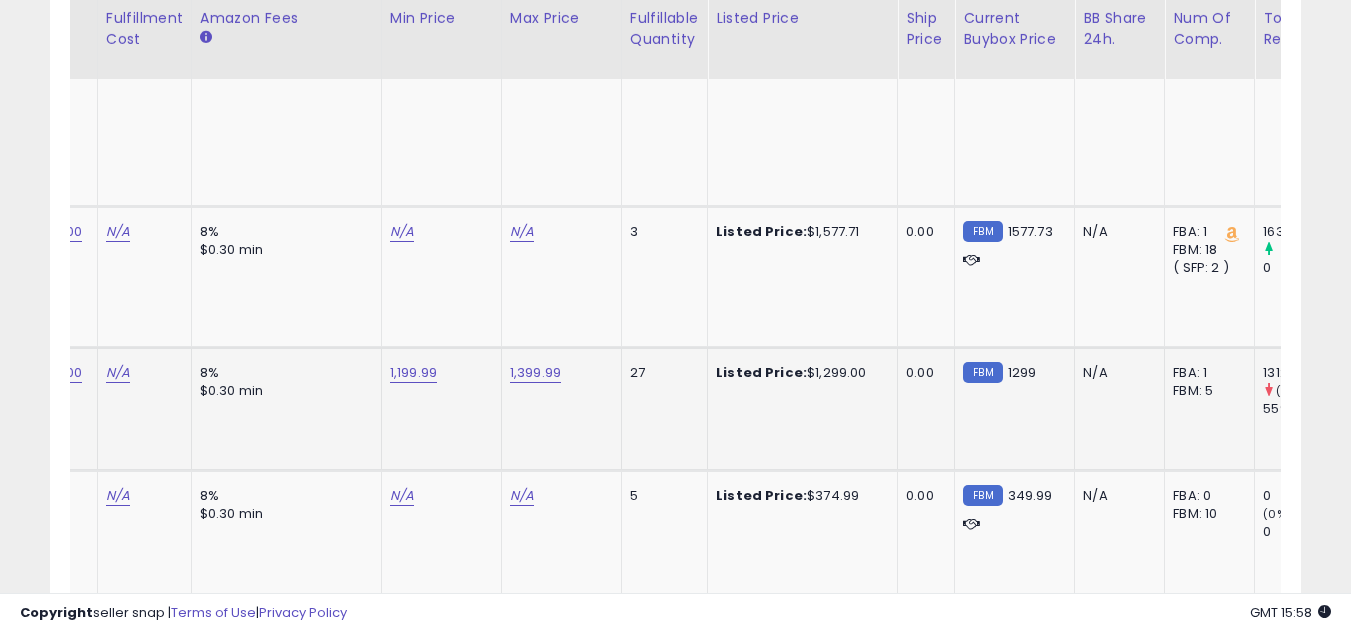 drag, startPoint x: 544, startPoint y: 343, endPoint x: 387, endPoint y: 362, distance: 158.14551 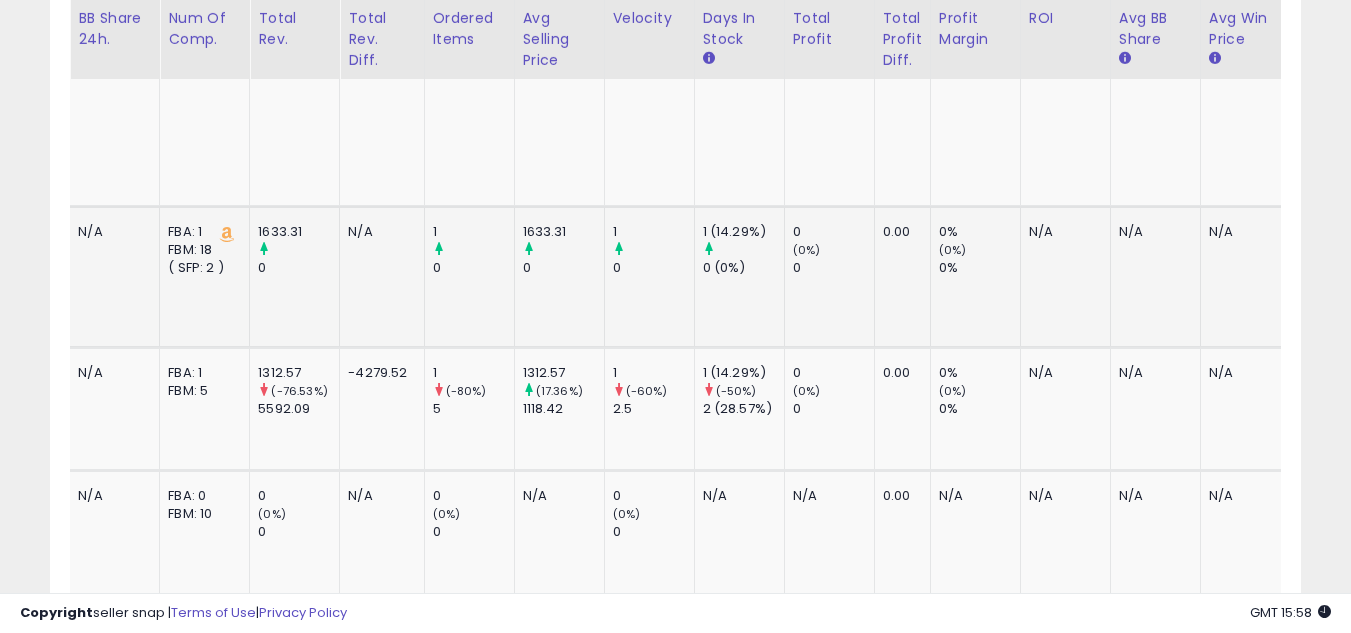 drag, startPoint x: 746, startPoint y: 334, endPoint x: 1185, endPoint y: 336, distance: 439.00455 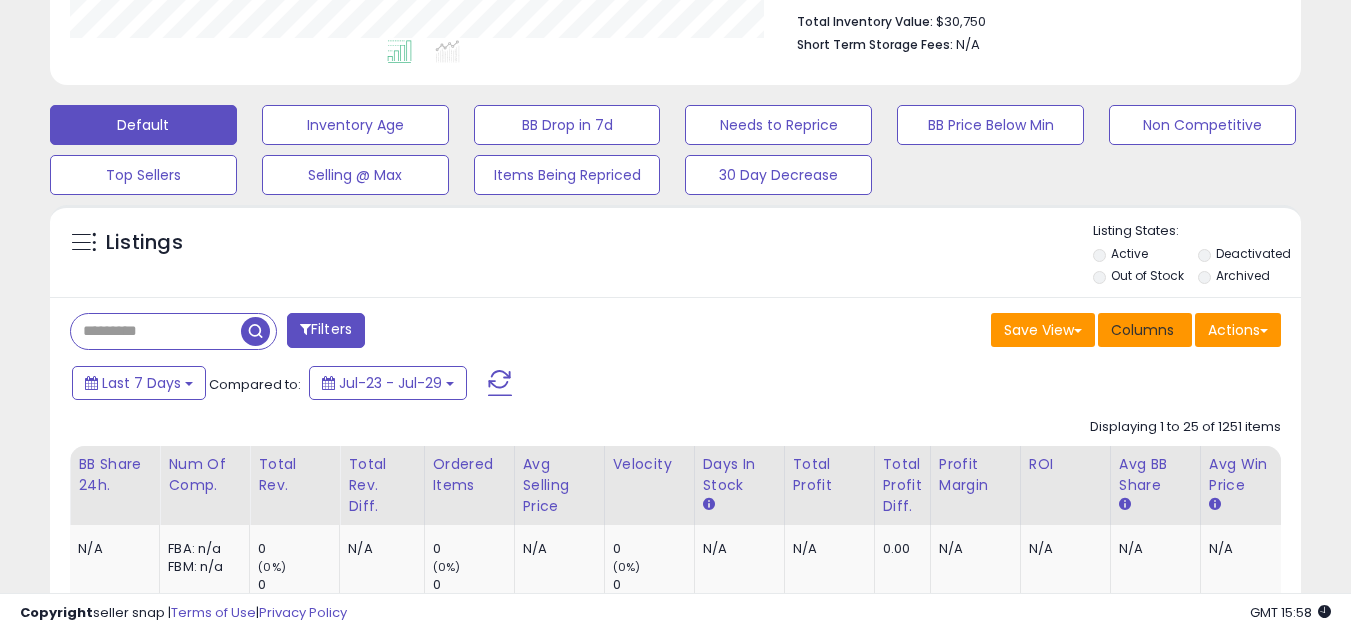 click on "Columns" at bounding box center (1142, 330) 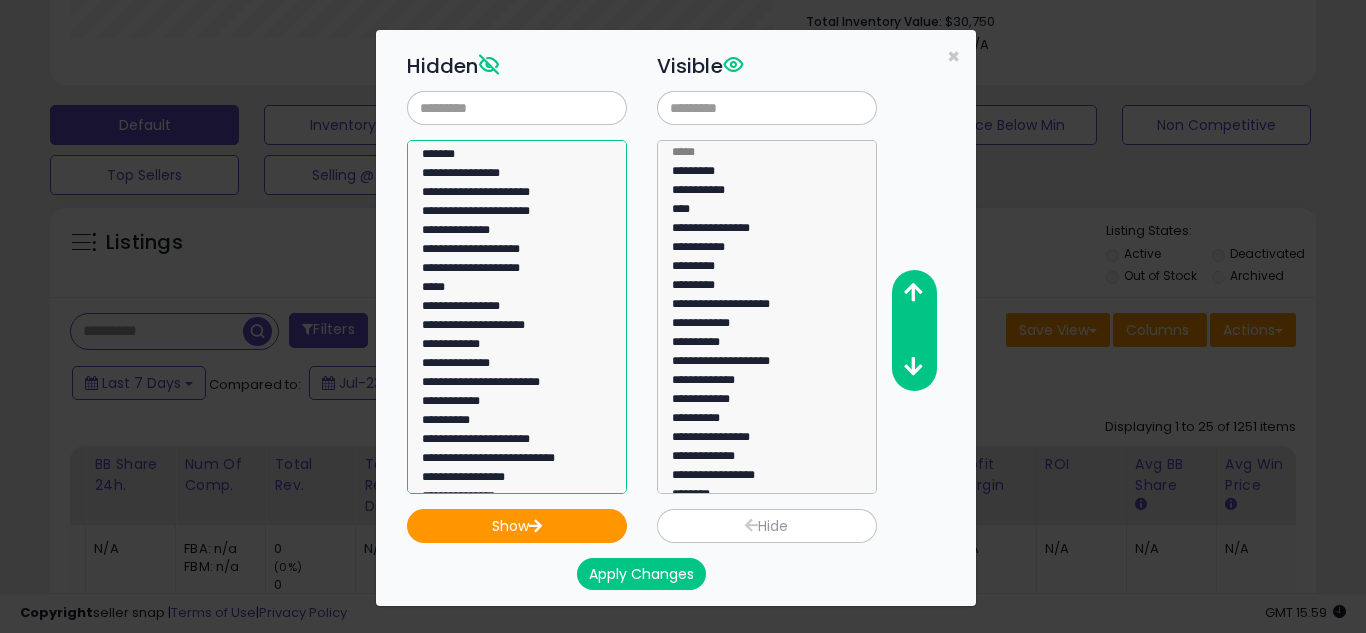 select on "**********" 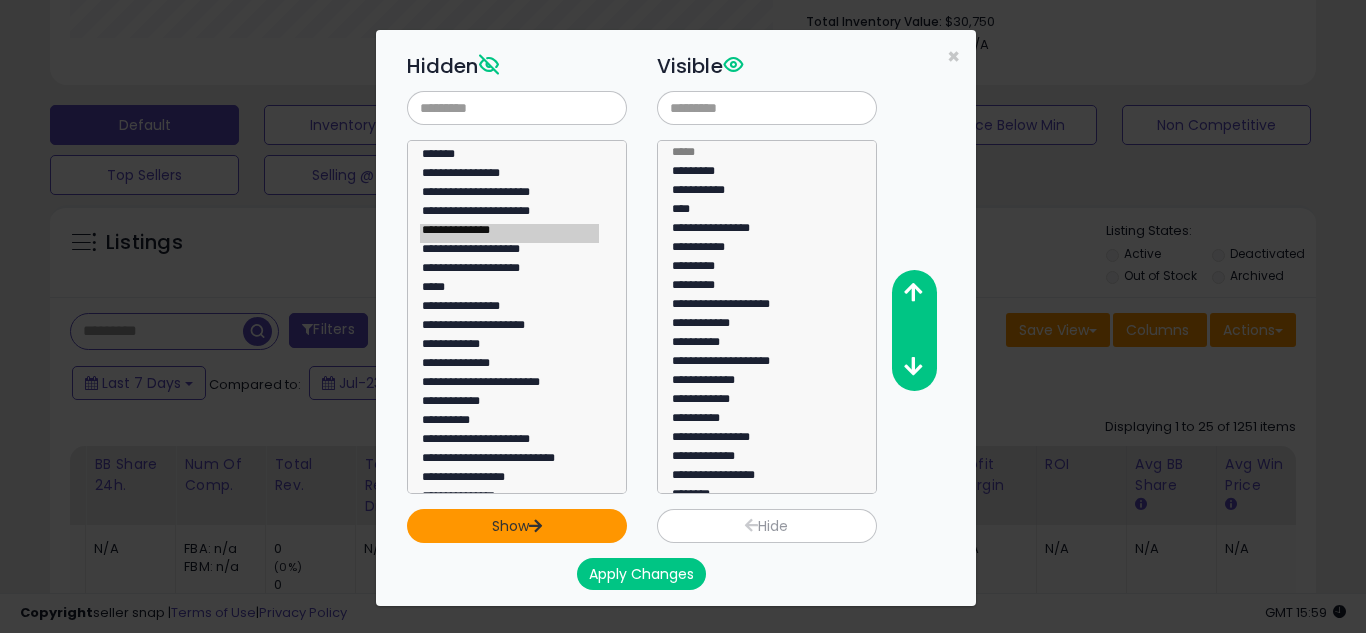 click on "Show" at bounding box center (517, 526) 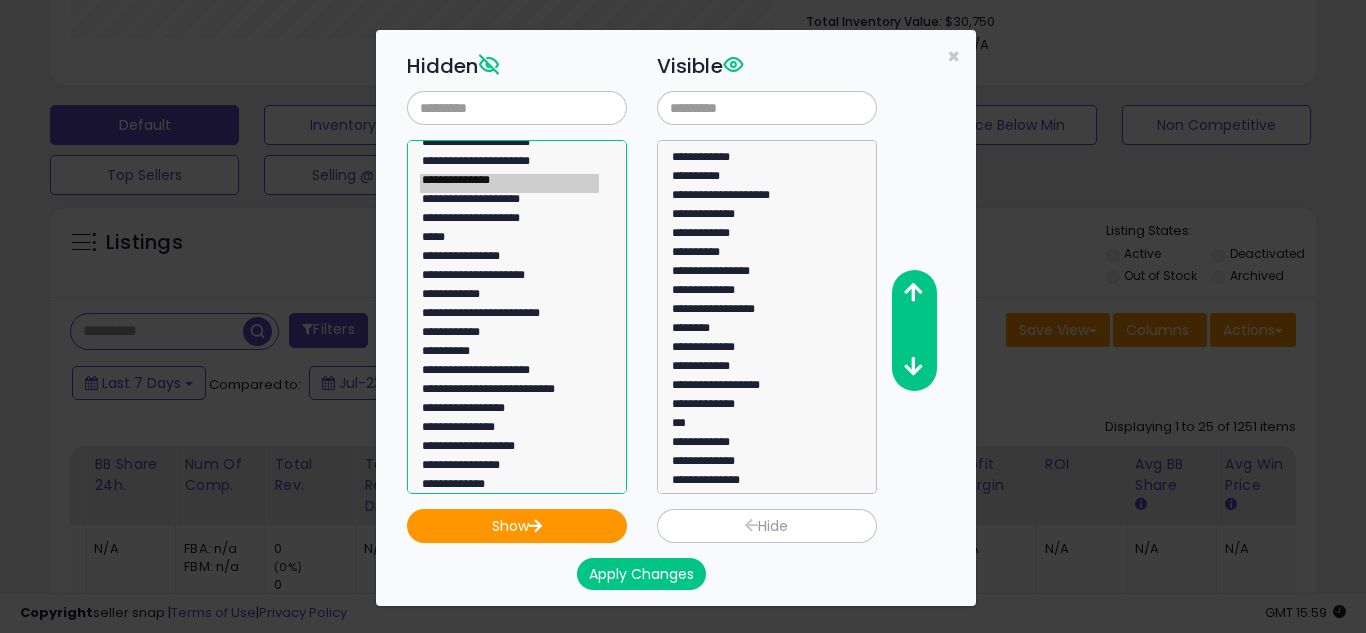 select on "**********" 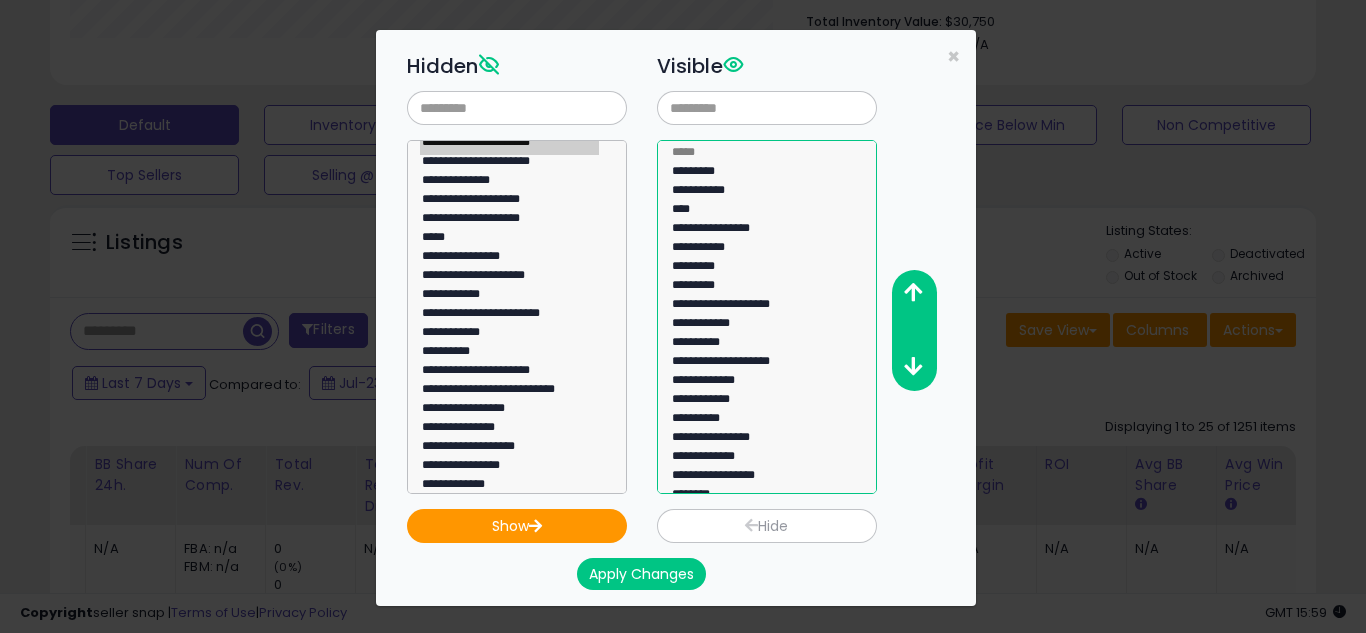 select on "**********" 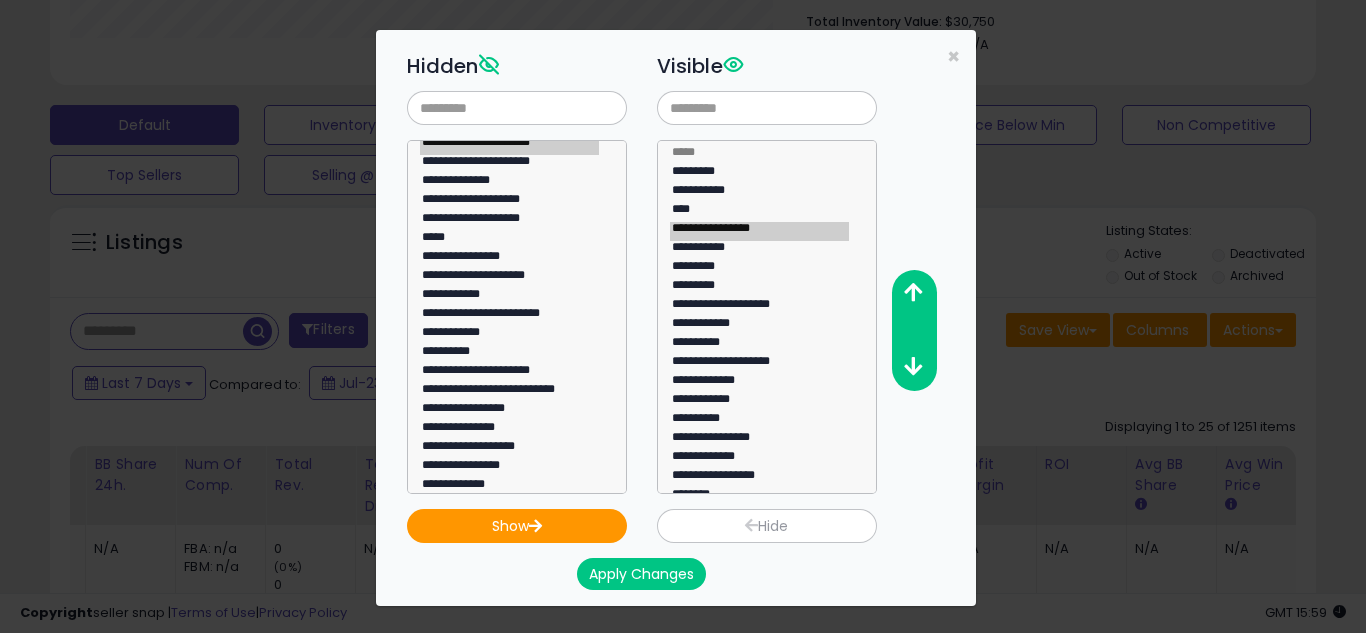 click at bounding box center [751, 525] 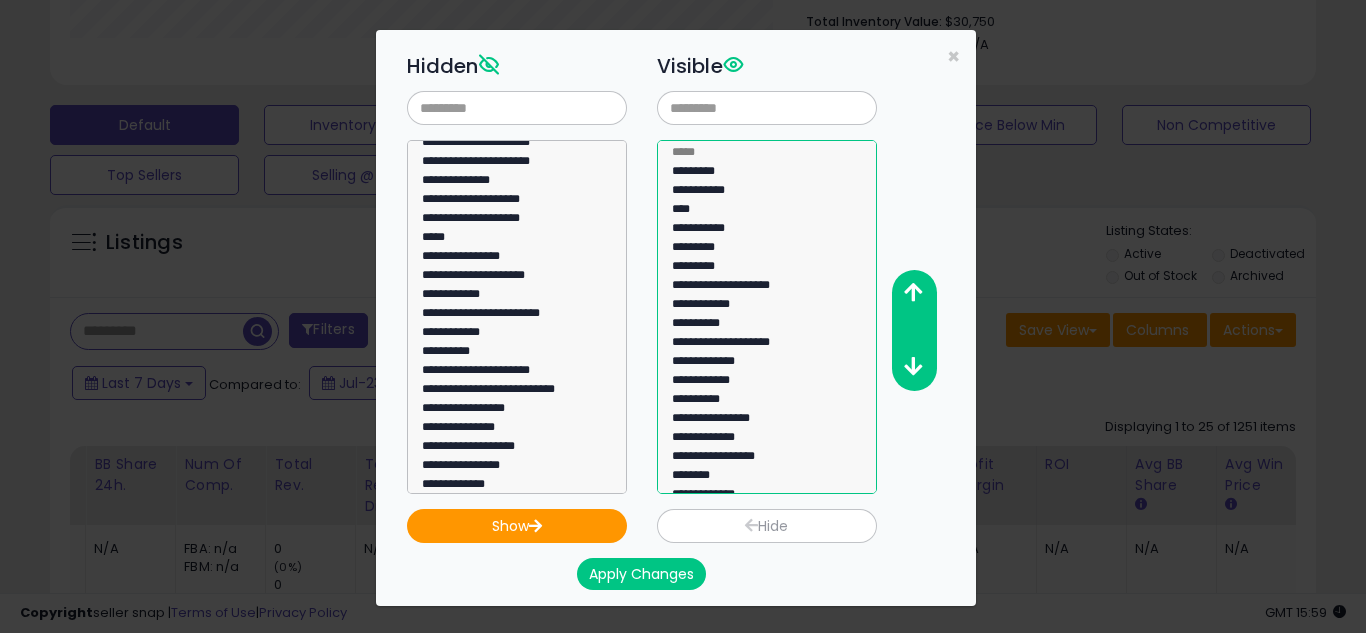 click on "**********" 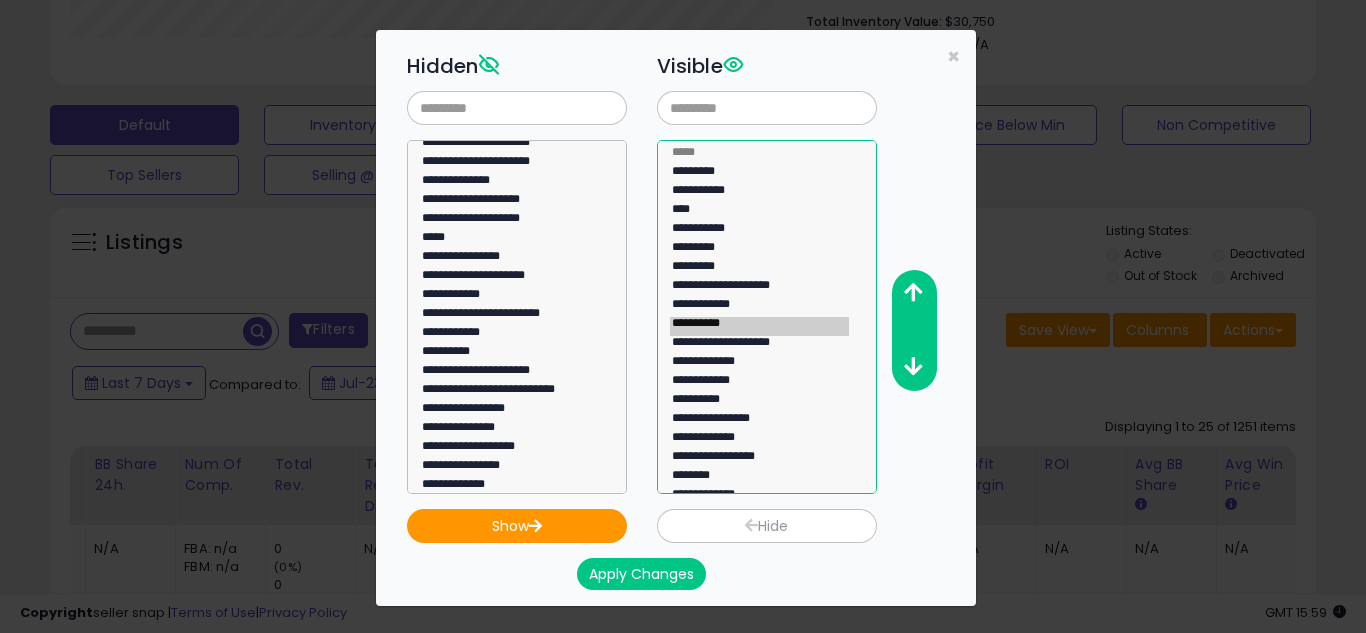 click on "**********" 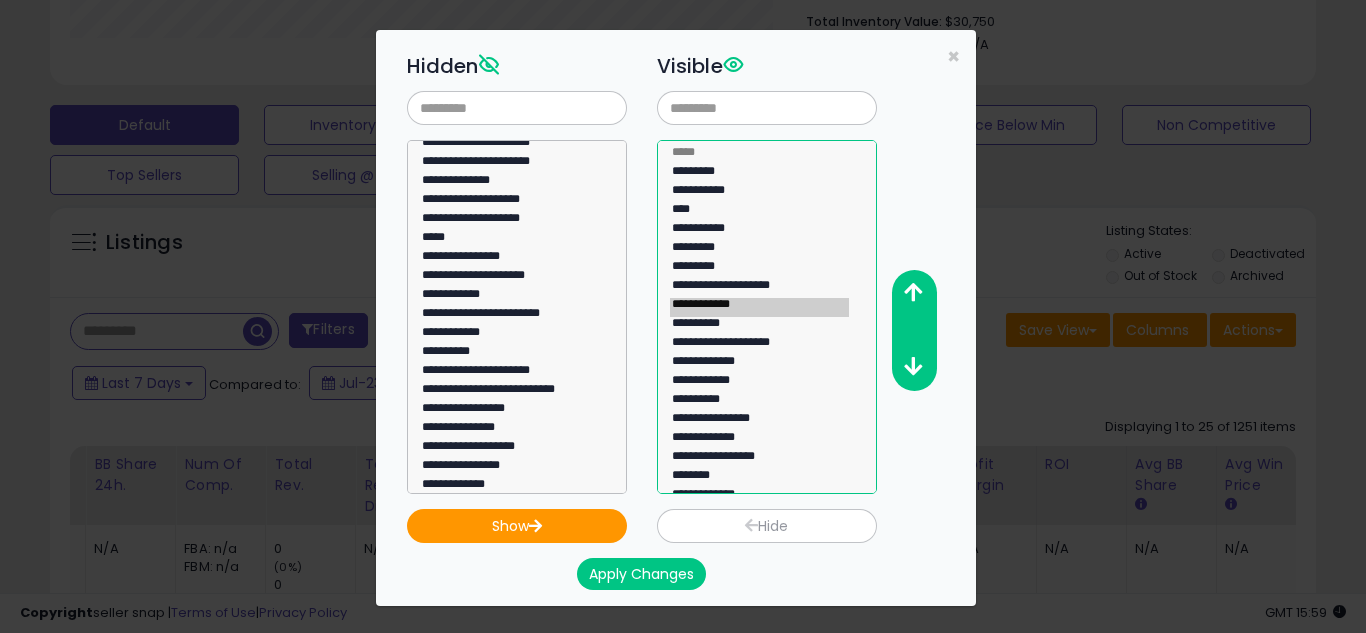 click on "**********" 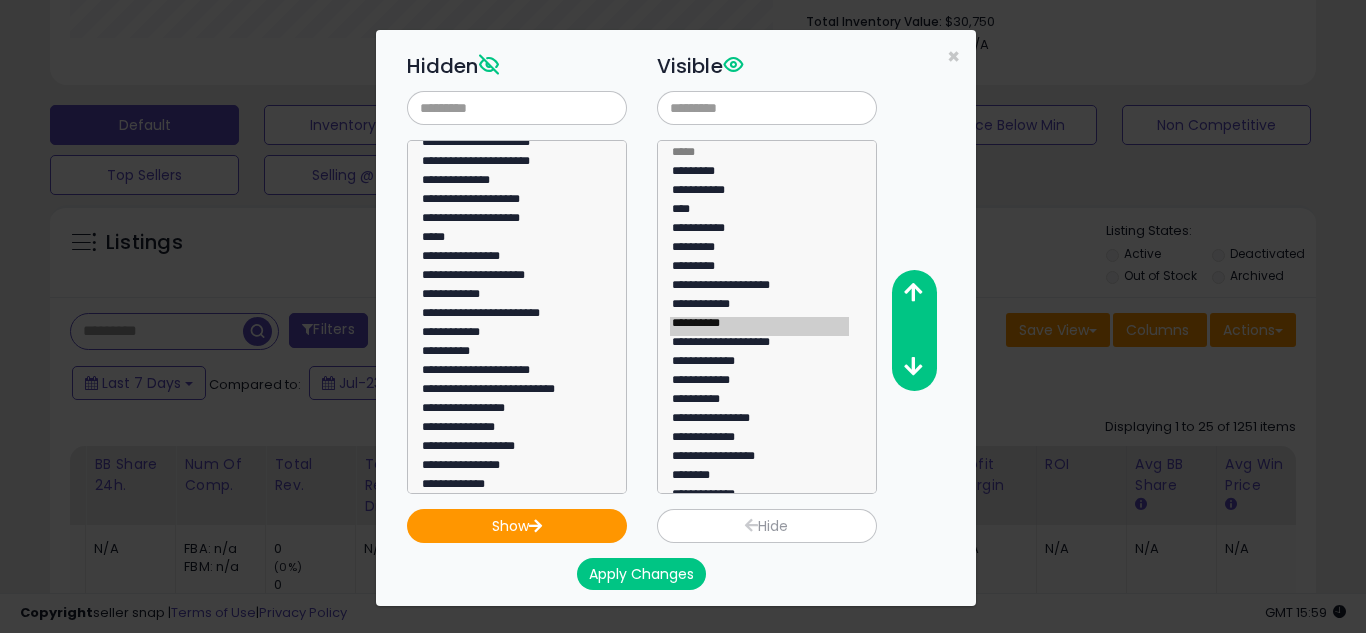 click on "Hide" at bounding box center [767, 526] 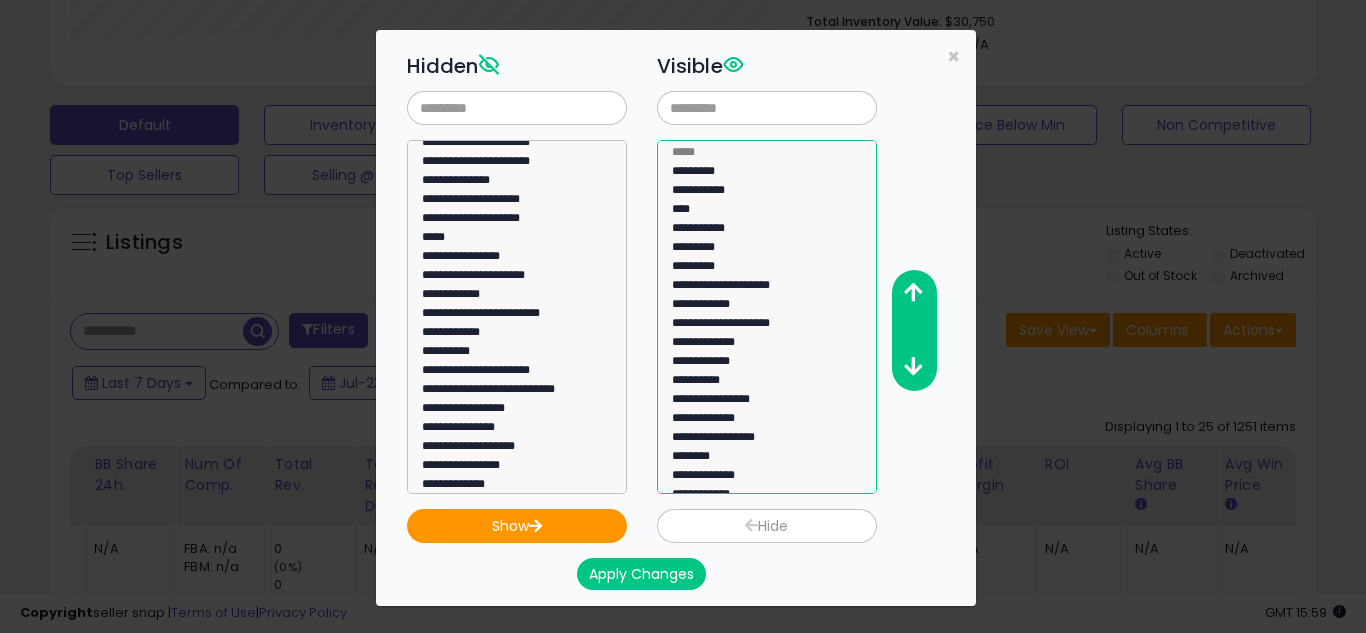 select on "**********" 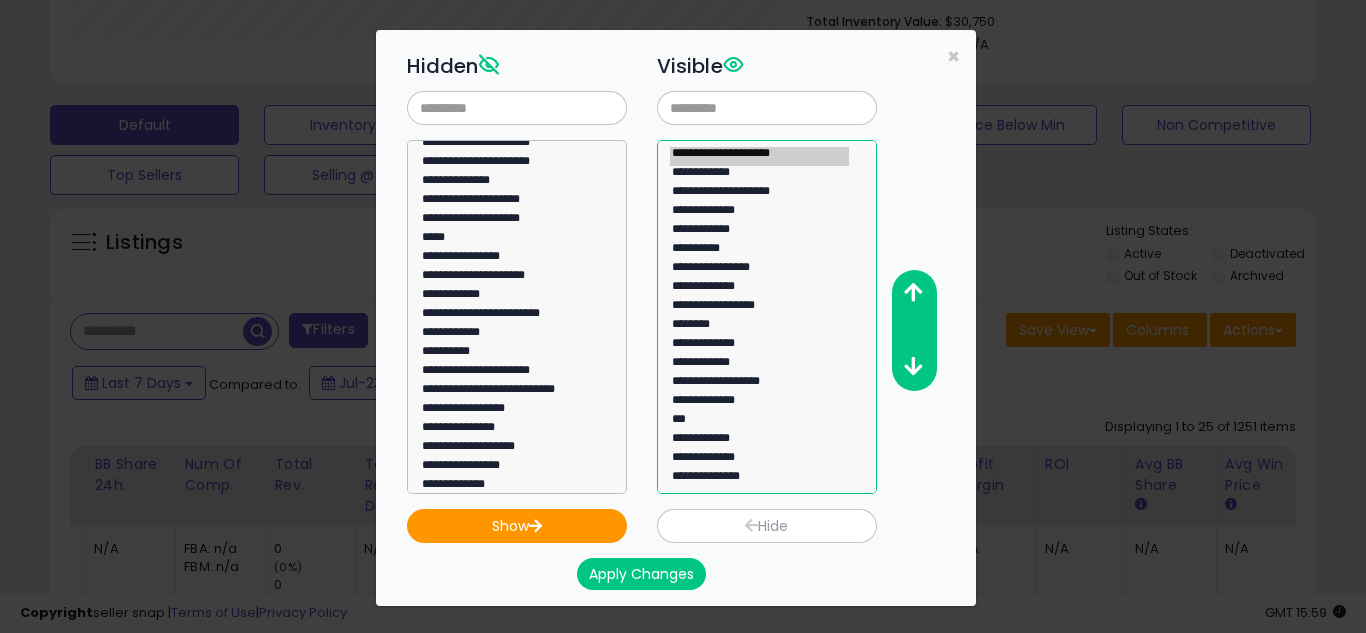 scroll, scrollTop: 133, scrollLeft: 0, axis: vertical 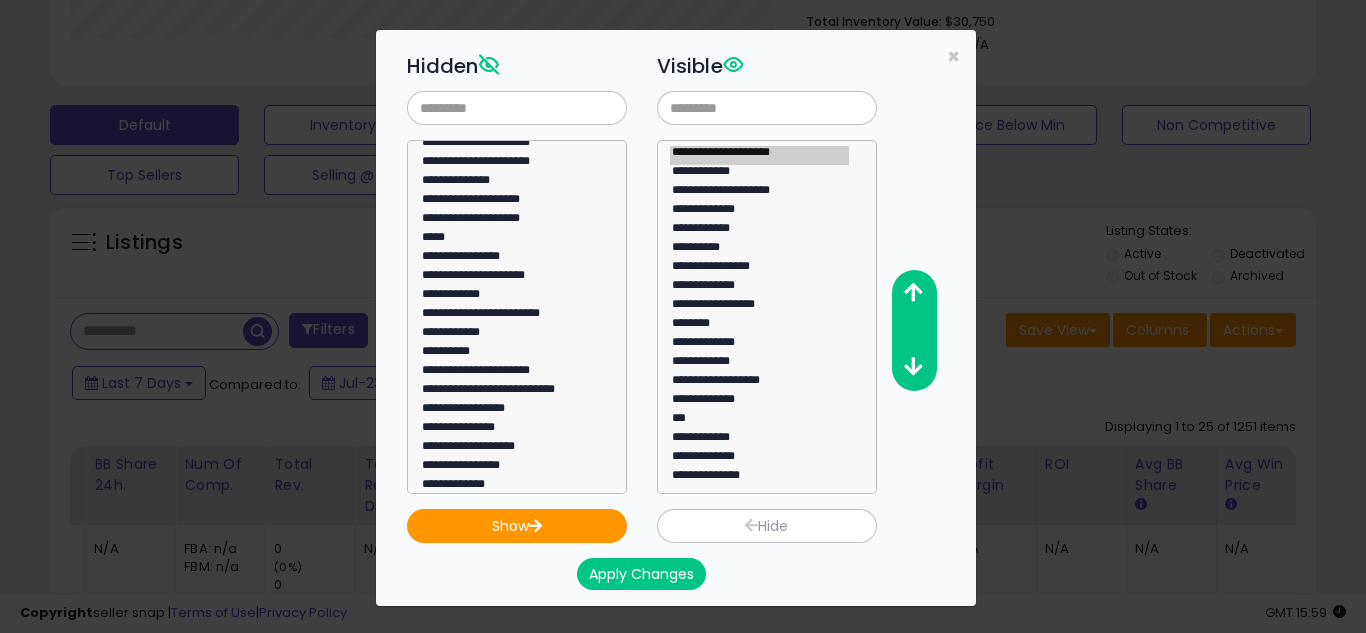 click on "Apply Changes" at bounding box center [641, 574] 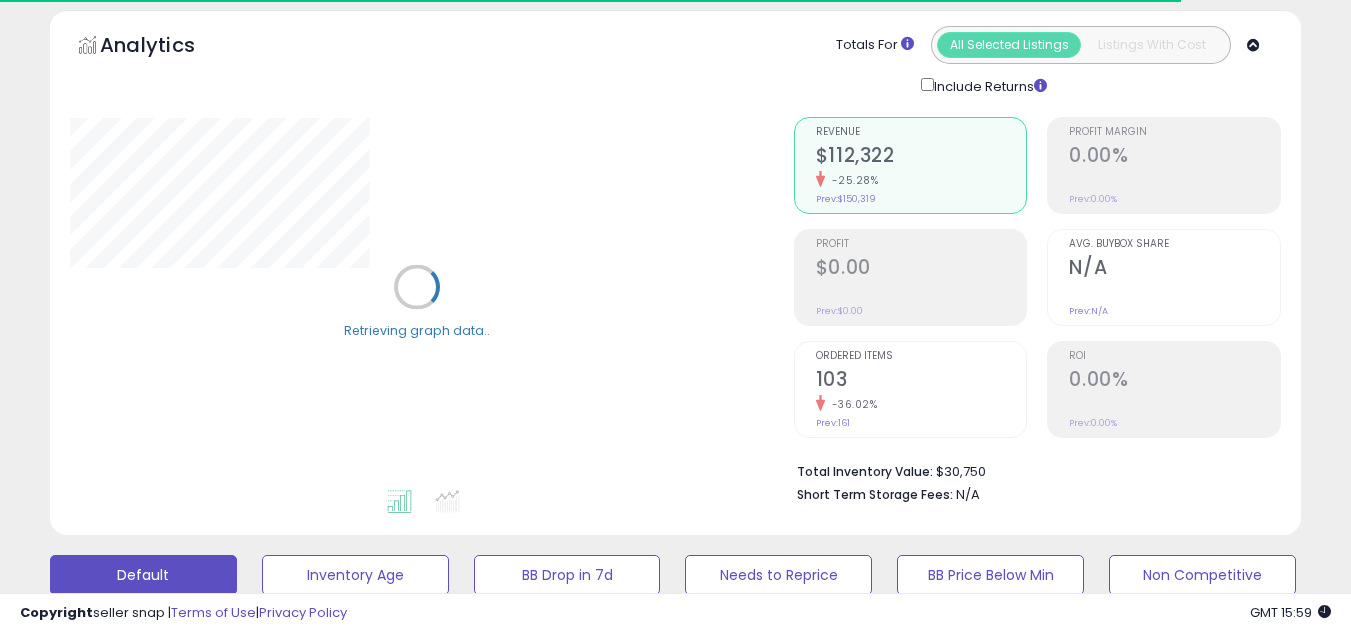 scroll, scrollTop: 0, scrollLeft: 0, axis: both 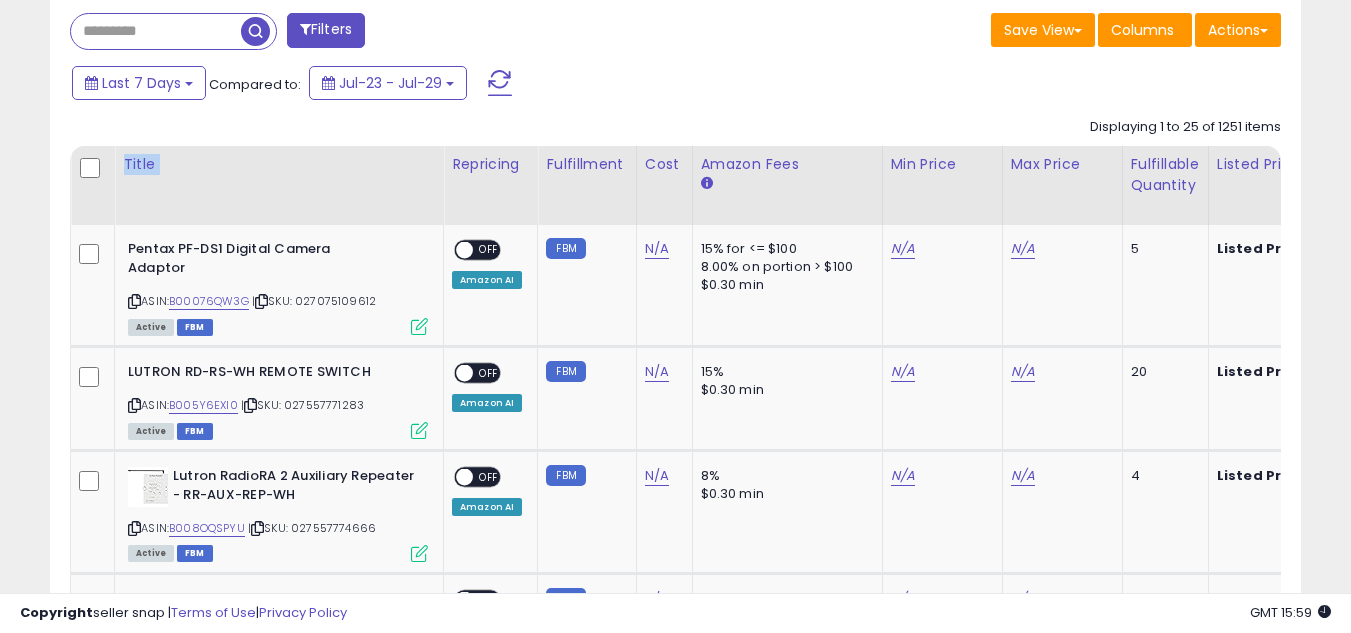 drag, startPoint x: 445, startPoint y: 155, endPoint x: 731, endPoint y: 74, distance: 297.24905 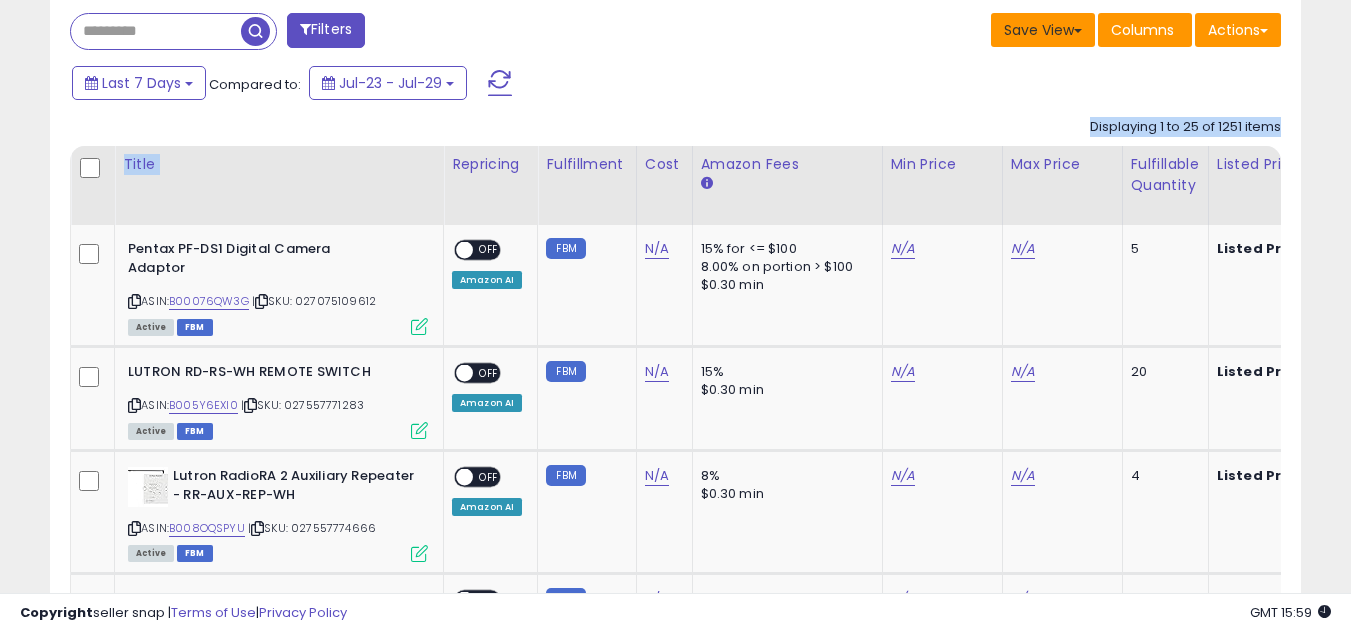 click on "Save View" at bounding box center [1043, 30] 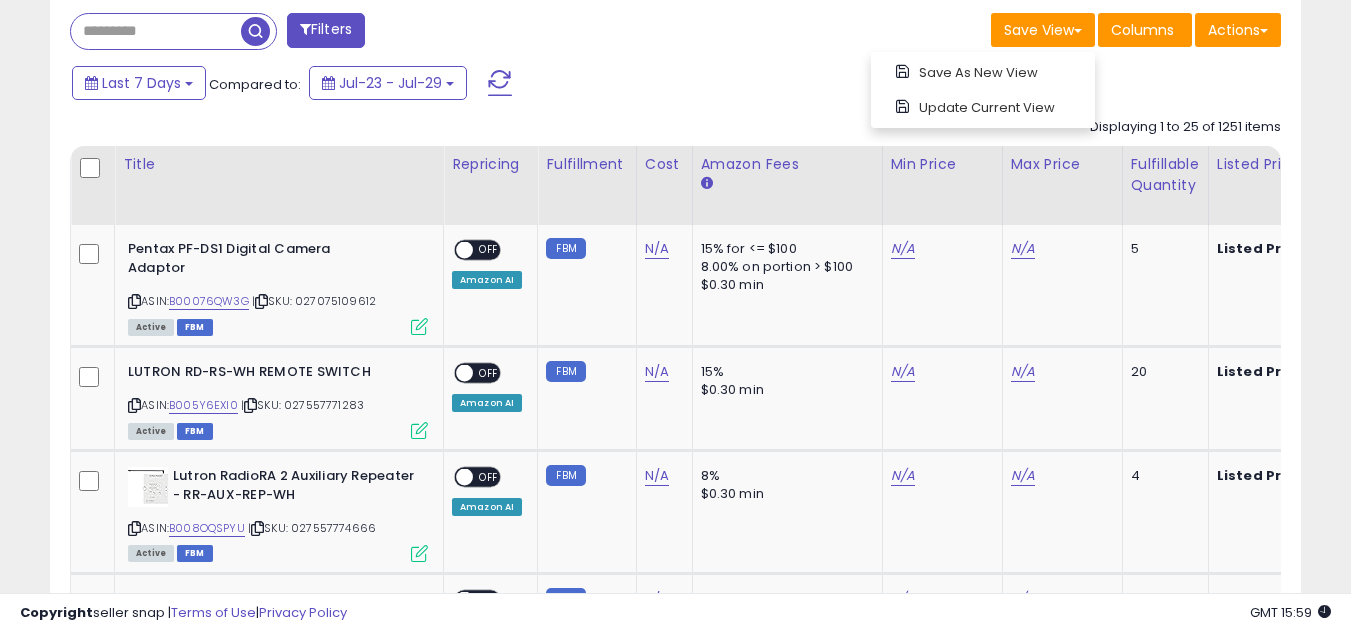 click on "Filters
Save View
Save As New View
Update Current View" at bounding box center (675, 33) 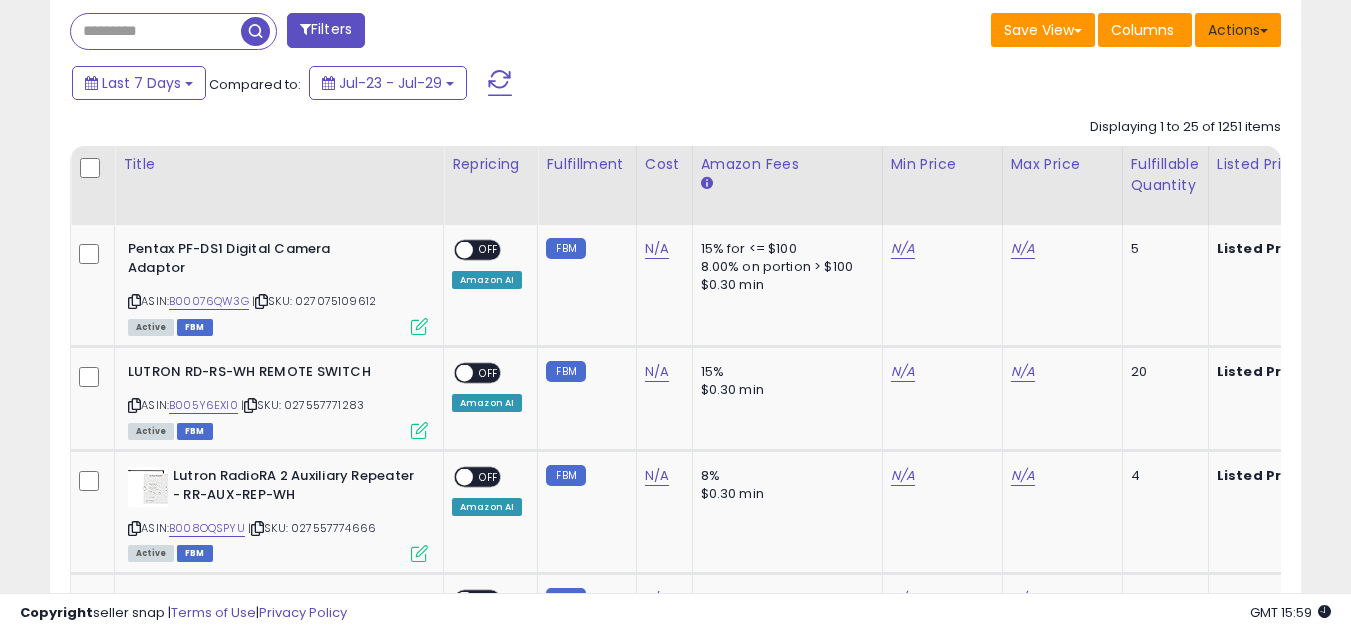 click on "Actions" at bounding box center (1238, 30) 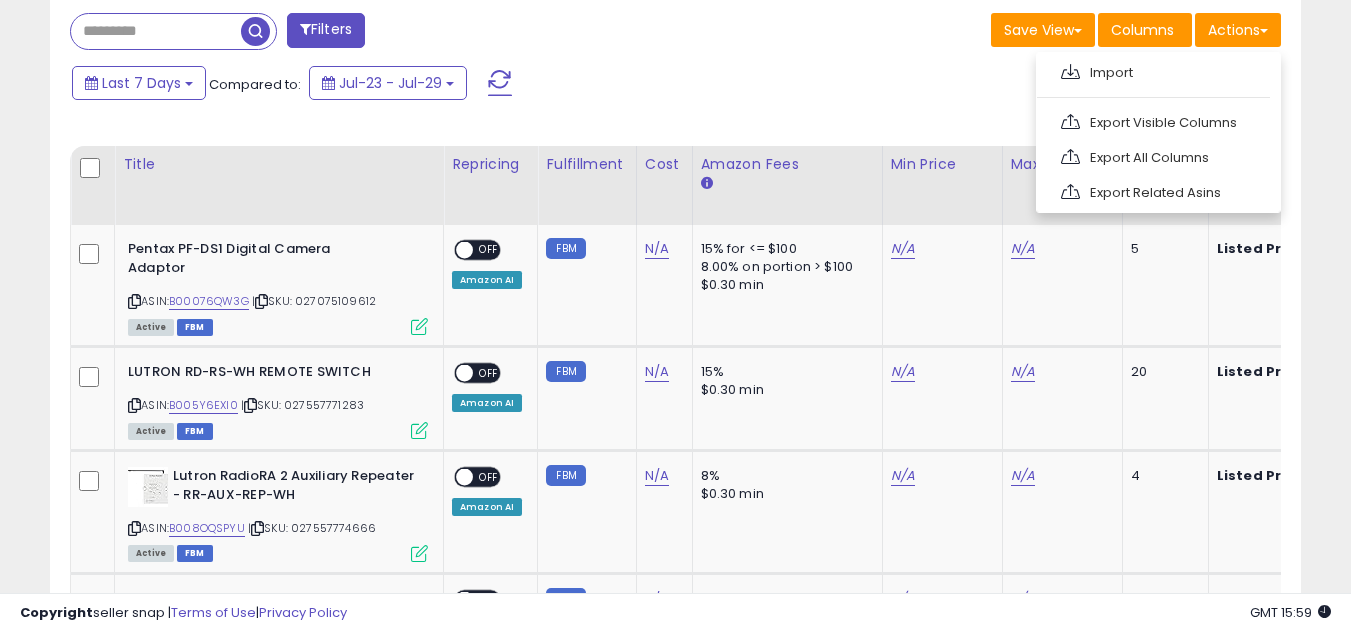 click on "Last 7 Days
Compared to:
Jul-23 - Jul-29" at bounding box center (521, 85) 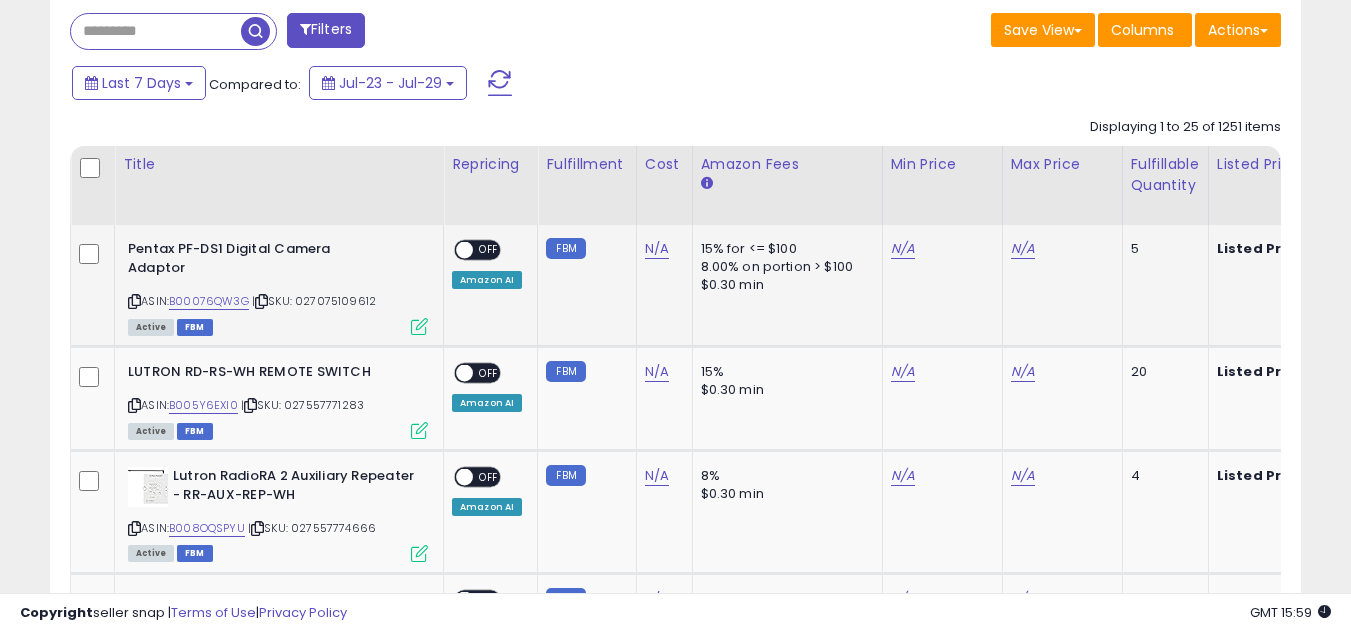drag, startPoint x: 803, startPoint y: 262, endPoint x: 863, endPoint y: 254, distance: 60.530983 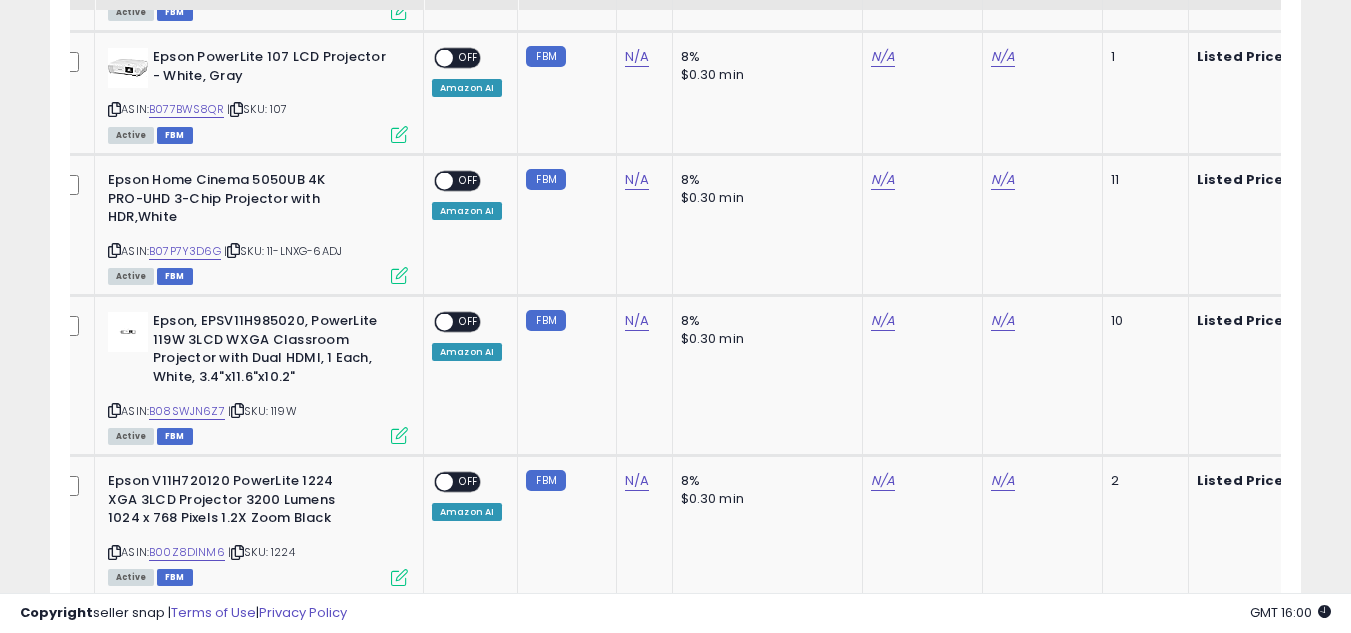 scroll, scrollTop: 2400, scrollLeft: 0, axis: vertical 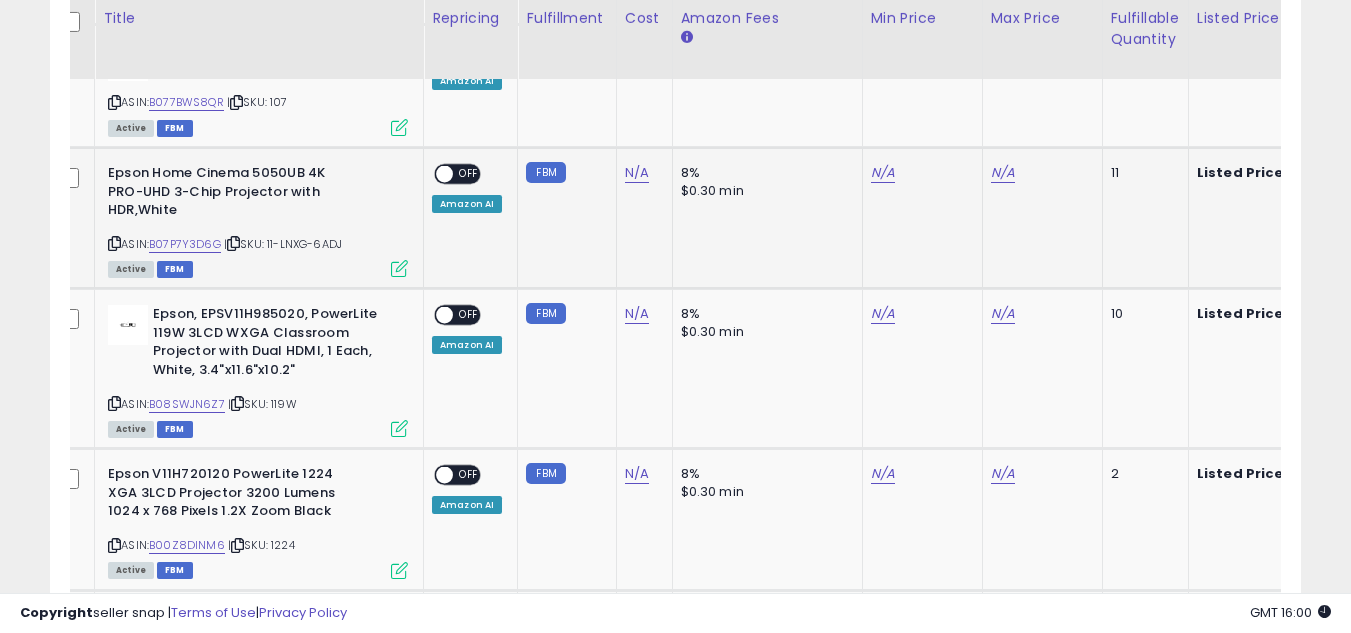 click on "Epson Home Cinema 5050UB 4K PRO-UHD 3-Chip Projector with HDR,White" at bounding box center (229, 194) 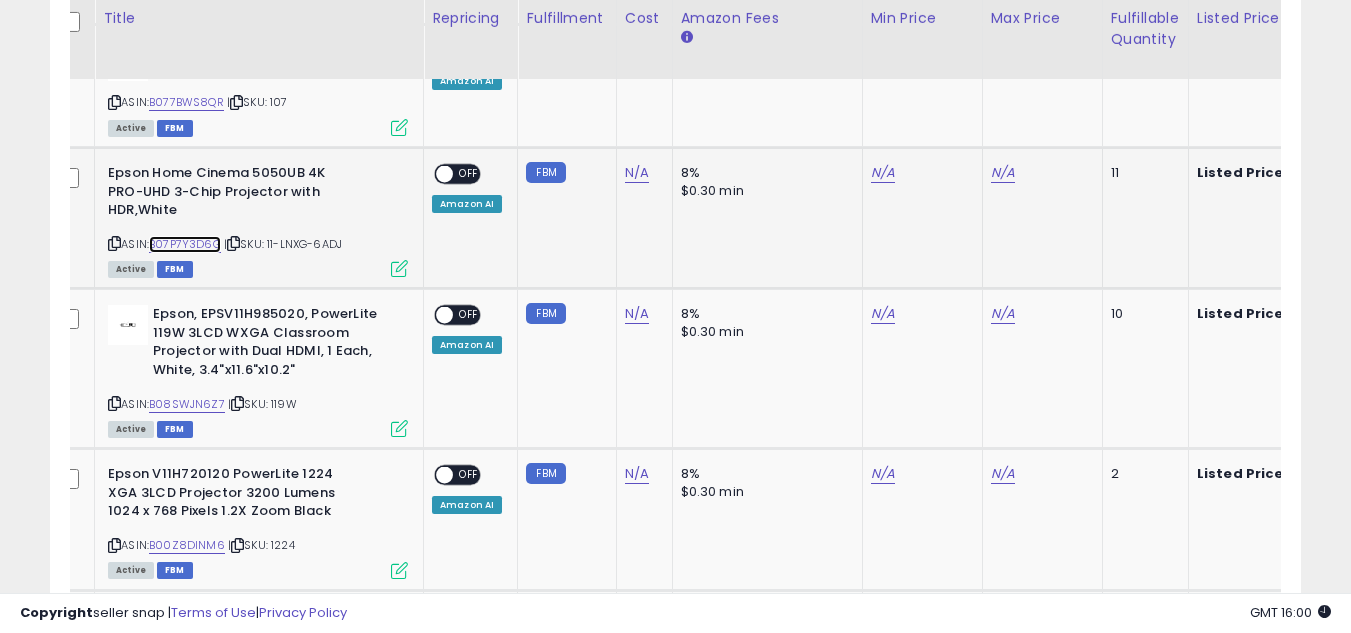 click on "B07P7Y3D6G" at bounding box center (185, 244) 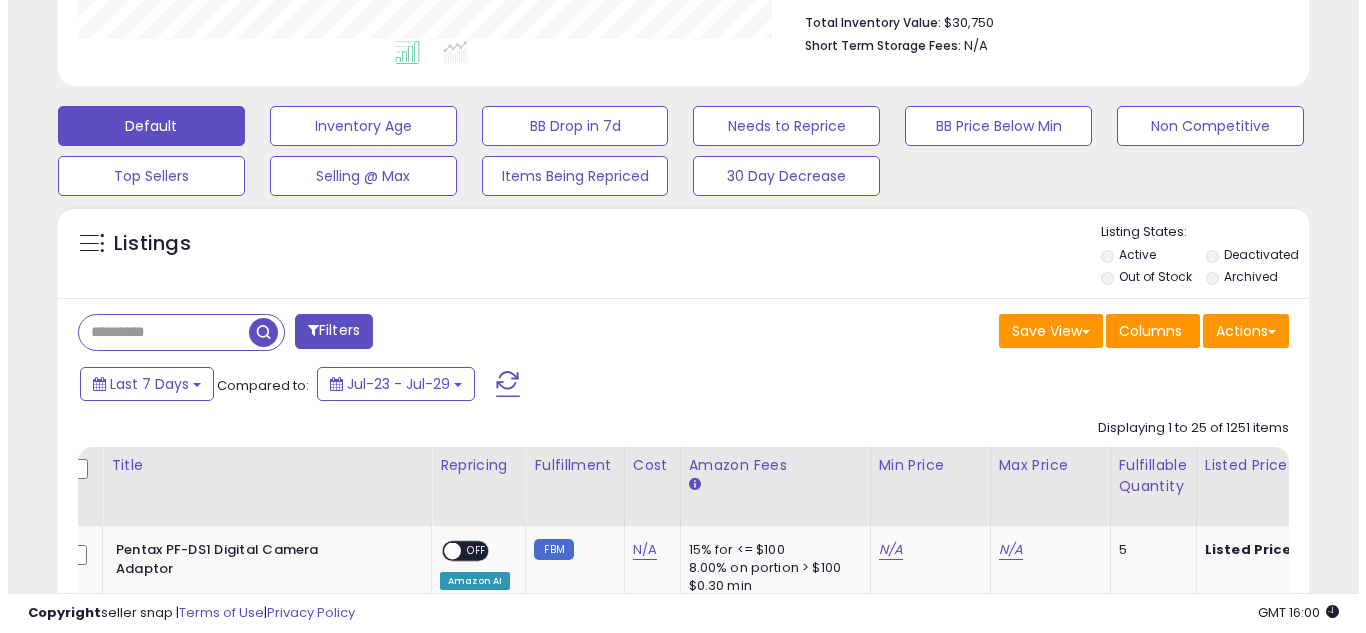 scroll, scrollTop: 525, scrollLeft: 0, axis: vertical 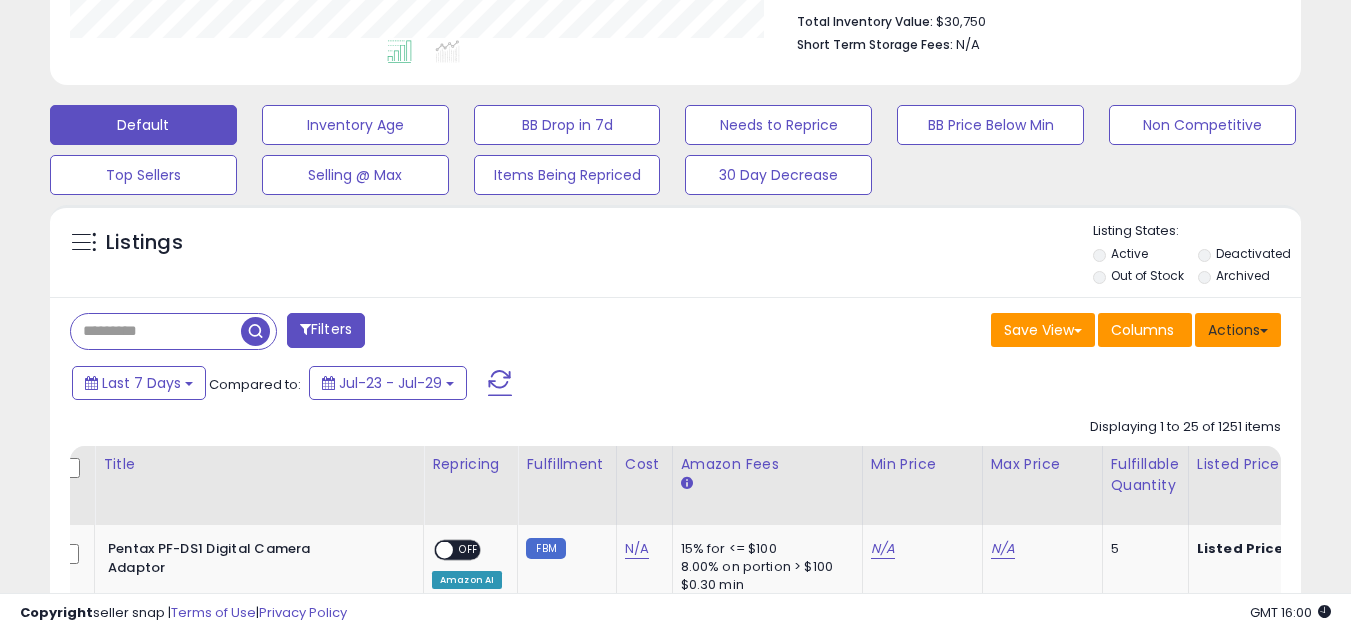 click on "Actions" at bounding box center (1238, 330) 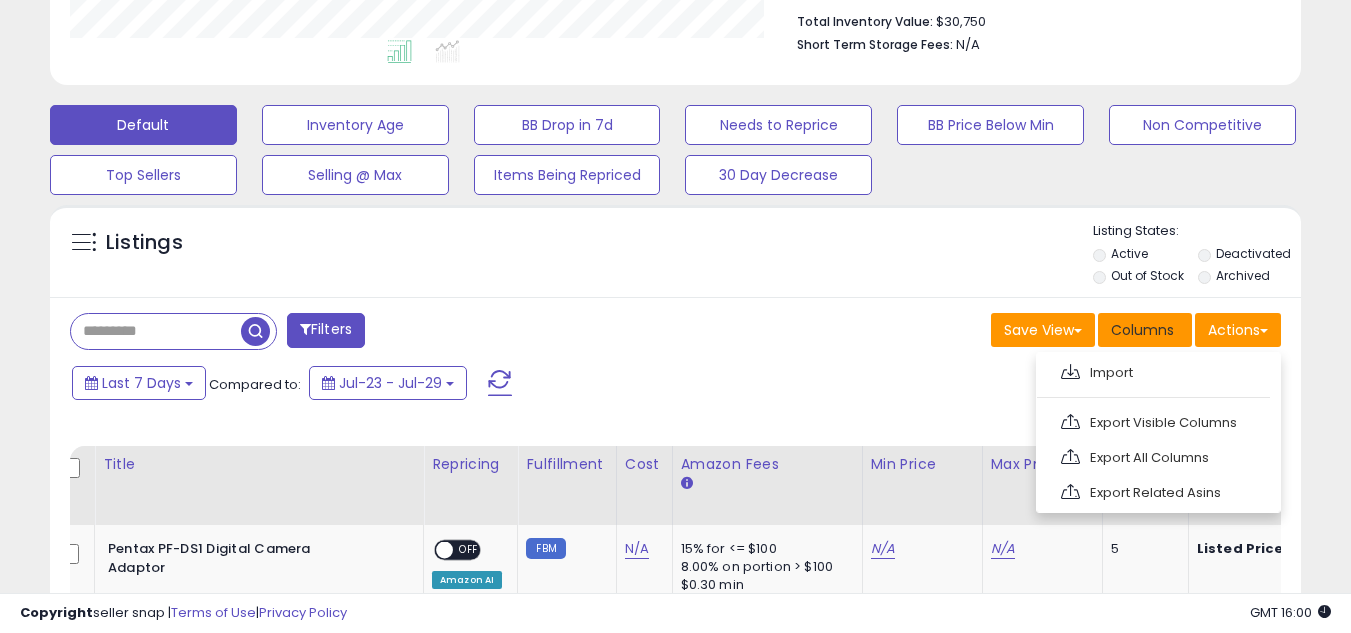 click on "Columns" at bounding box center (1142, 330) 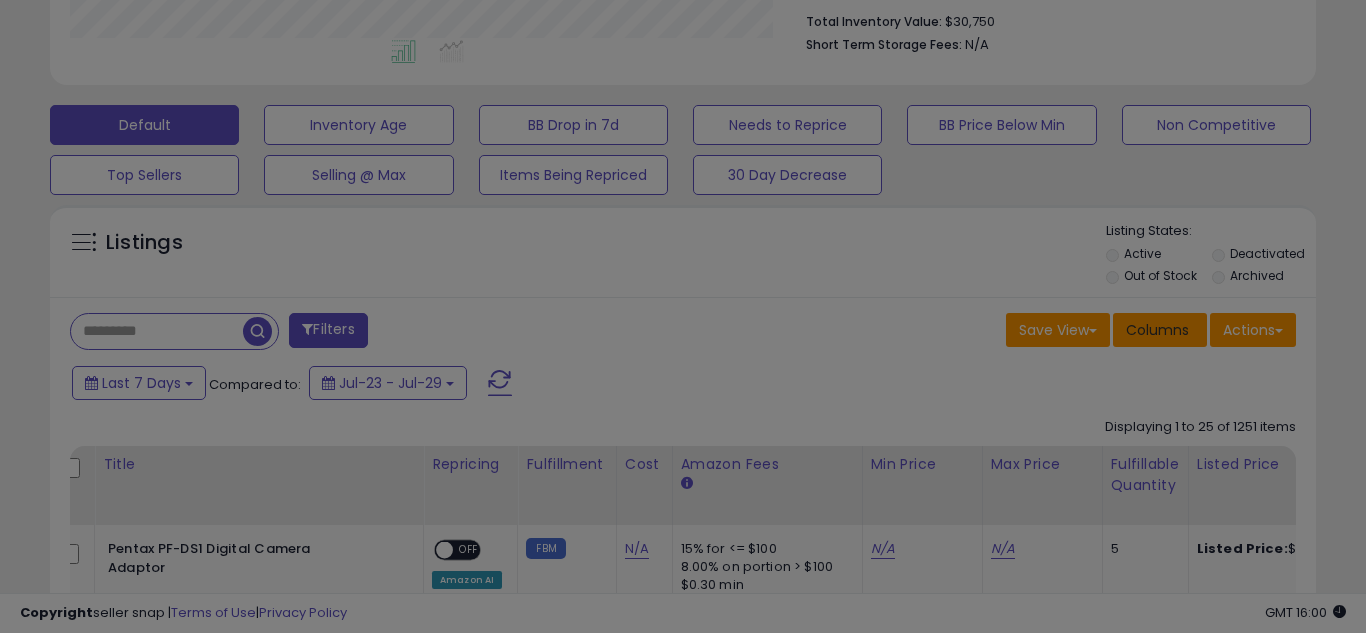 scroll, scrollTop: 999590, scrollLeft: 999267, axis: both 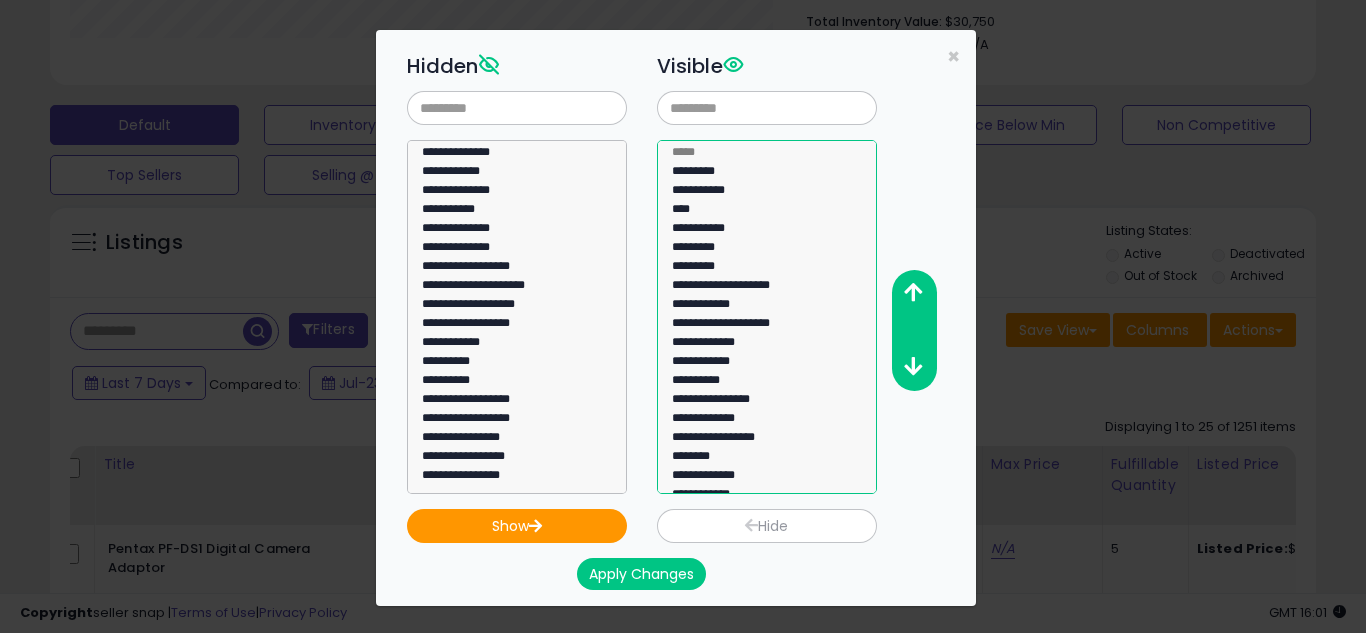 click on "*********" 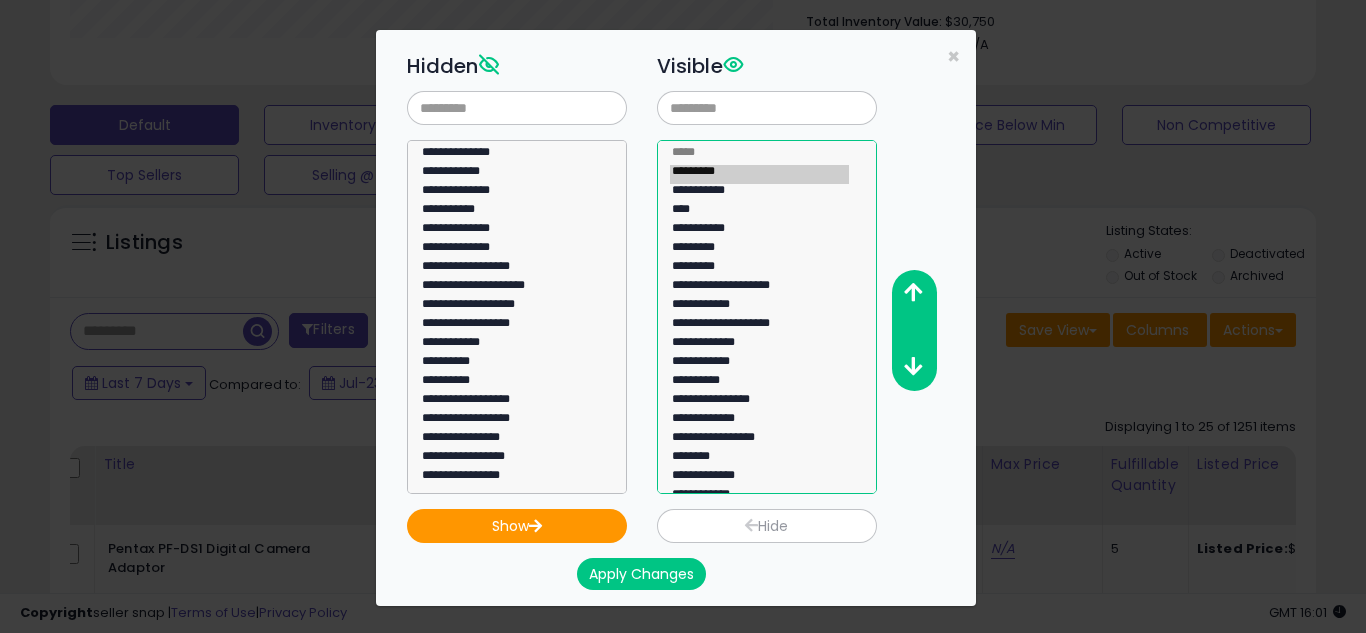 click on "****" 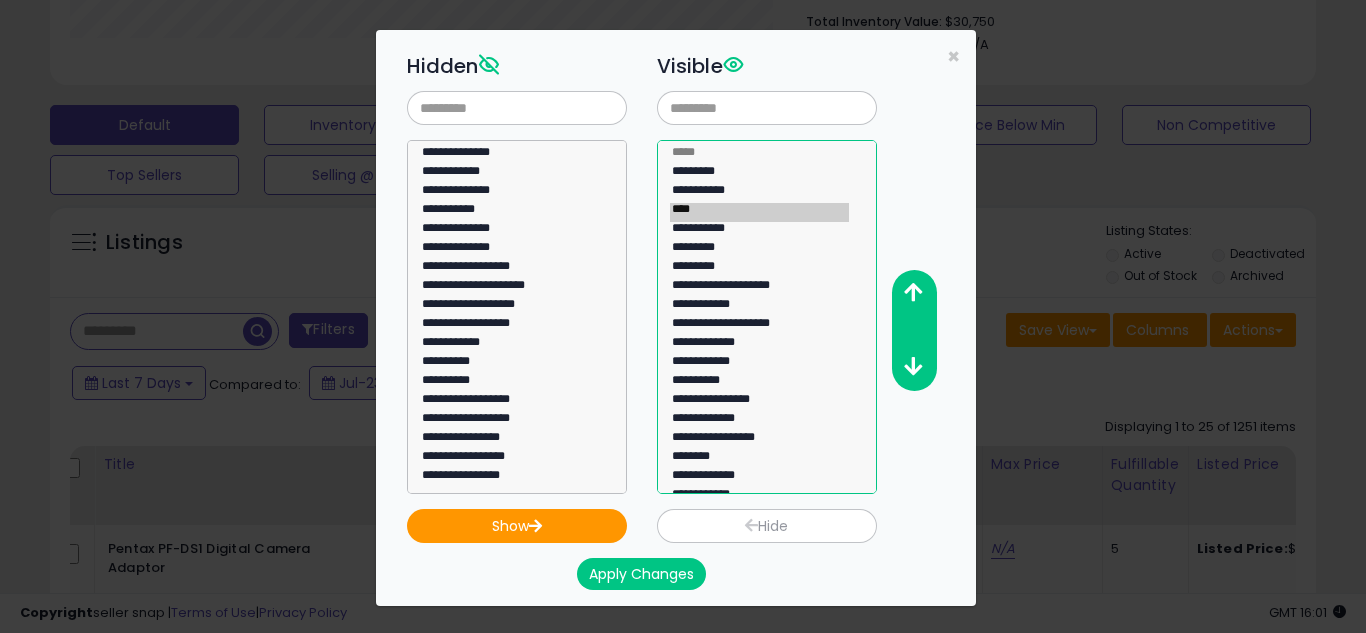 click on "**********" 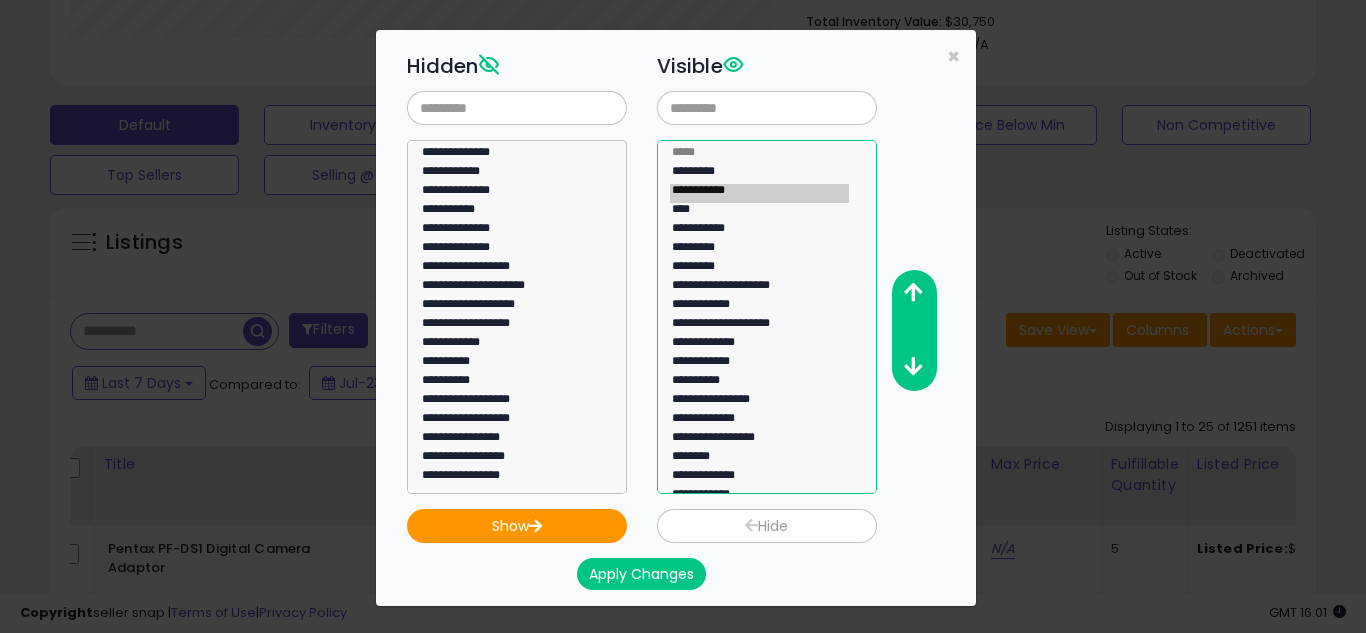 click on "****" 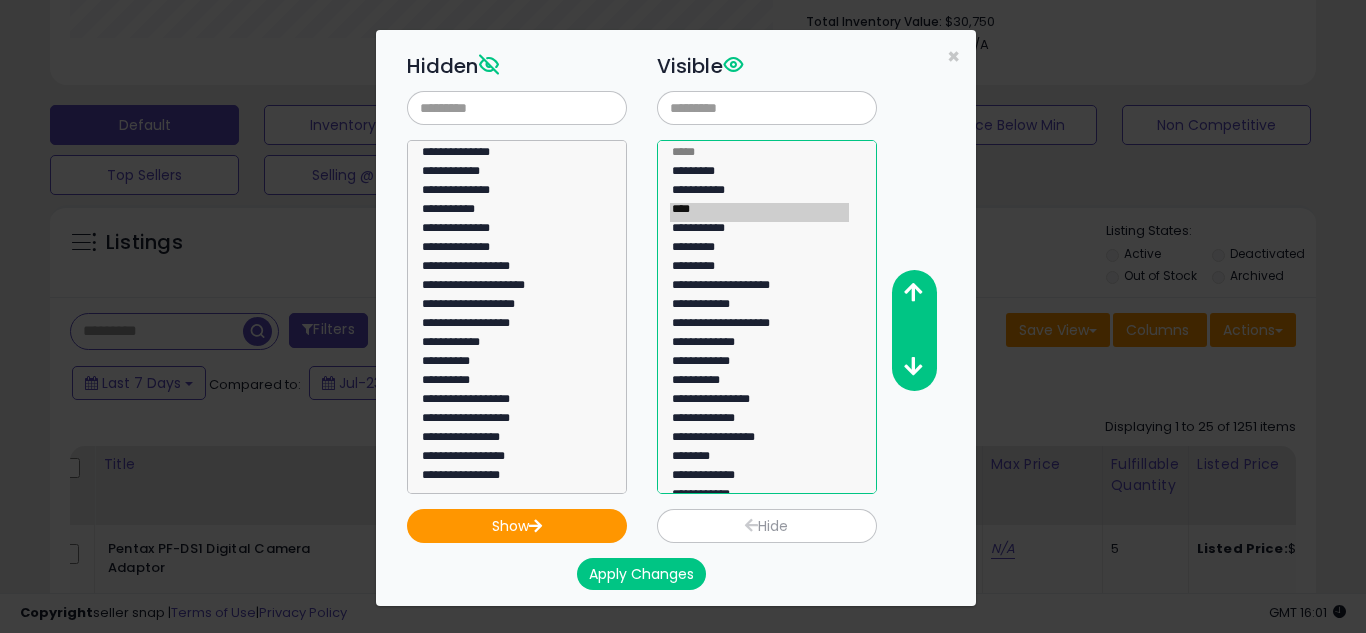 click on "**********" 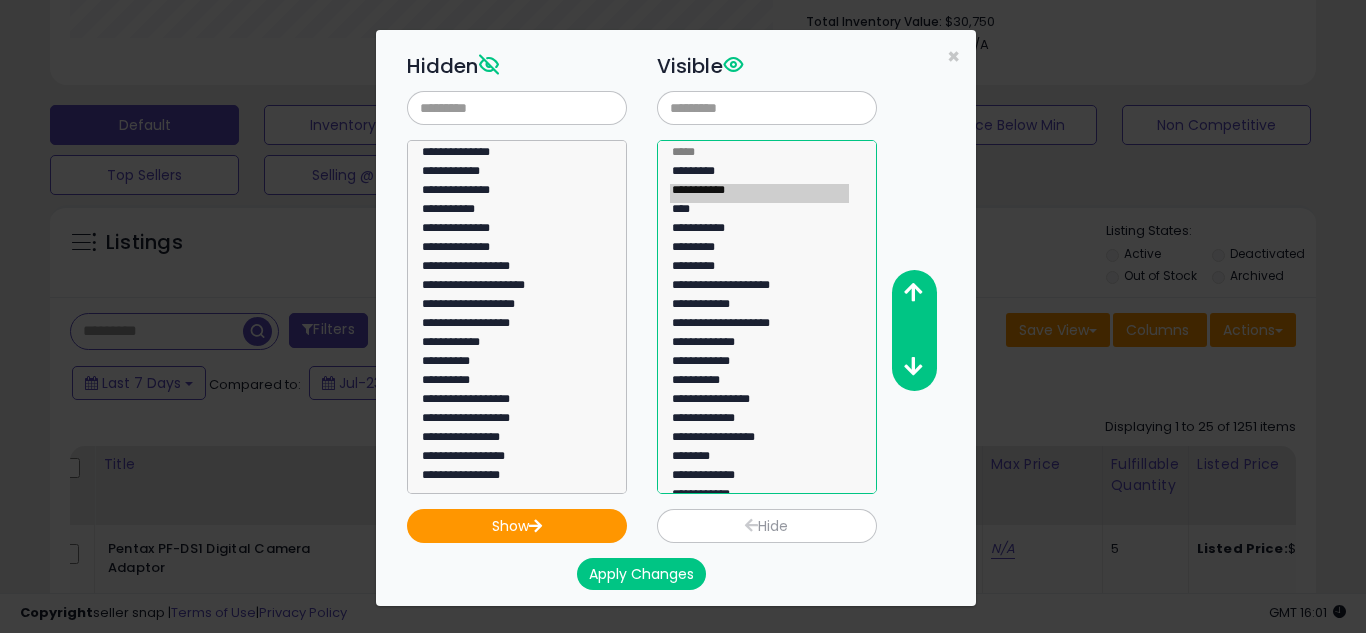 click on "*********" 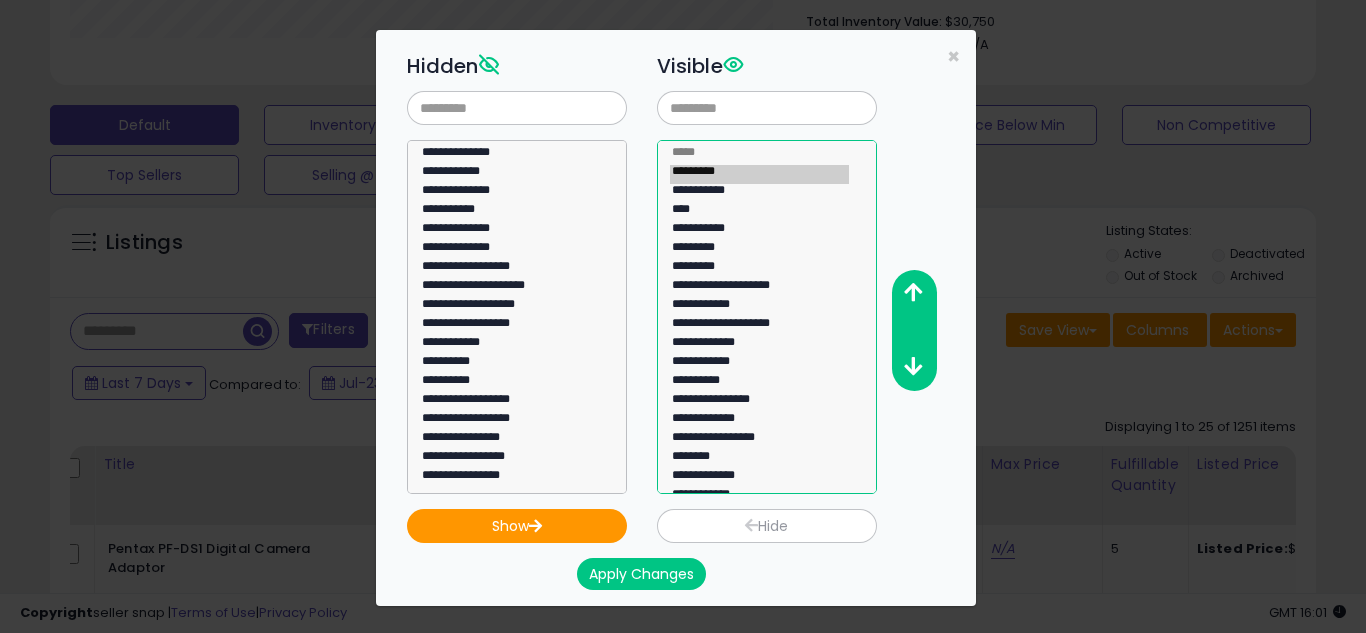 click on "*********" 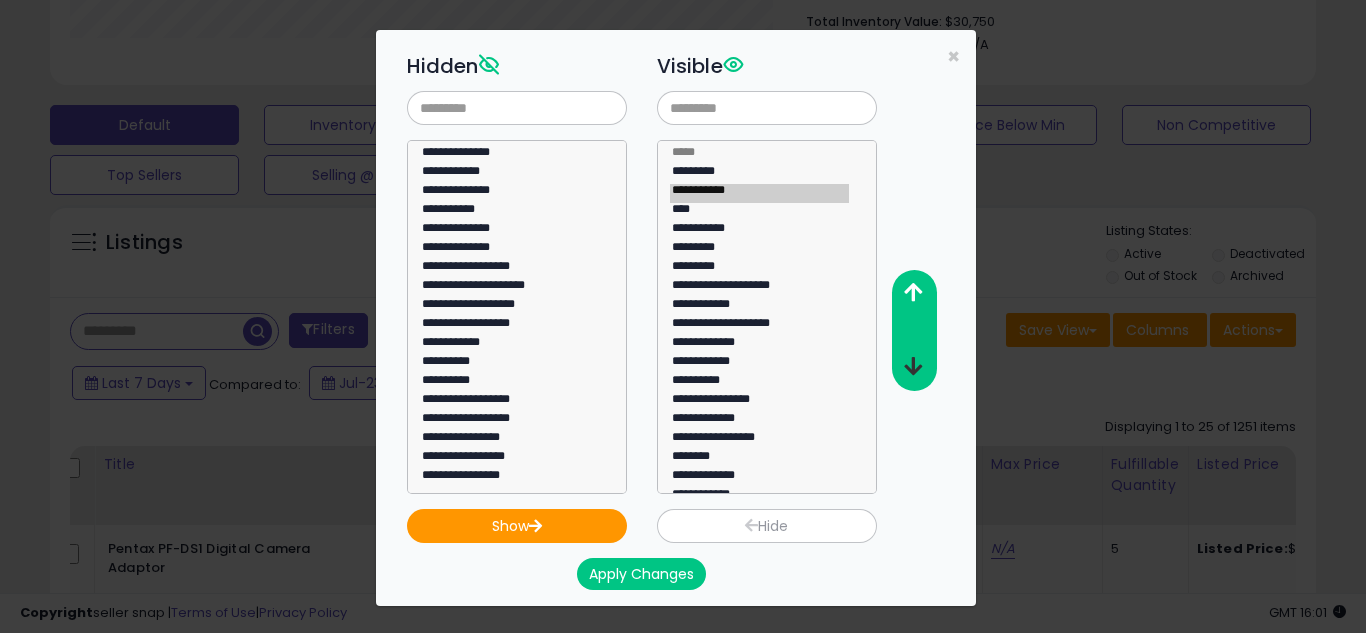 click at bounding box center (913, 366) 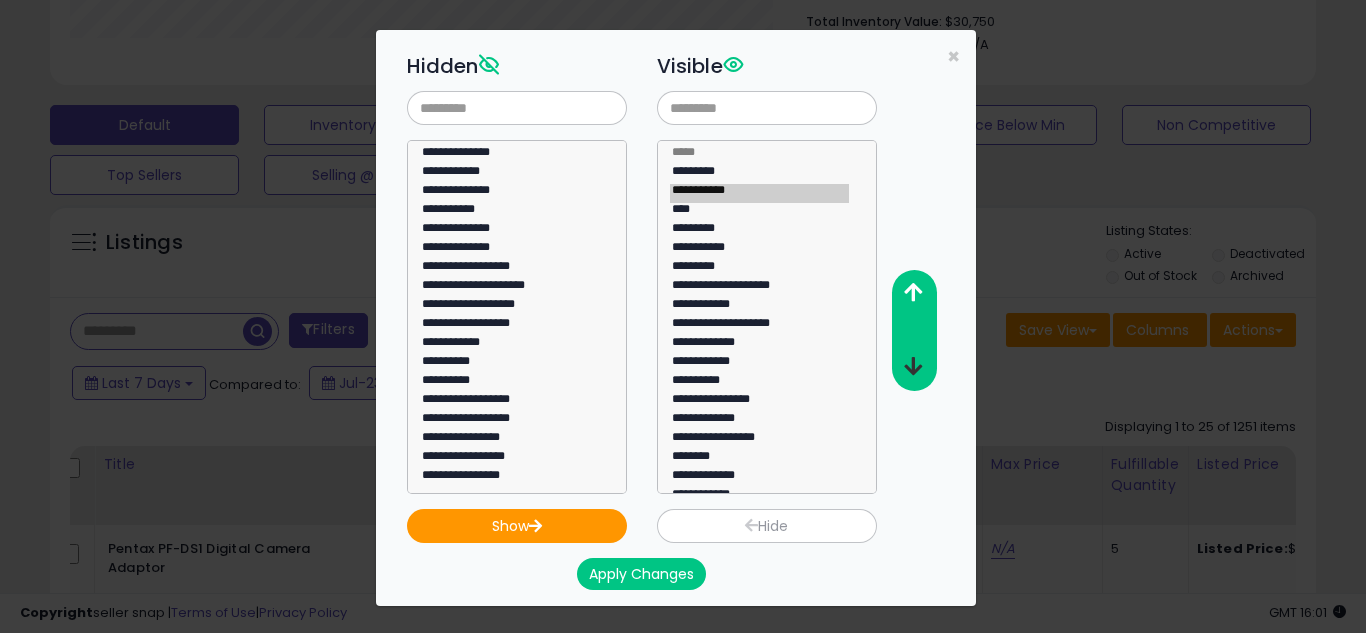 click at bounding box center [913, 366] 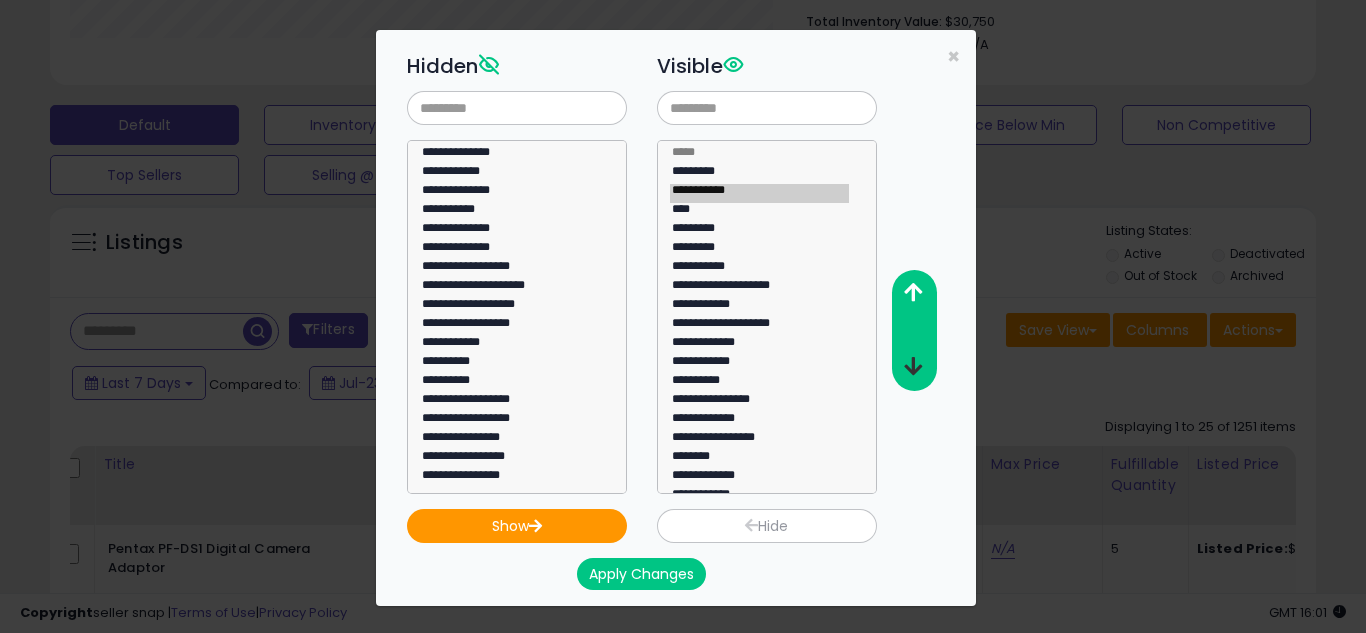 click at bounding box center (913, 366) 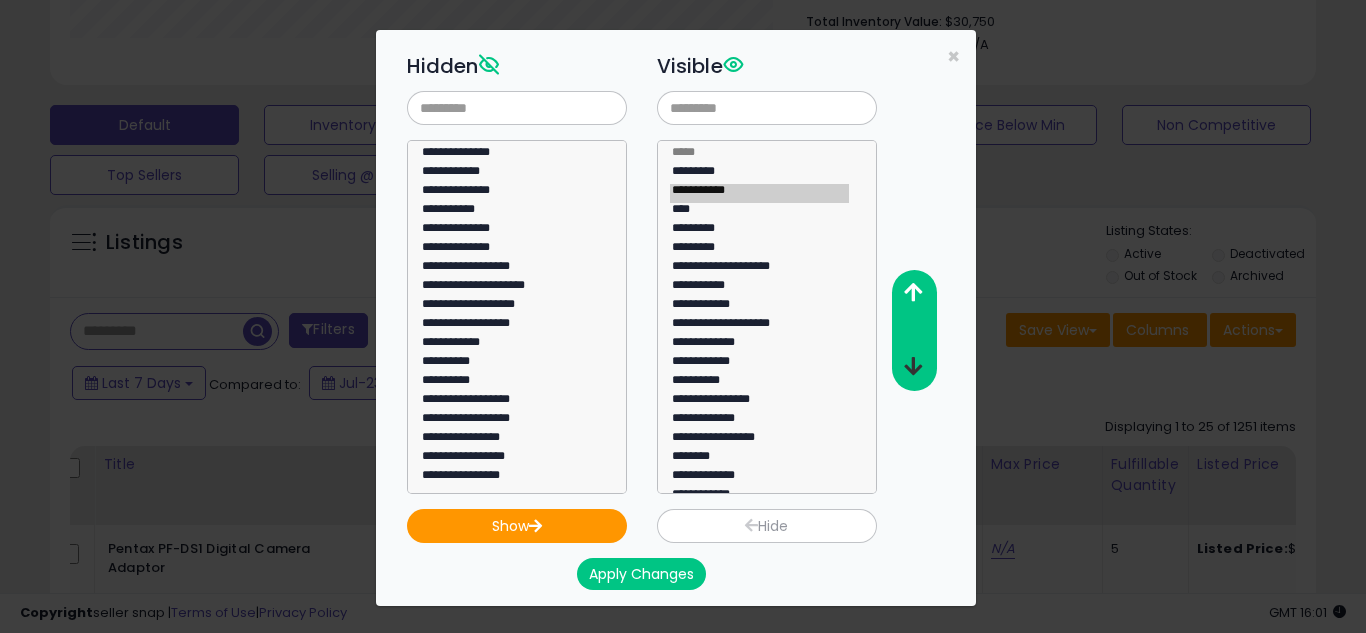 click at bounding box center (913, 366) 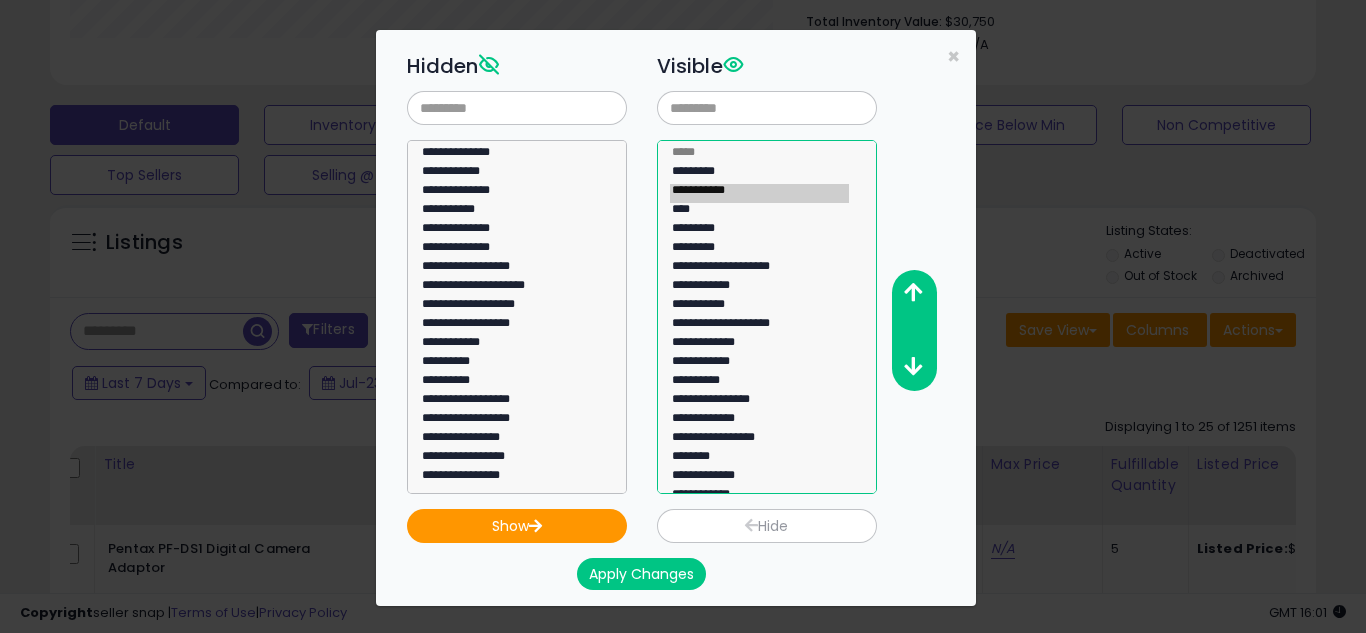 click on "**********" 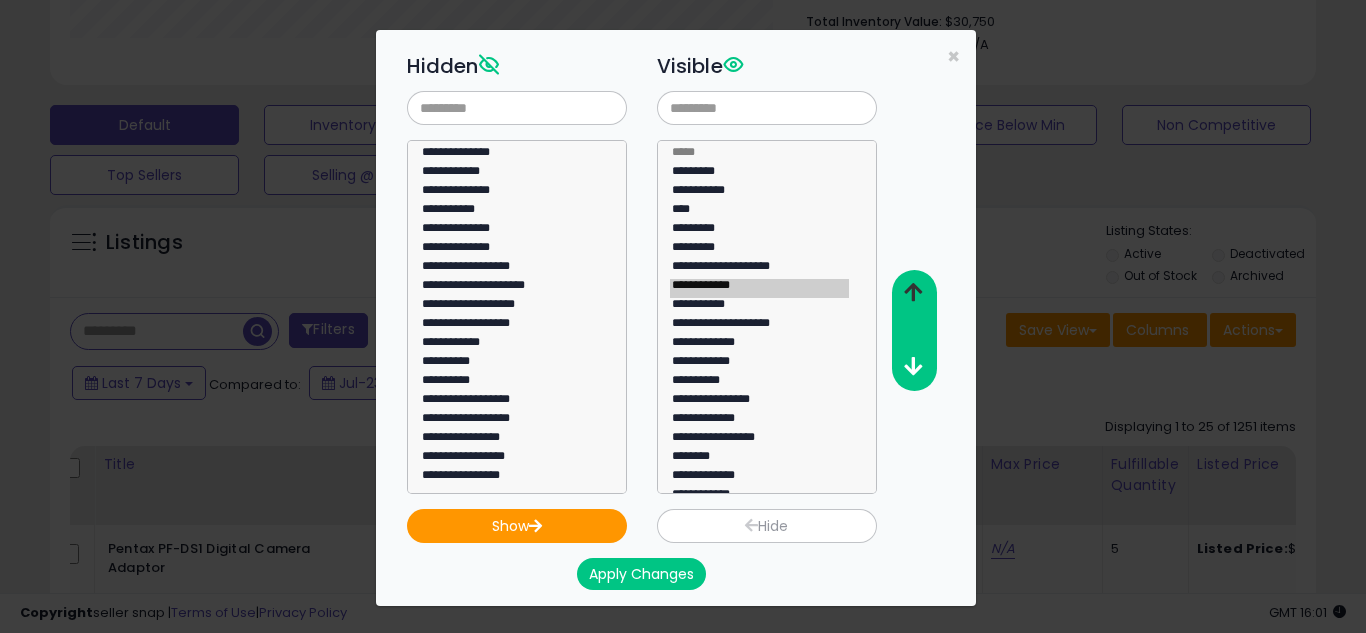 click at bounding box center (913, 292) 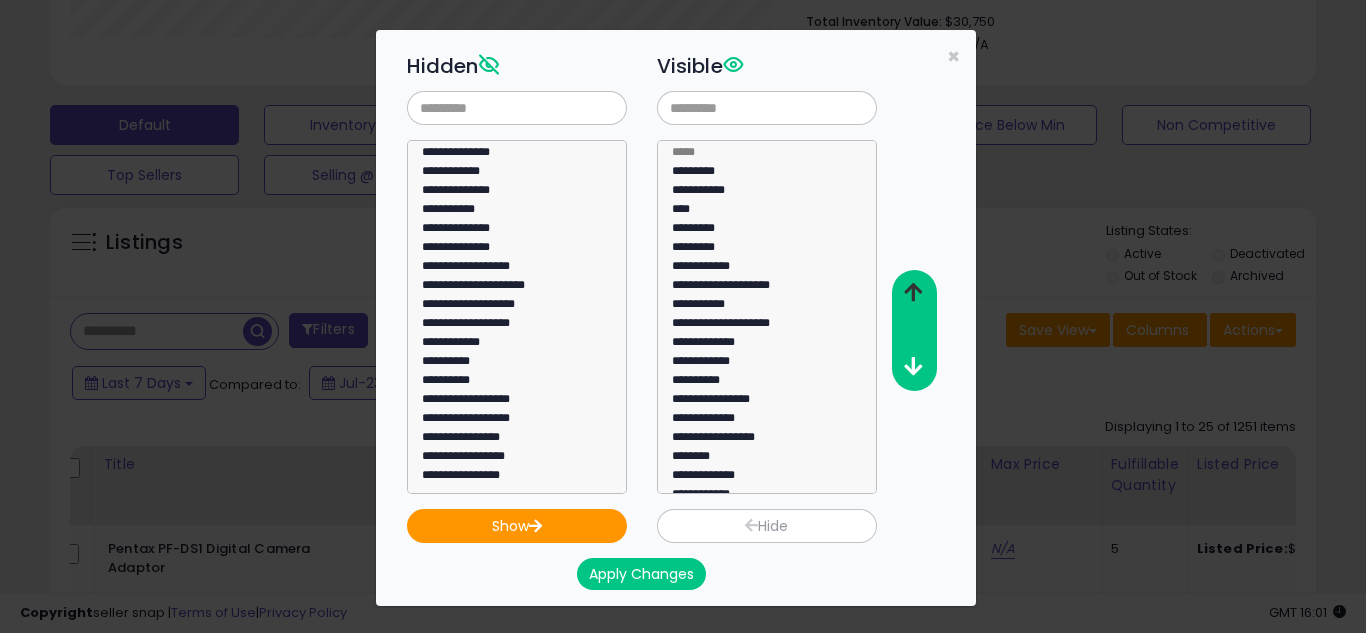 click at bounding box center [913, 292] 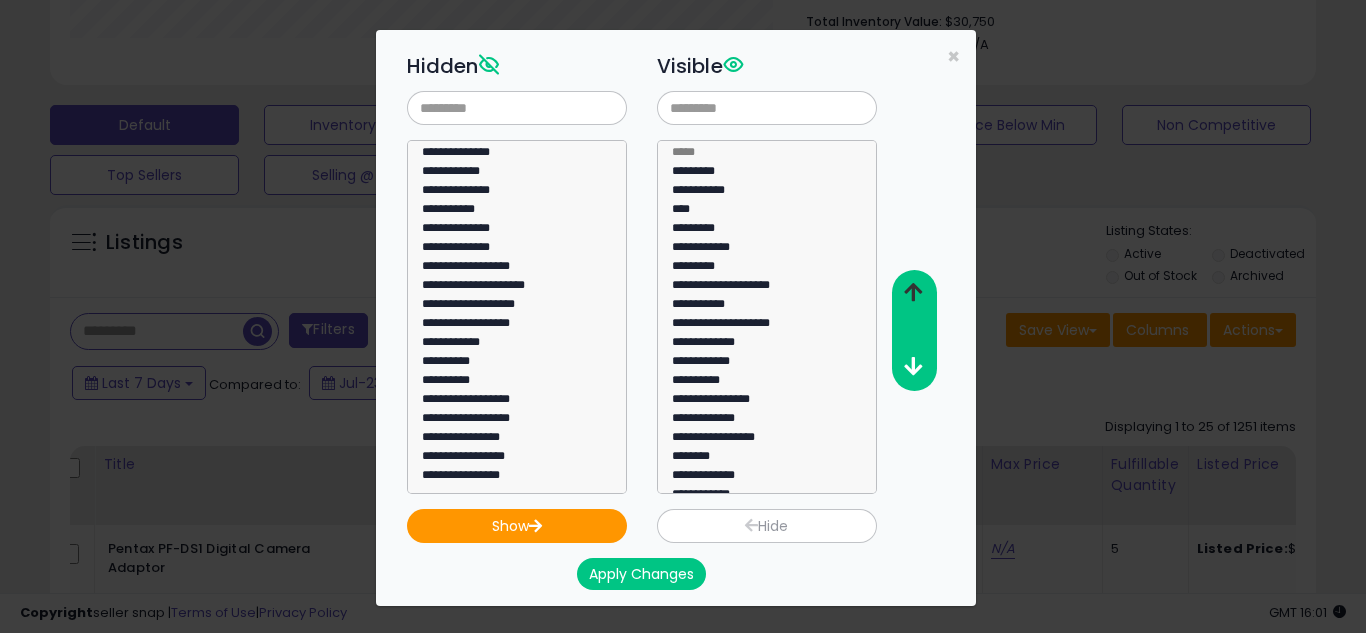click at bounding box center (913, 292) 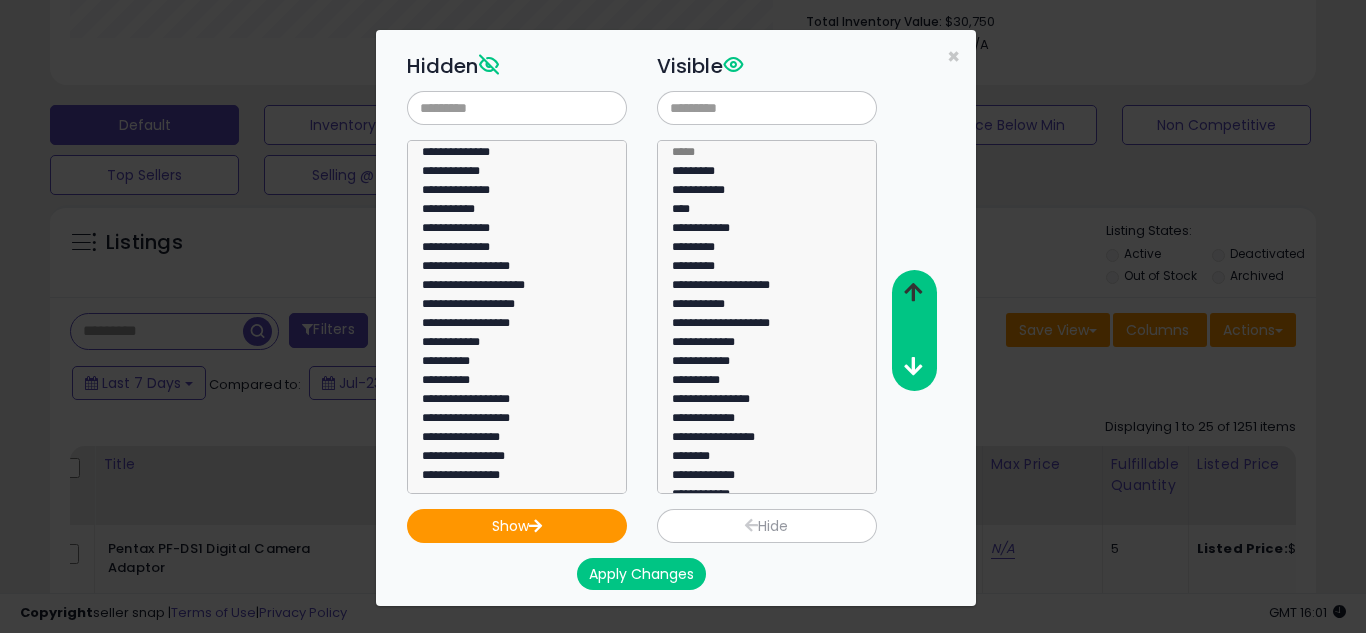 click at bounding box center (913, 292) 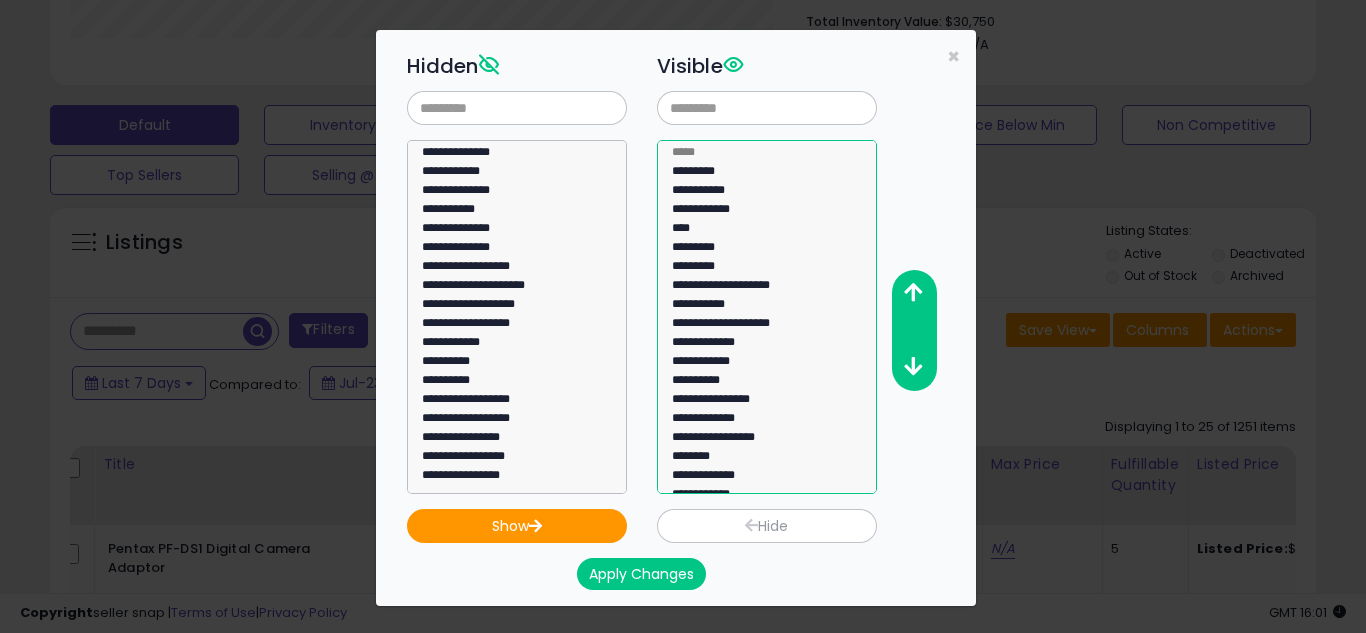 click on "****" 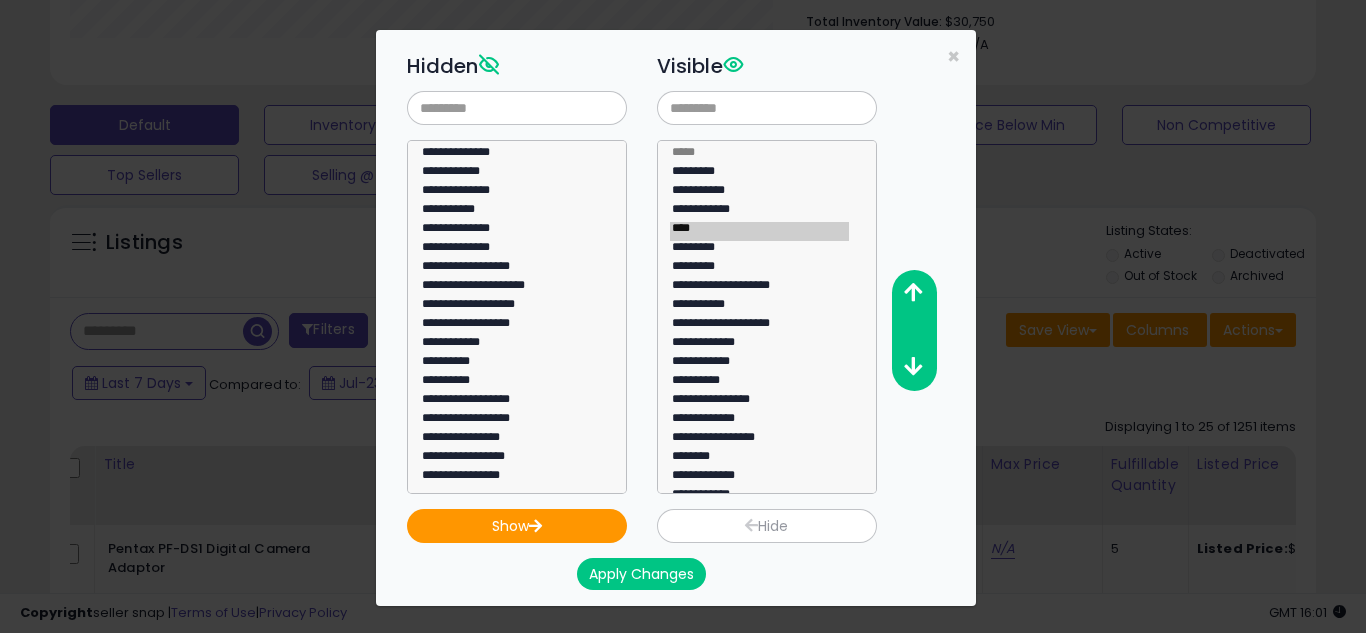 click at bounding box center [914, 330] 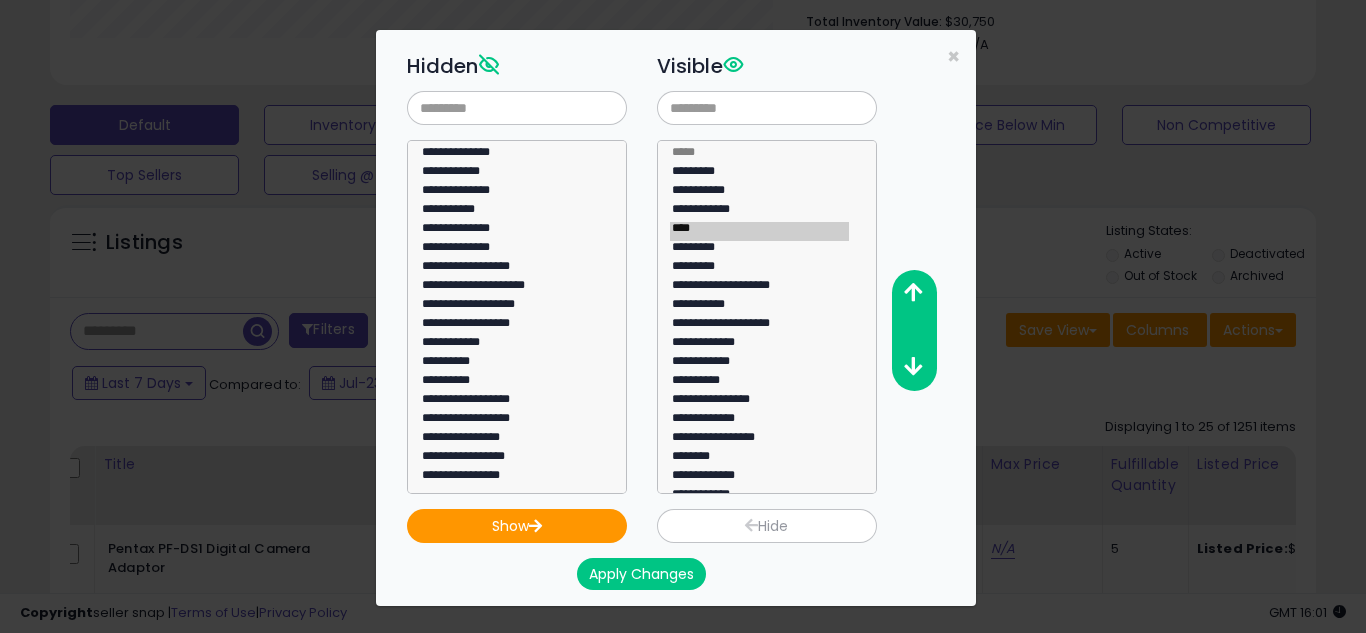 click at bounding box center (914, 330) 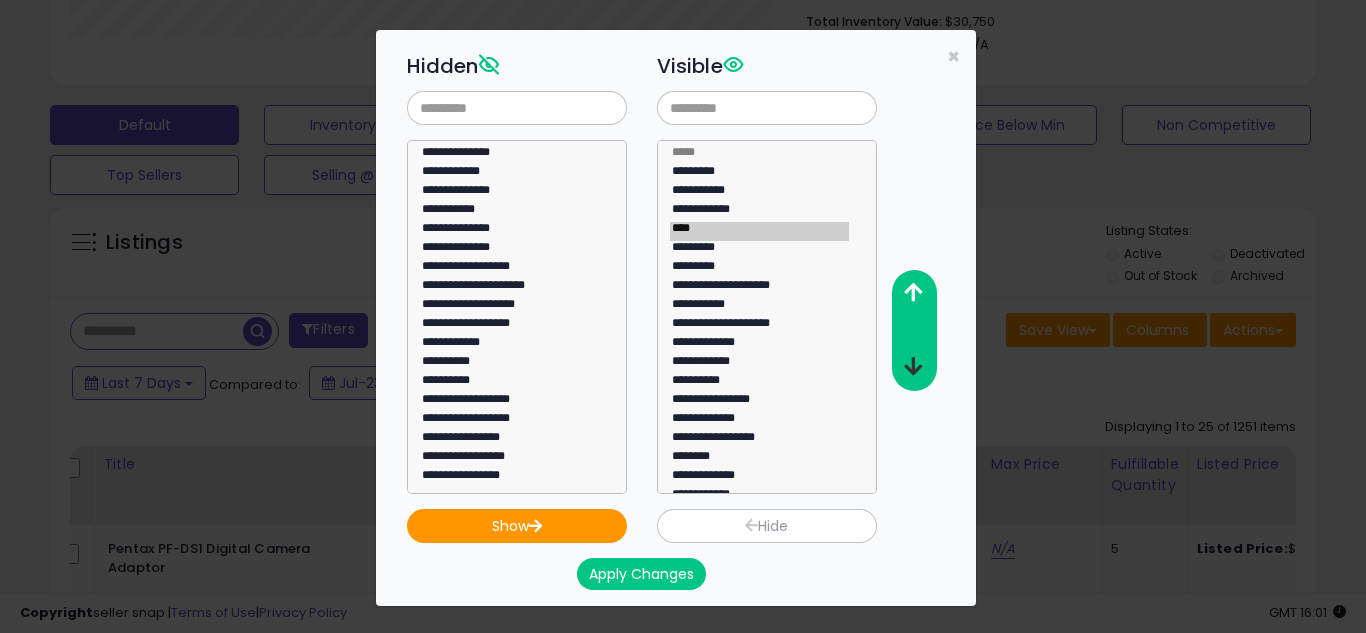 click at bounding box center [913, 366] 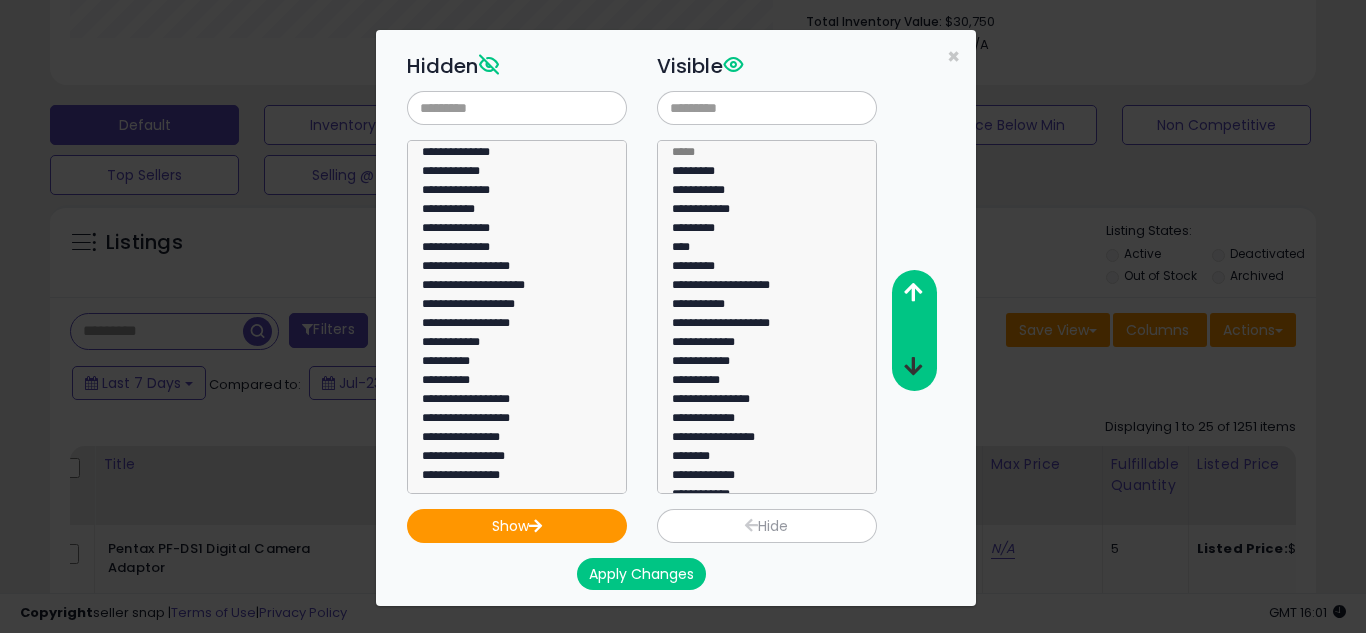 click at bounding box center (913, 366) 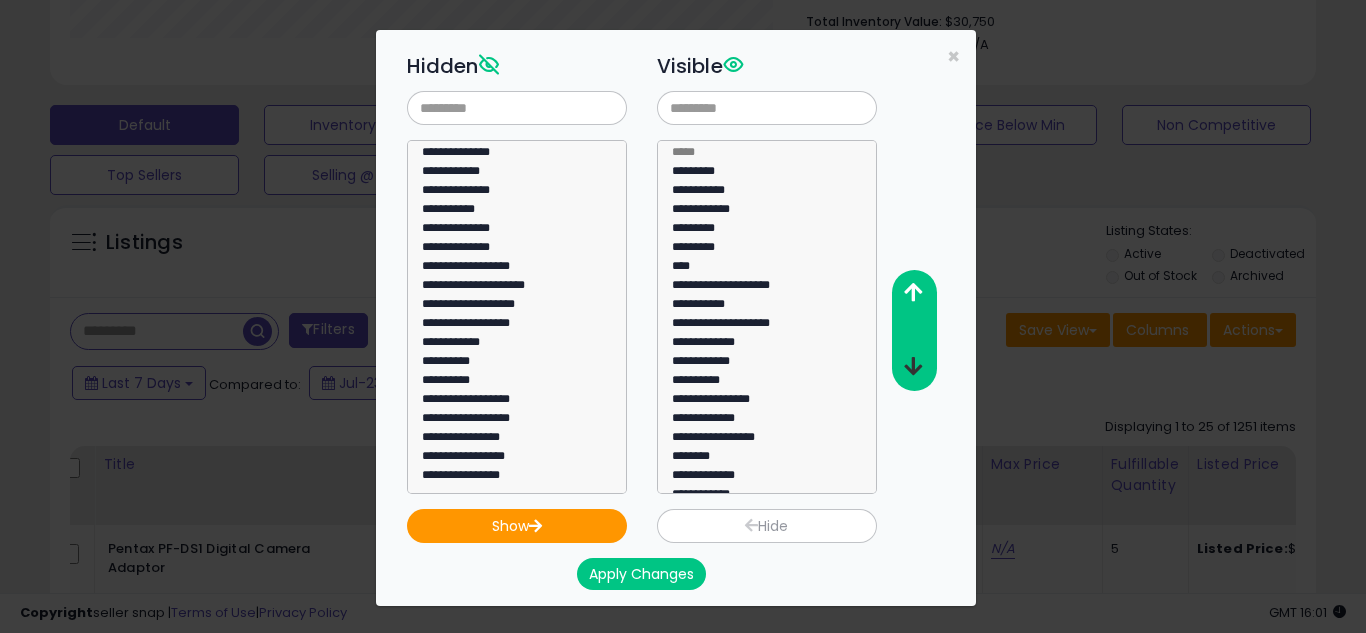 click at bounding box center [913, 366] 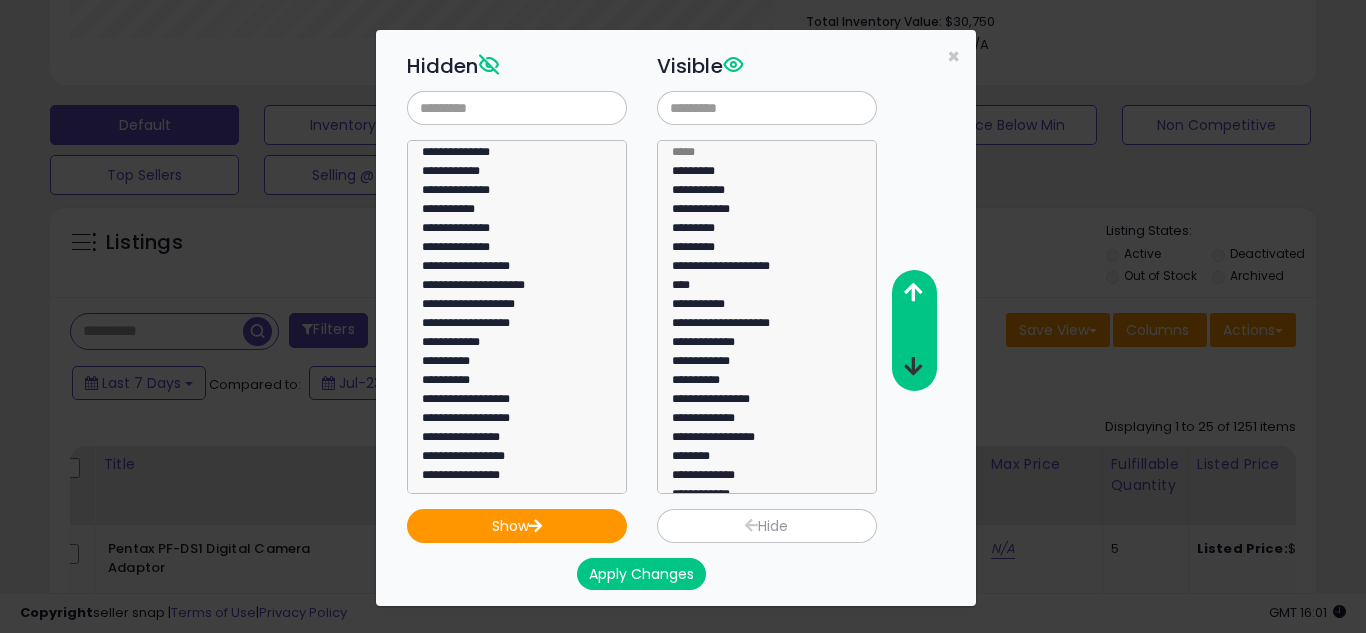 click at bounding box center [913, 366] 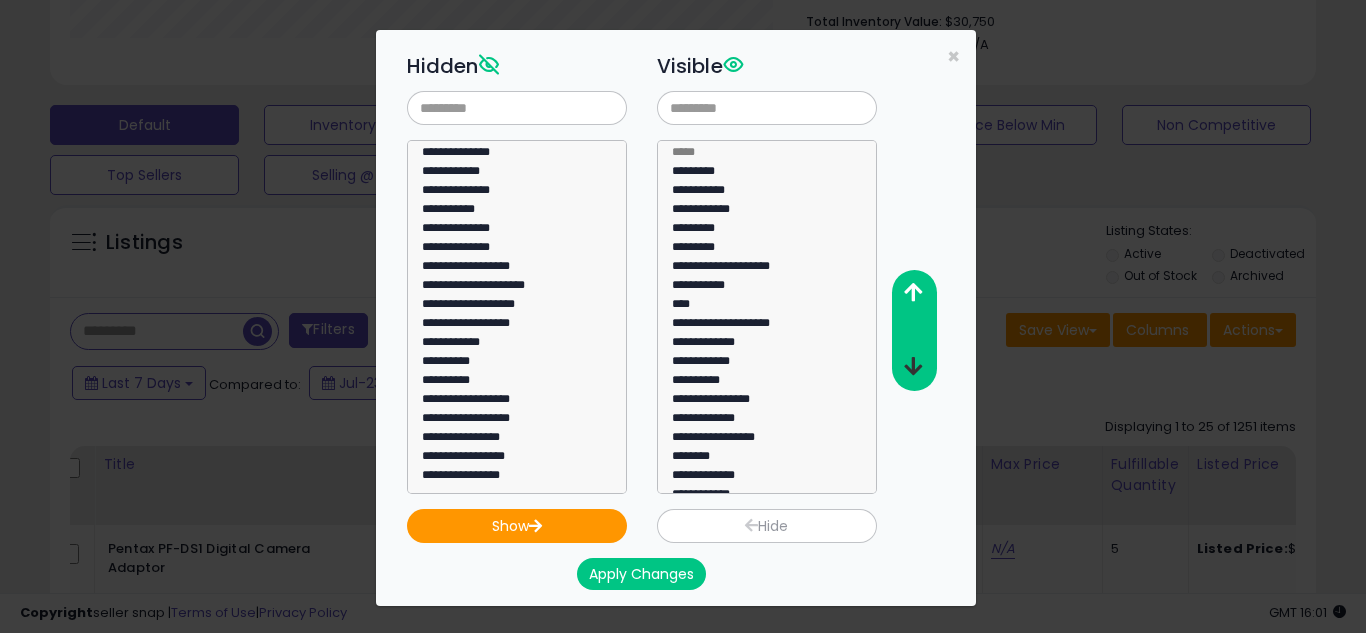 click at bounding box center [913, 366] 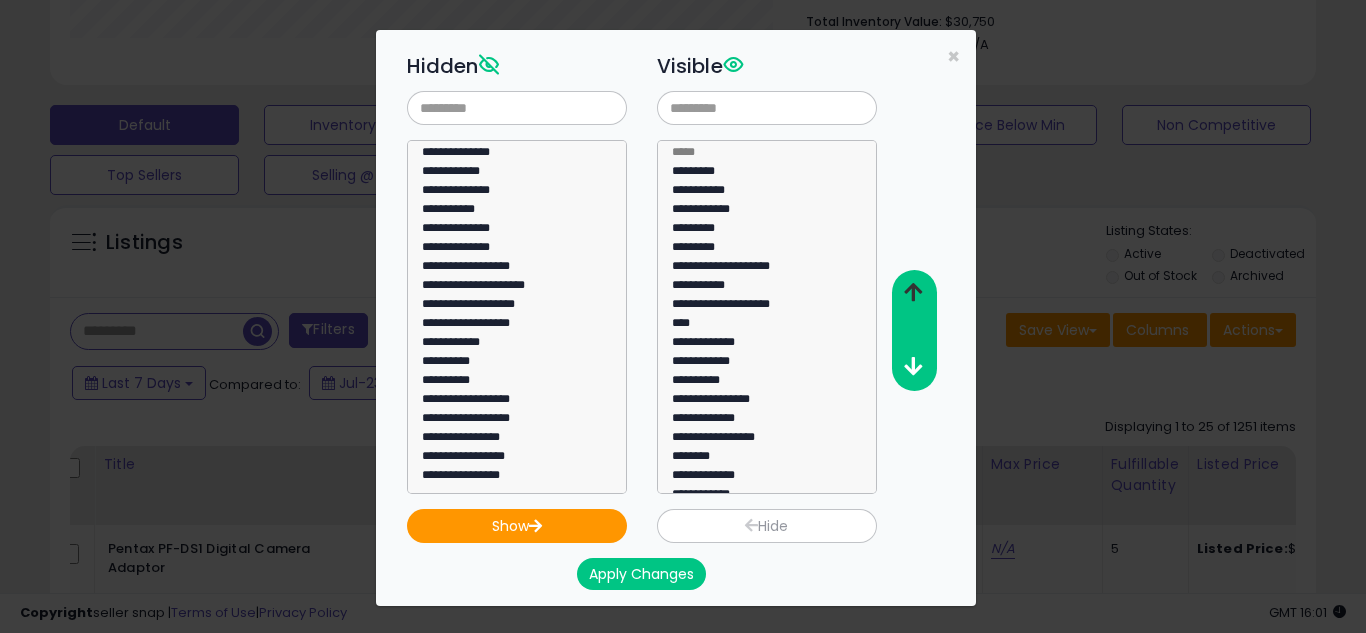 click at bounding box center (913, 293) 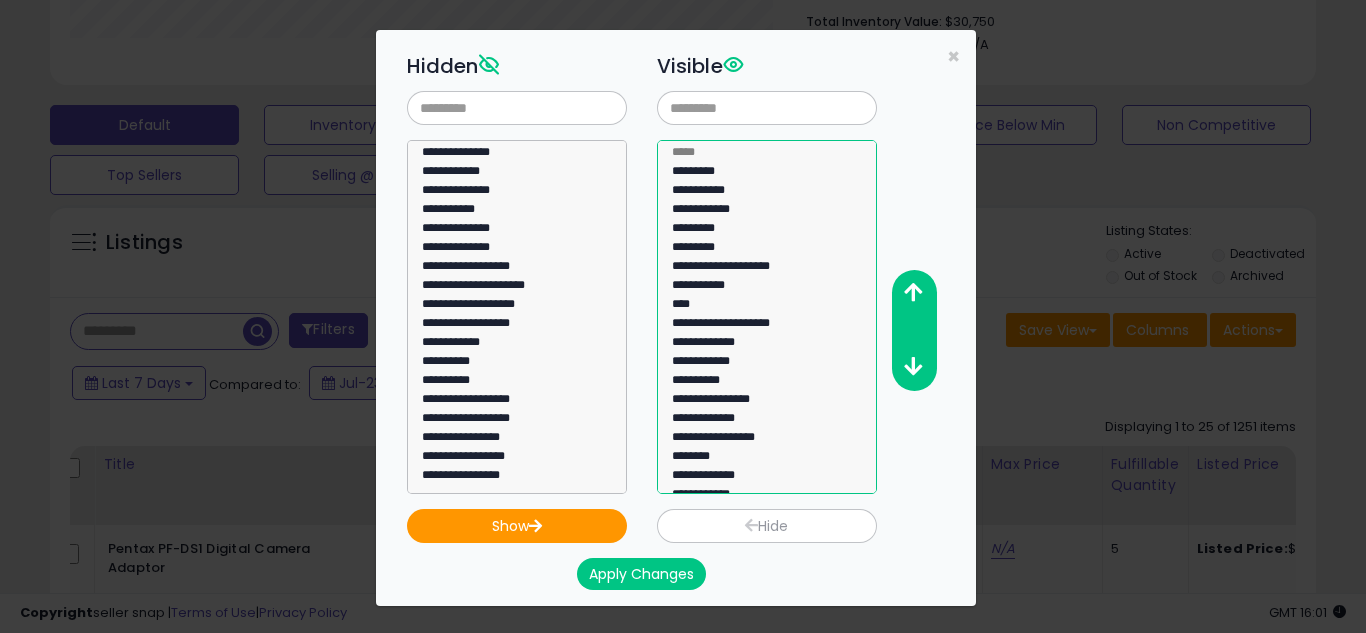 select on "**********" 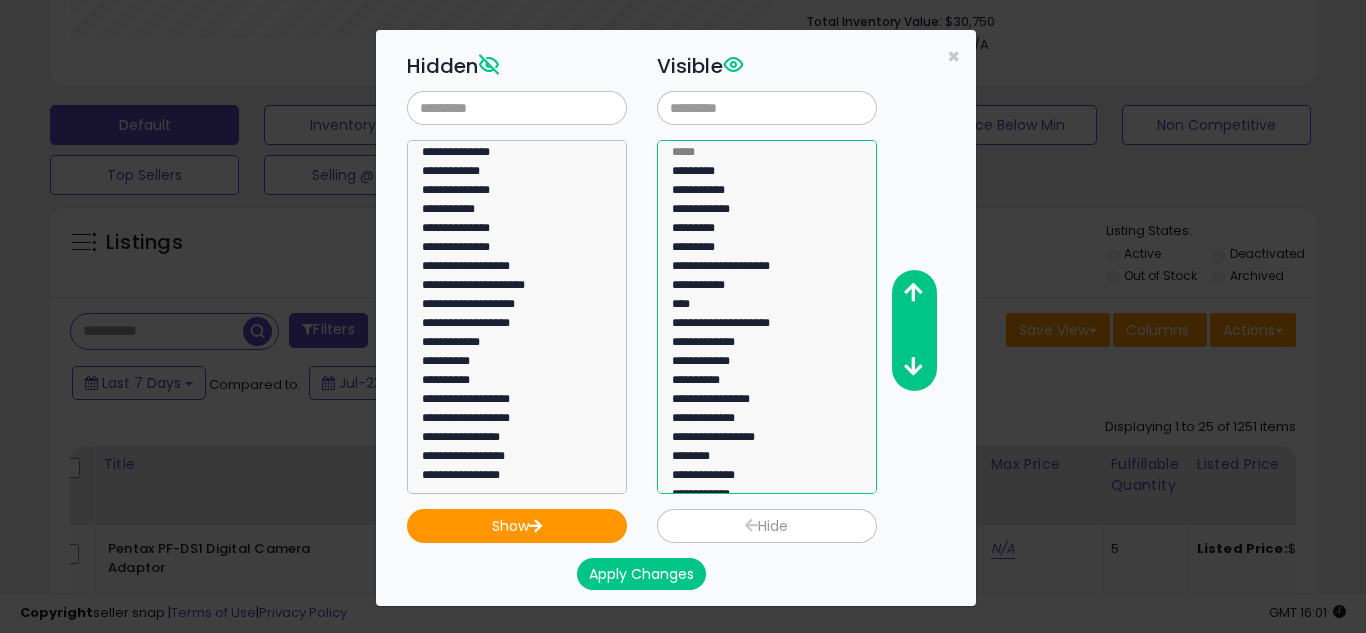 click on "**********" 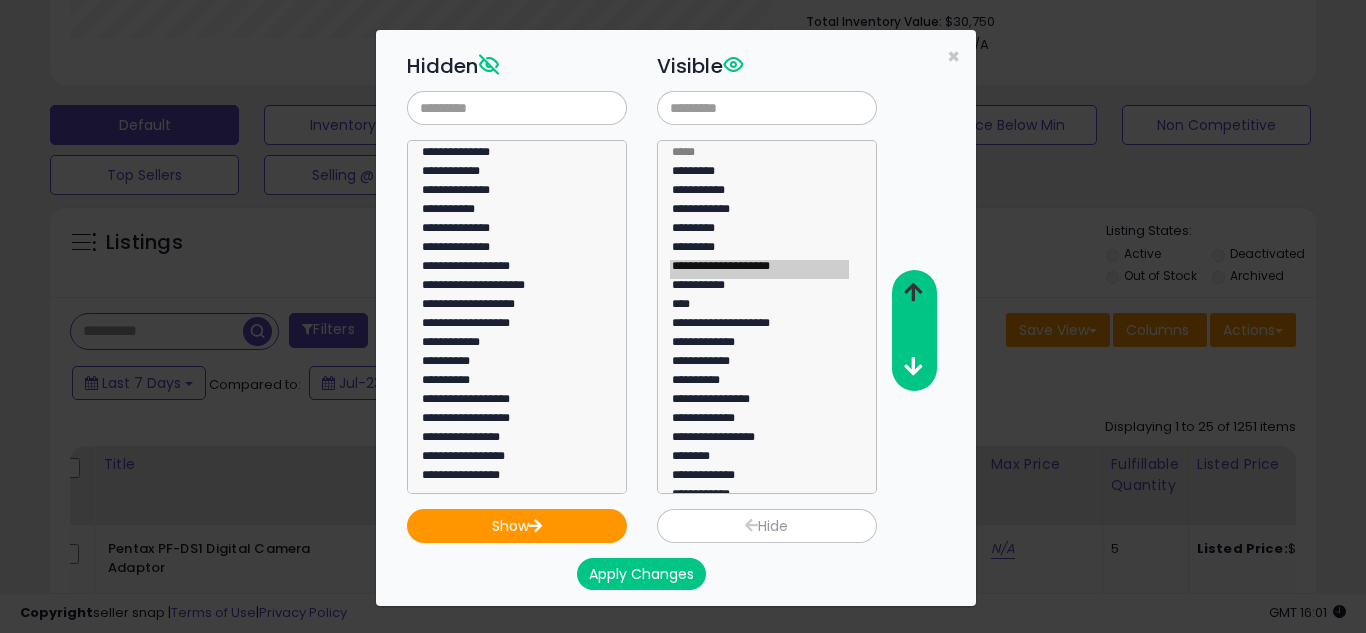 click at bounding box center [913, 292] 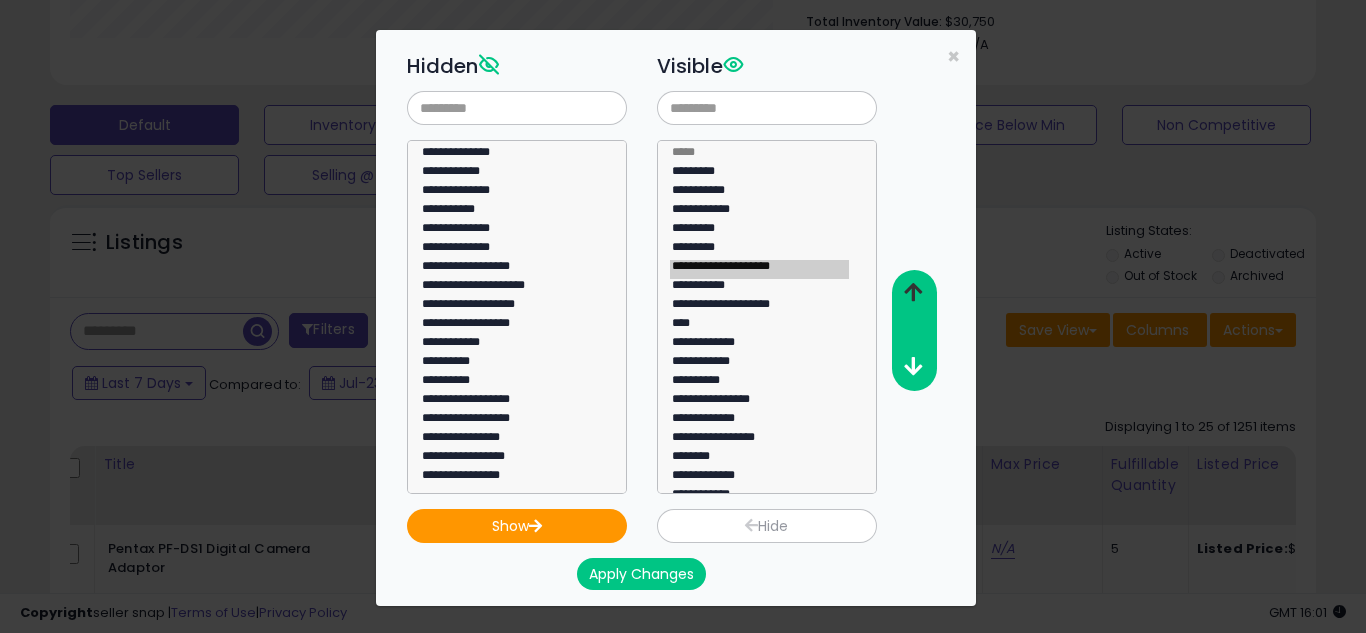 click at bounding box center [913, 292] 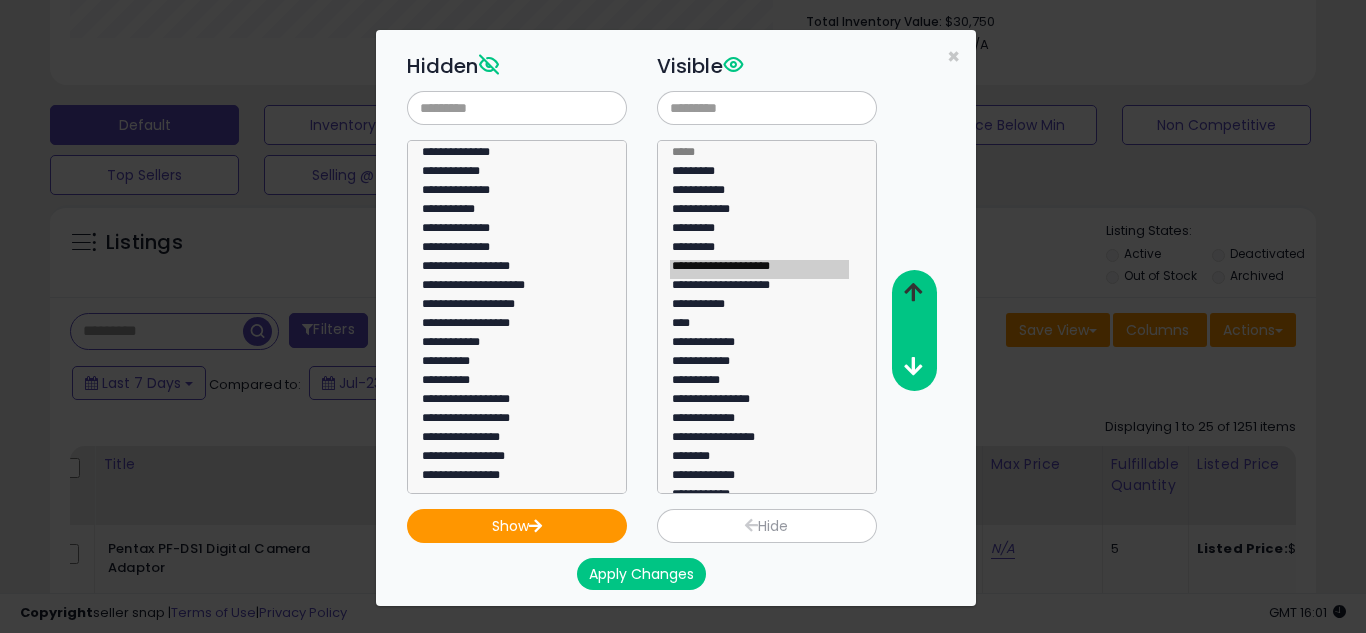 click at bounding box center (913, 292) 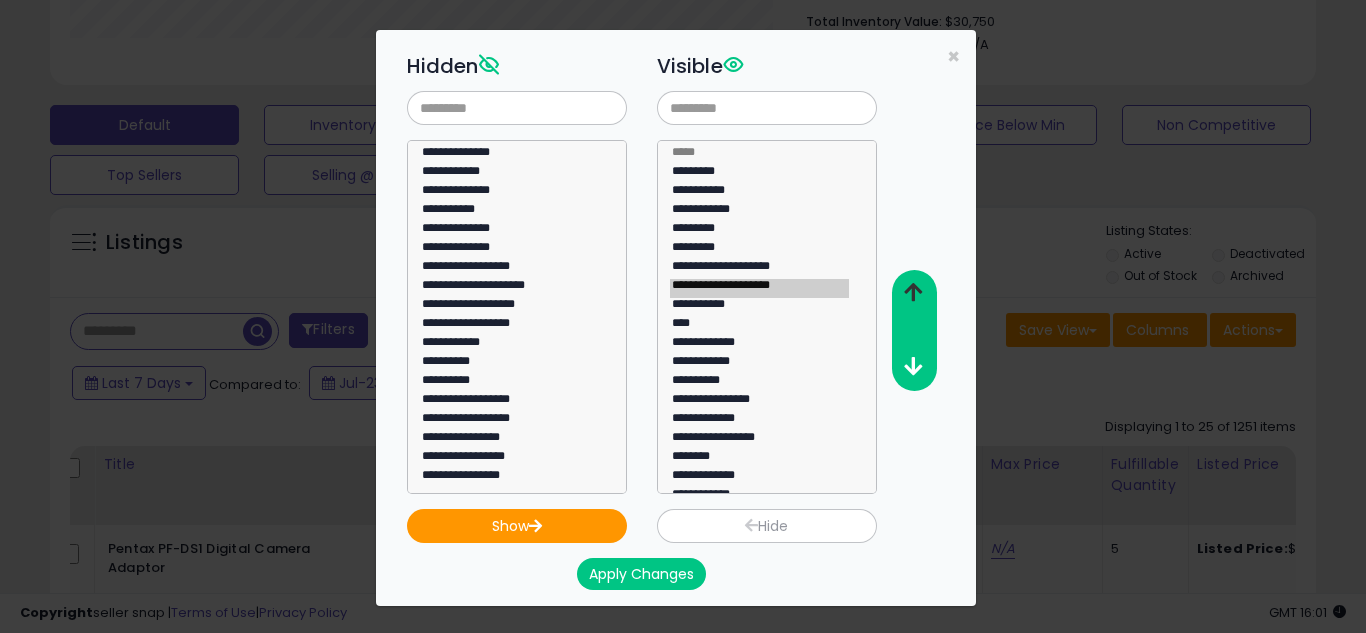 click at bounding box center [913, 292] 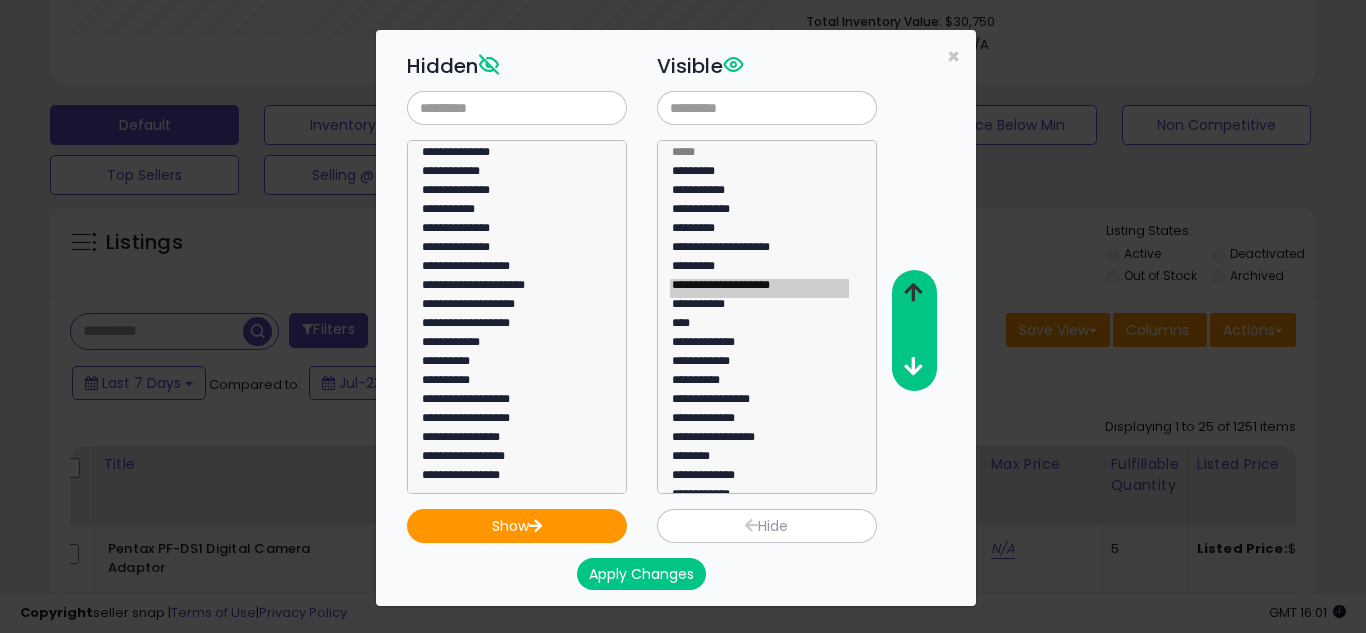 click at bounding box center [913, 292] 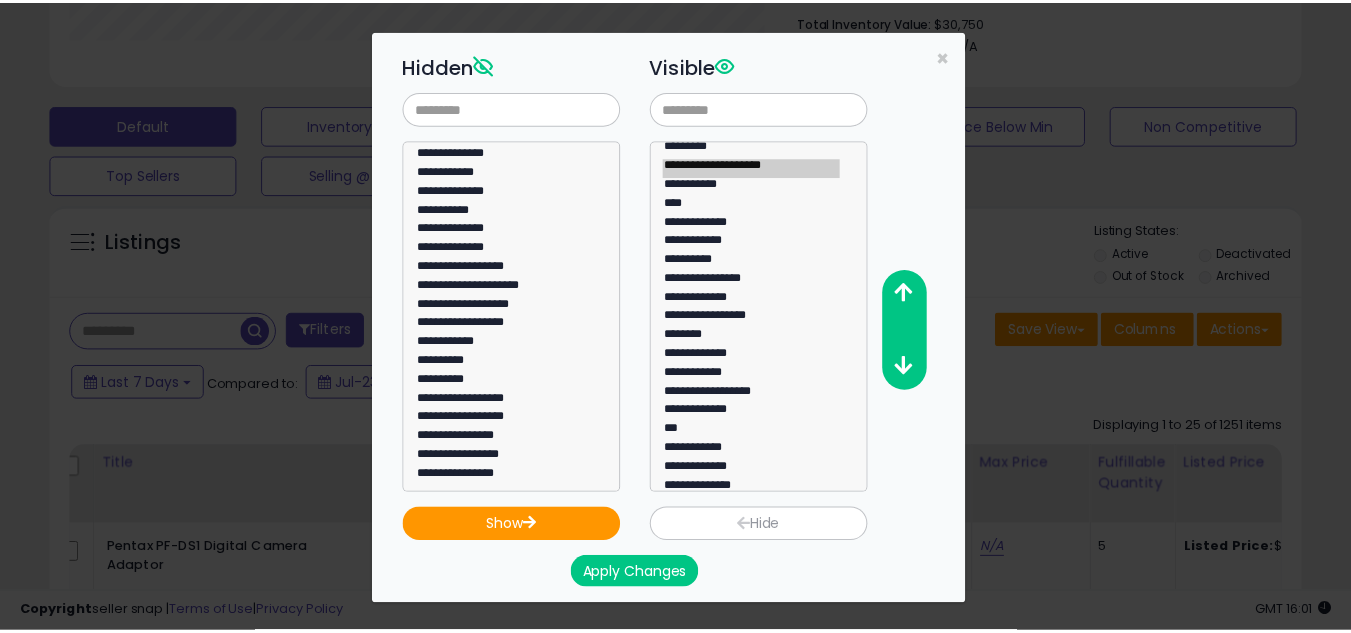 scroll, scrollTop: 125, scrollLeft: 0, axis: vertical 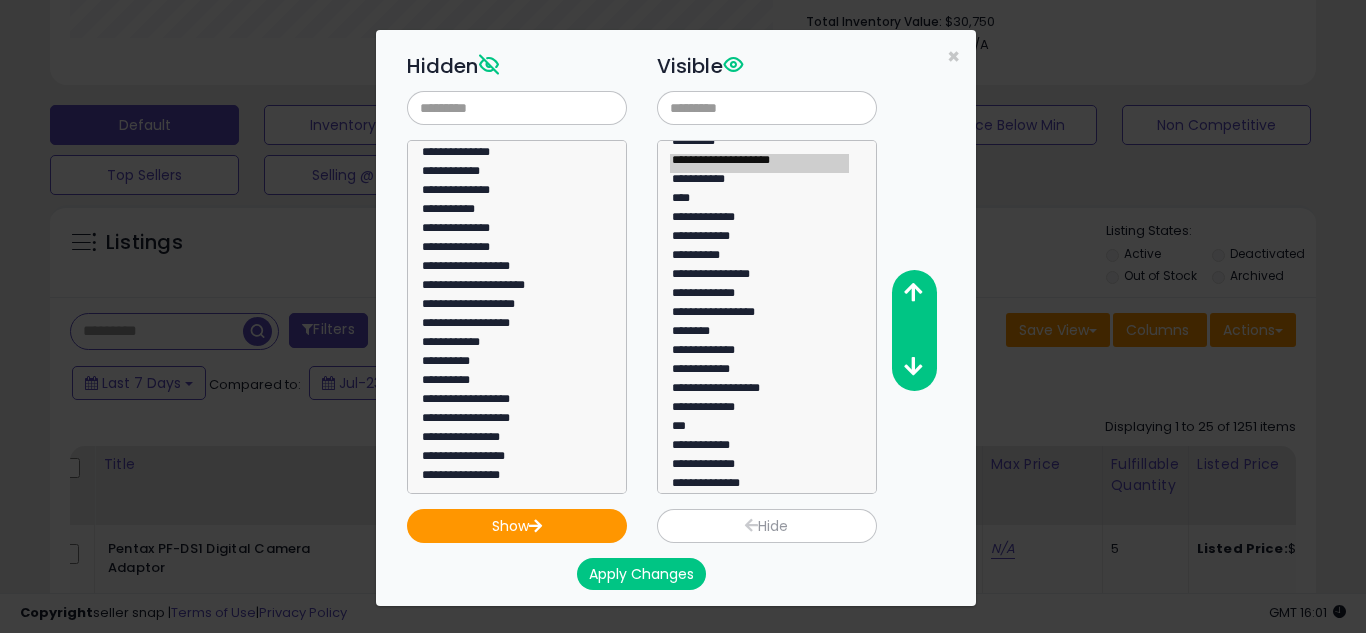 click on "Apply Changes" at bounding box center (641, 574) 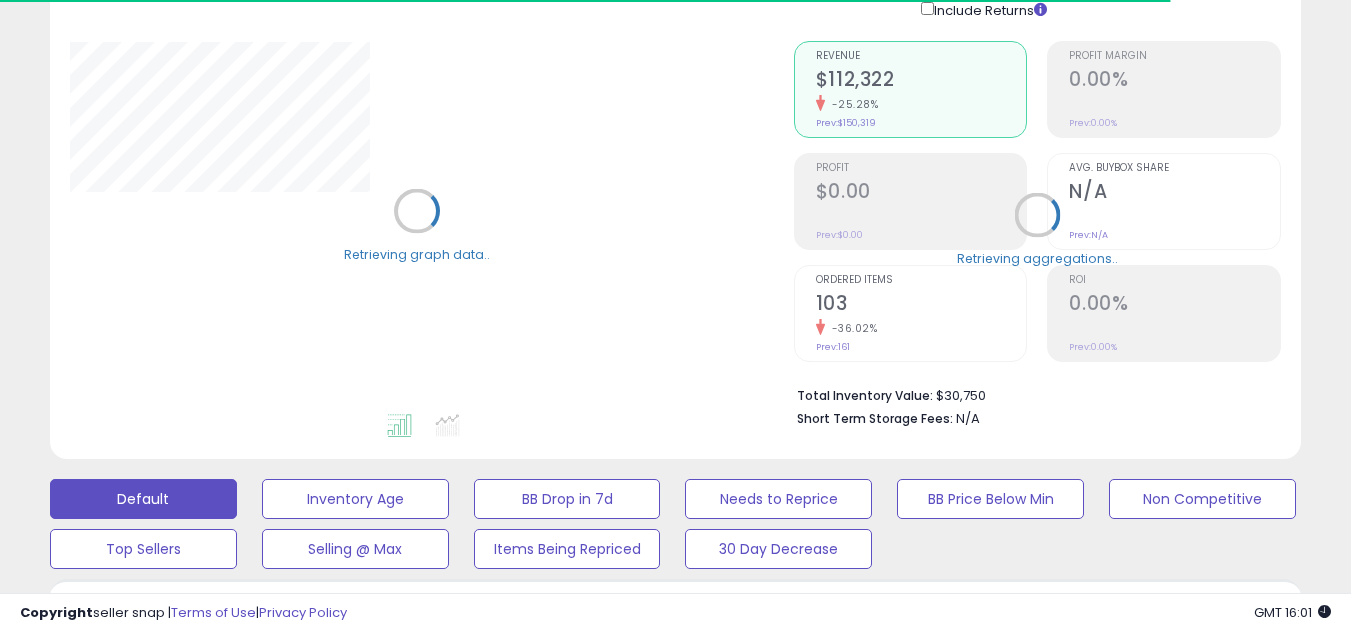 scroll, scrollTop: 150, scrollLeft: 0, axis: vertical 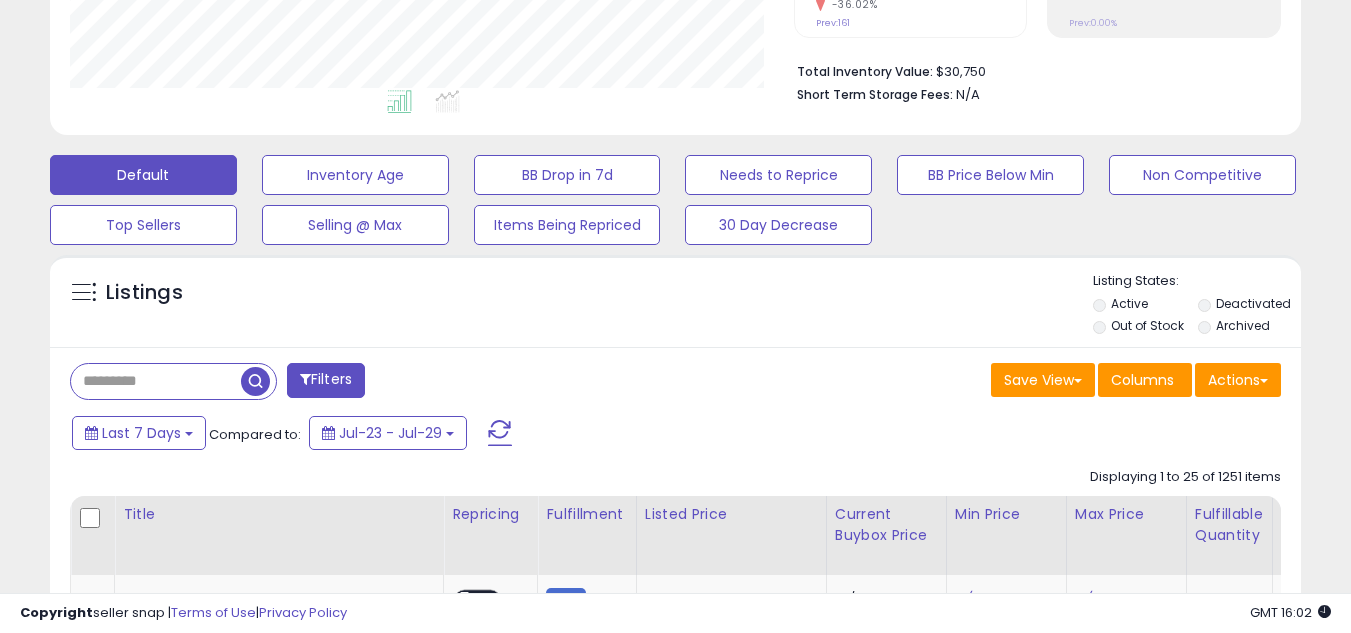 click at bounding box center [156, 381] 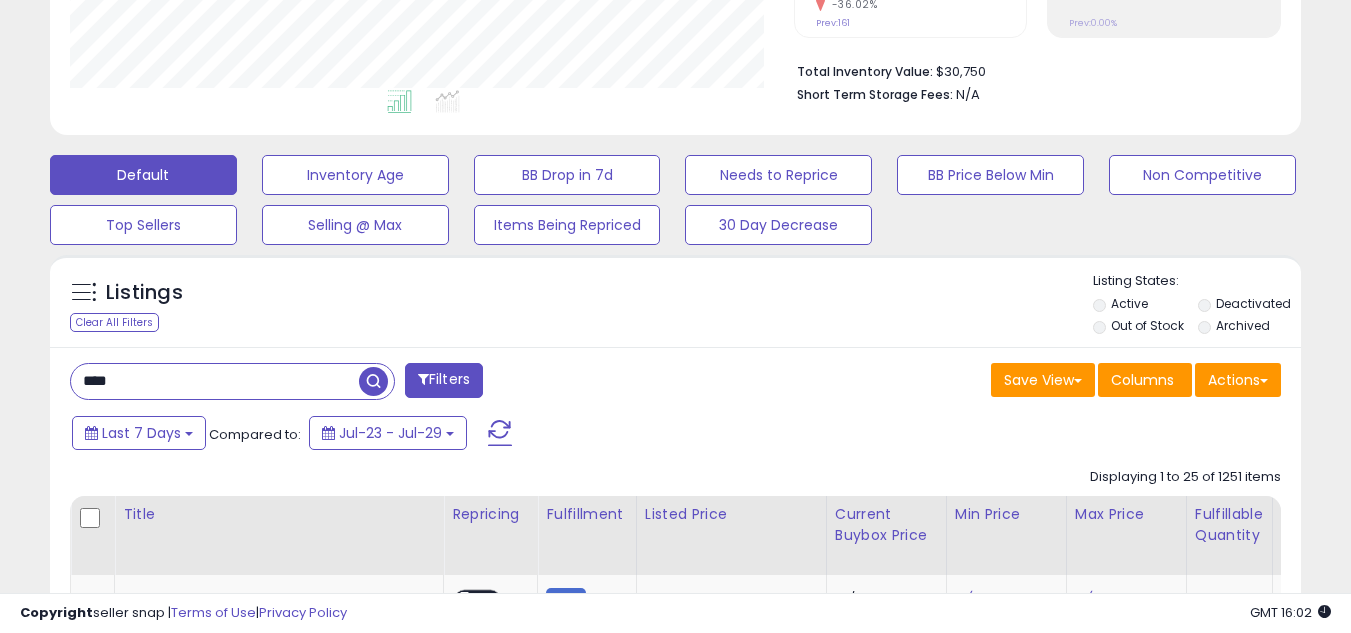 click at bounding box center (373, 381) 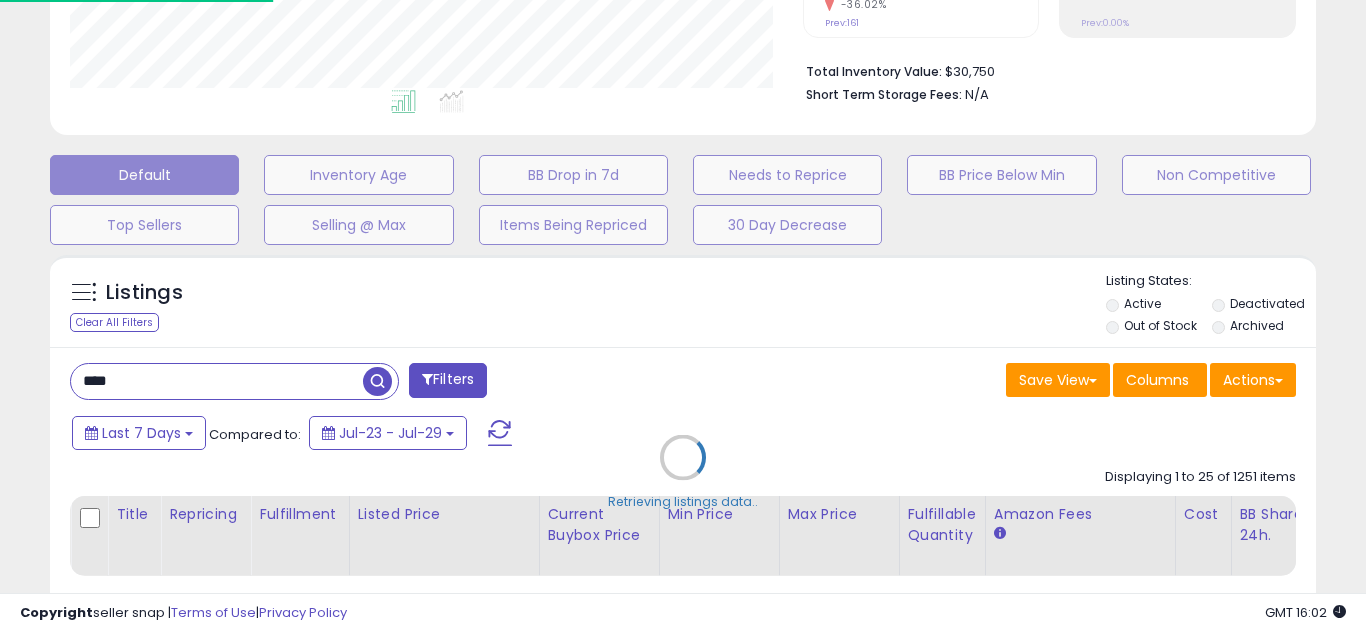 scroll, scrollTop: 999590, scrollLeft: 999267, axis: both 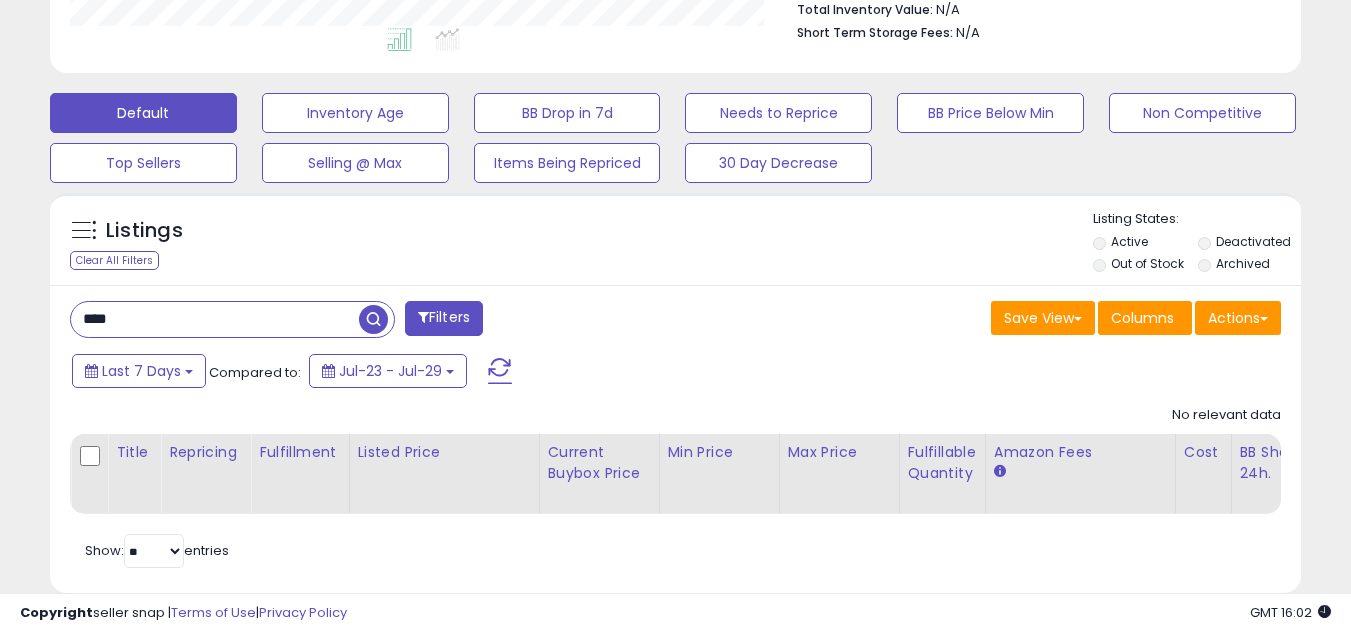 click on "****" at bounding box center (215, 319) 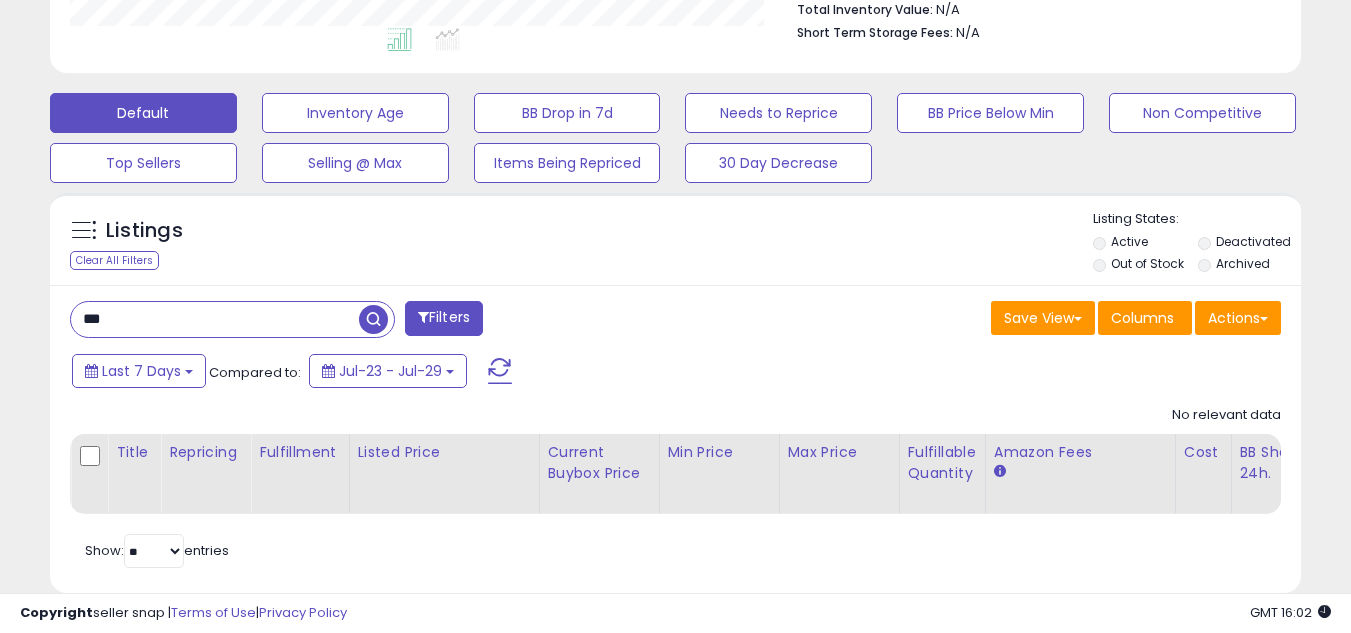 type on "***" 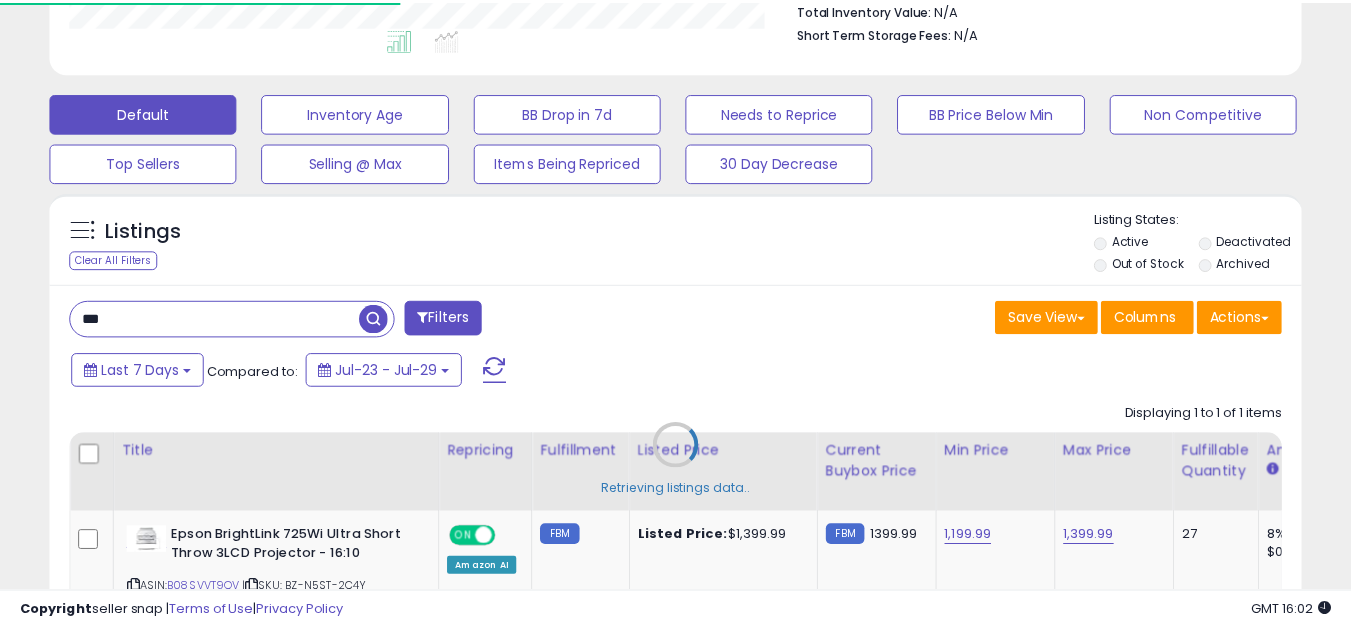 scroll, scrollTop: 410, scrollLeft: 724, axis: both 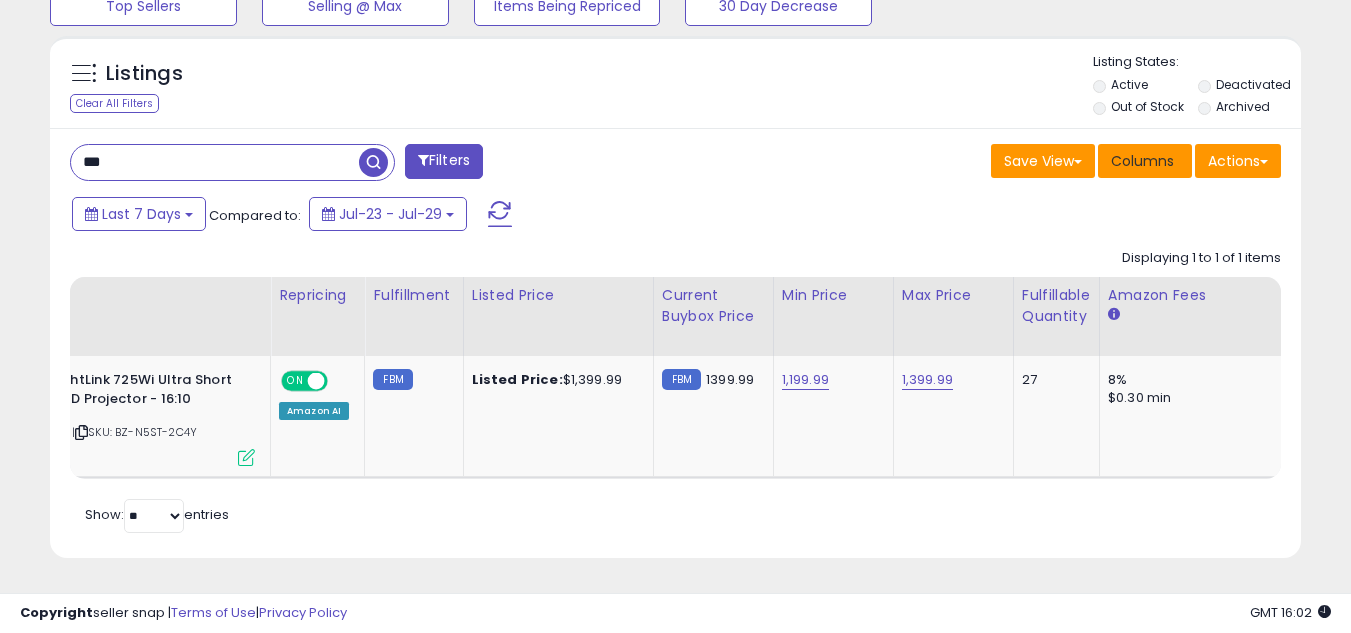 click on "Columns" at bounding box center (1145, 161) 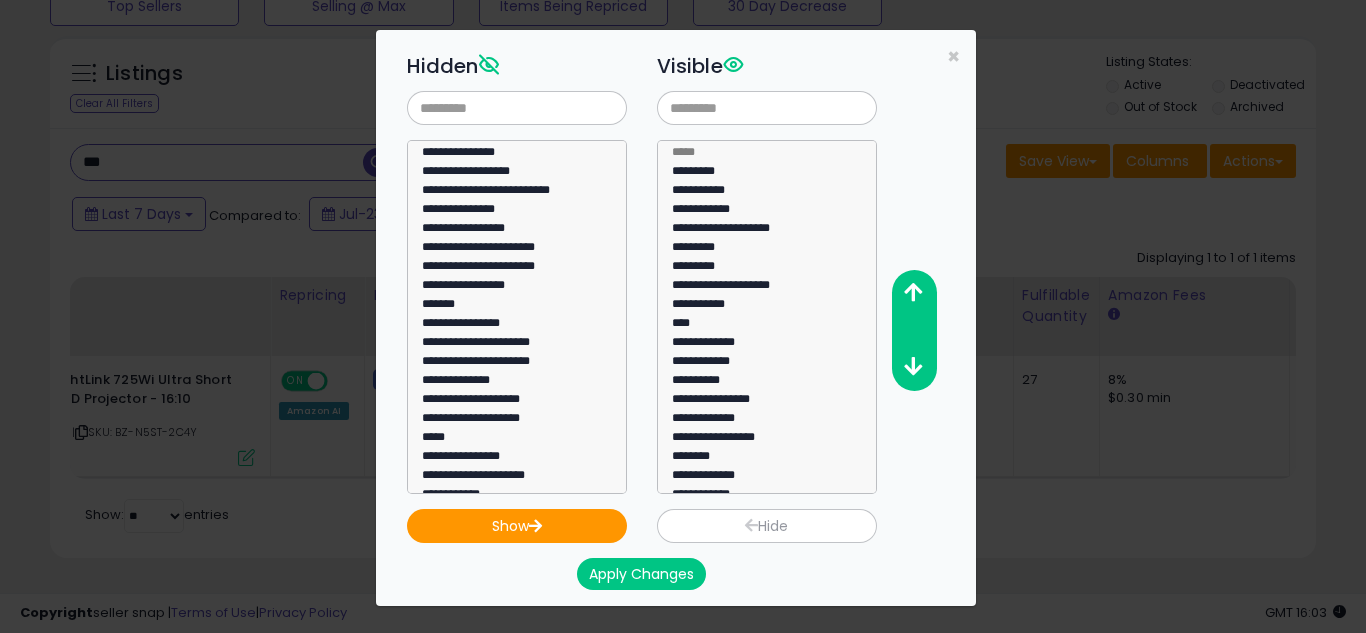 click on "**********" at bounding box center [692, 270] 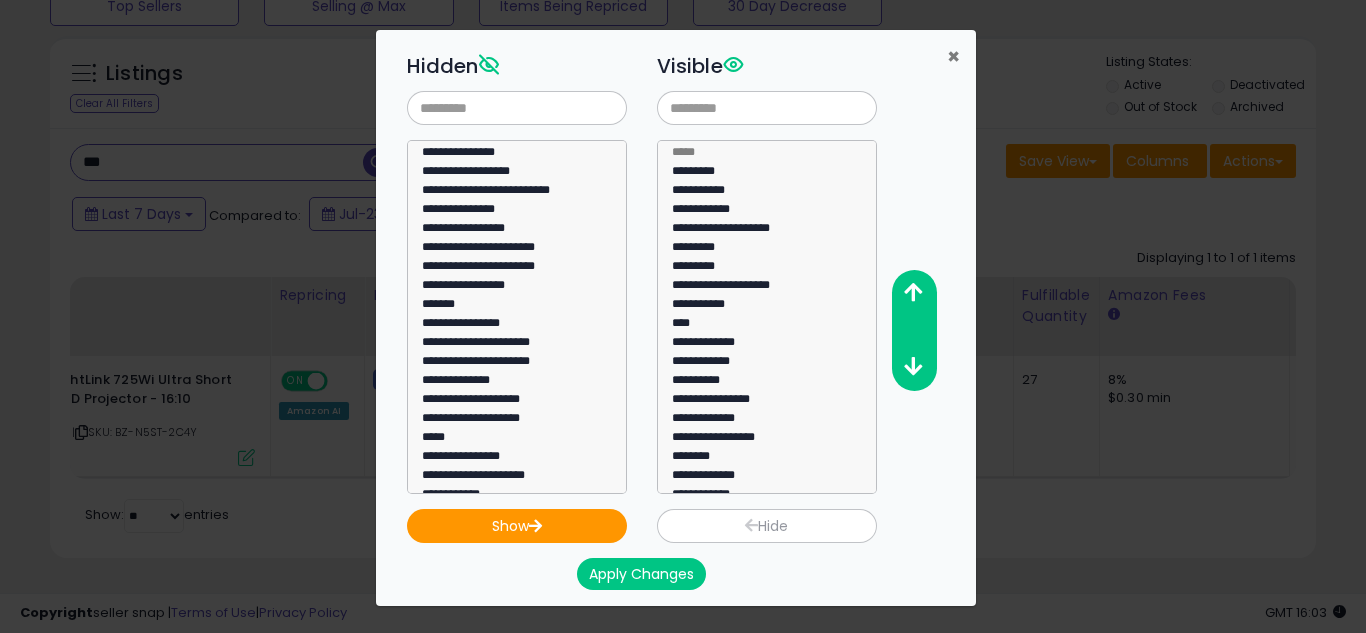 click on "×" at bounding box center (953, 56) 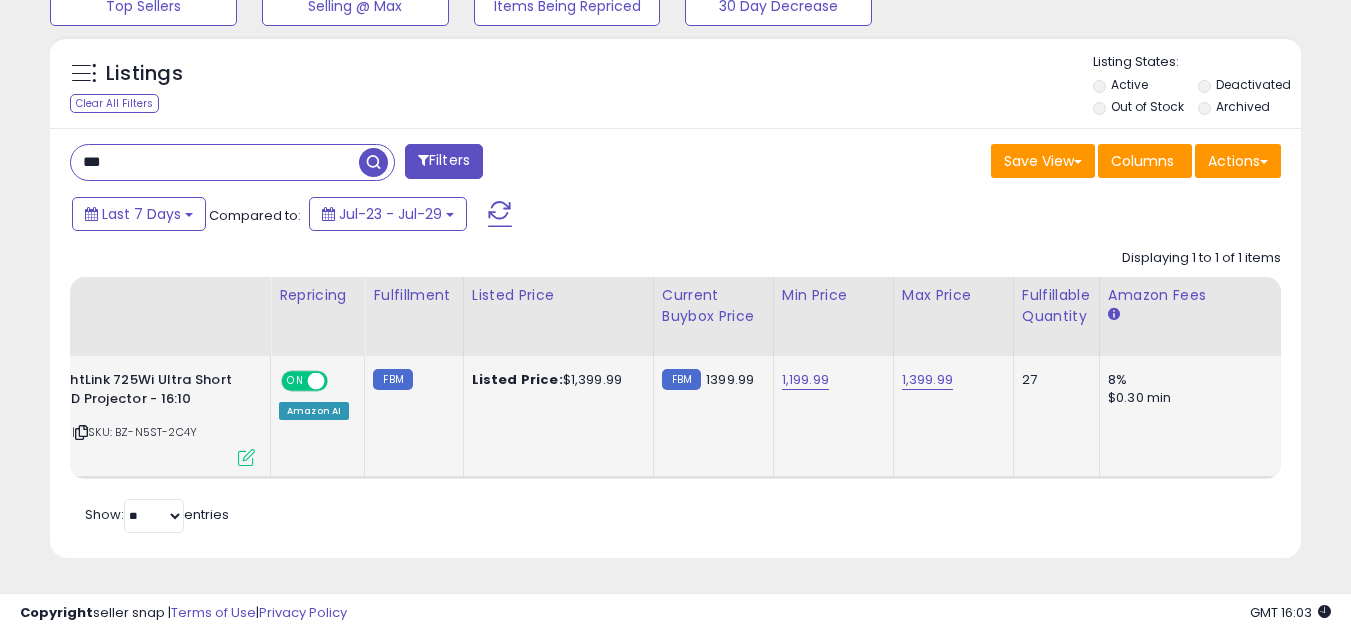 click on "Epson BrightLink 725Wi Ultra Short Throw 3LCD Projector - 16:10" at bounding box center (121, 392) 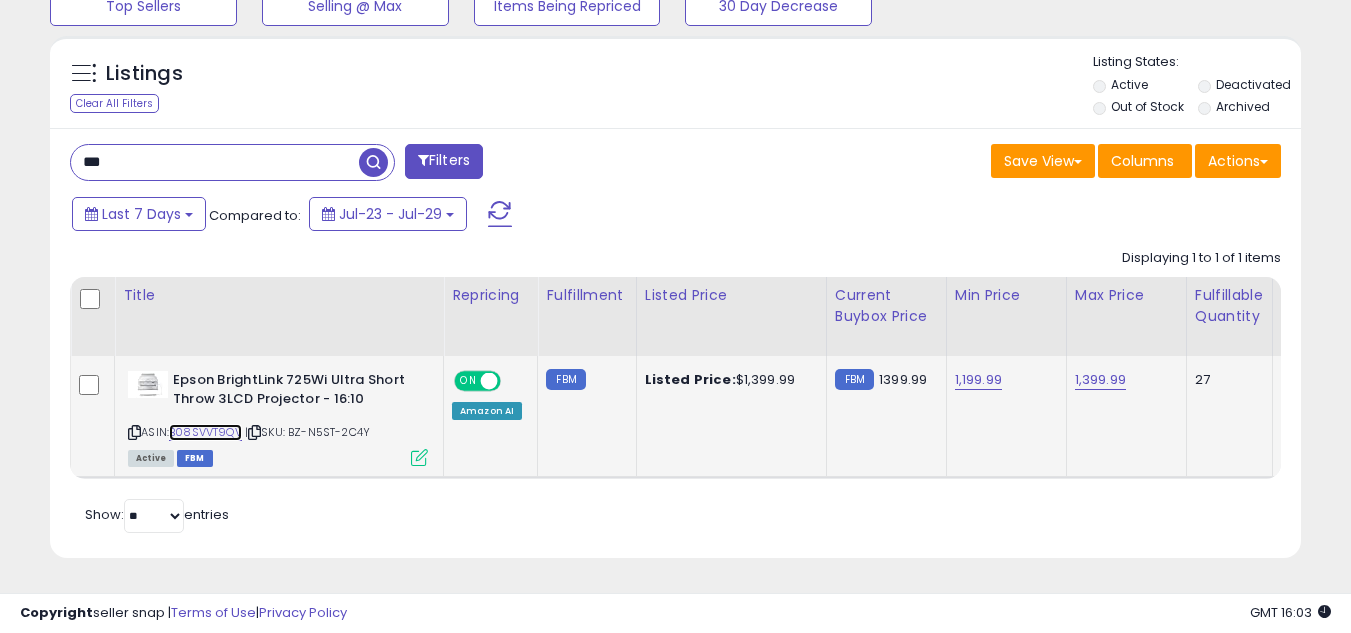 click on "B08SVVT9QV" at bounding box center (205, 432) 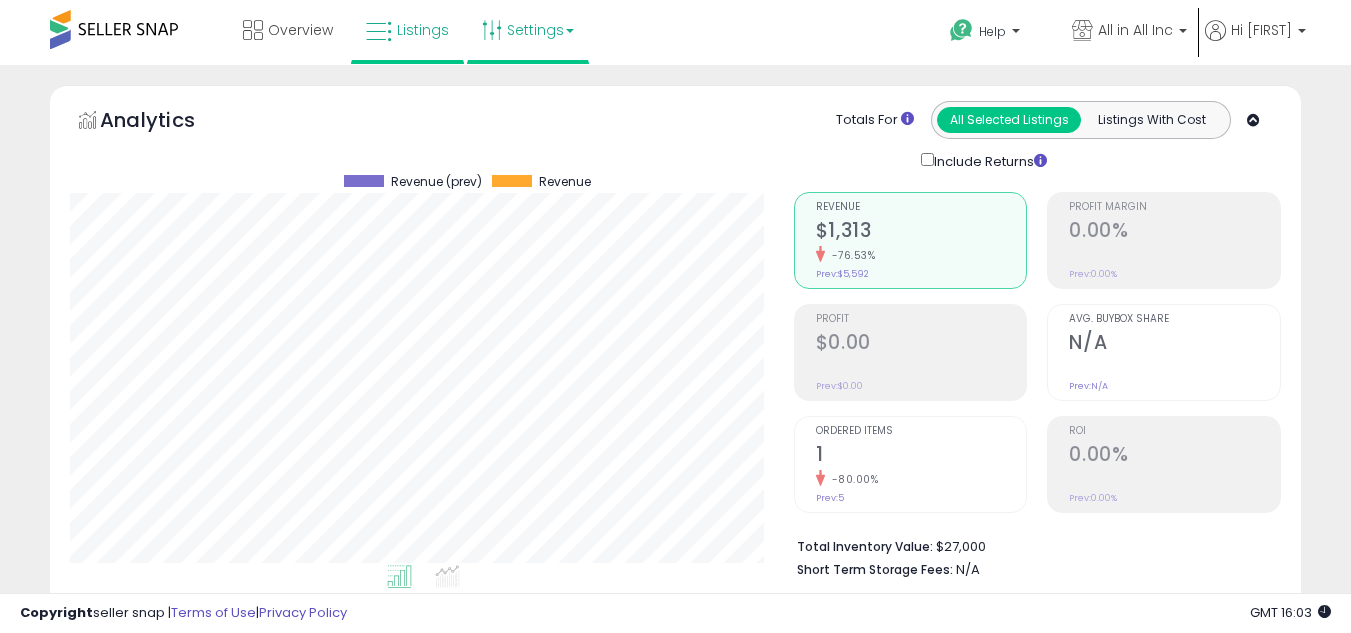 click on "Settings" at bounding box center [528, 30] 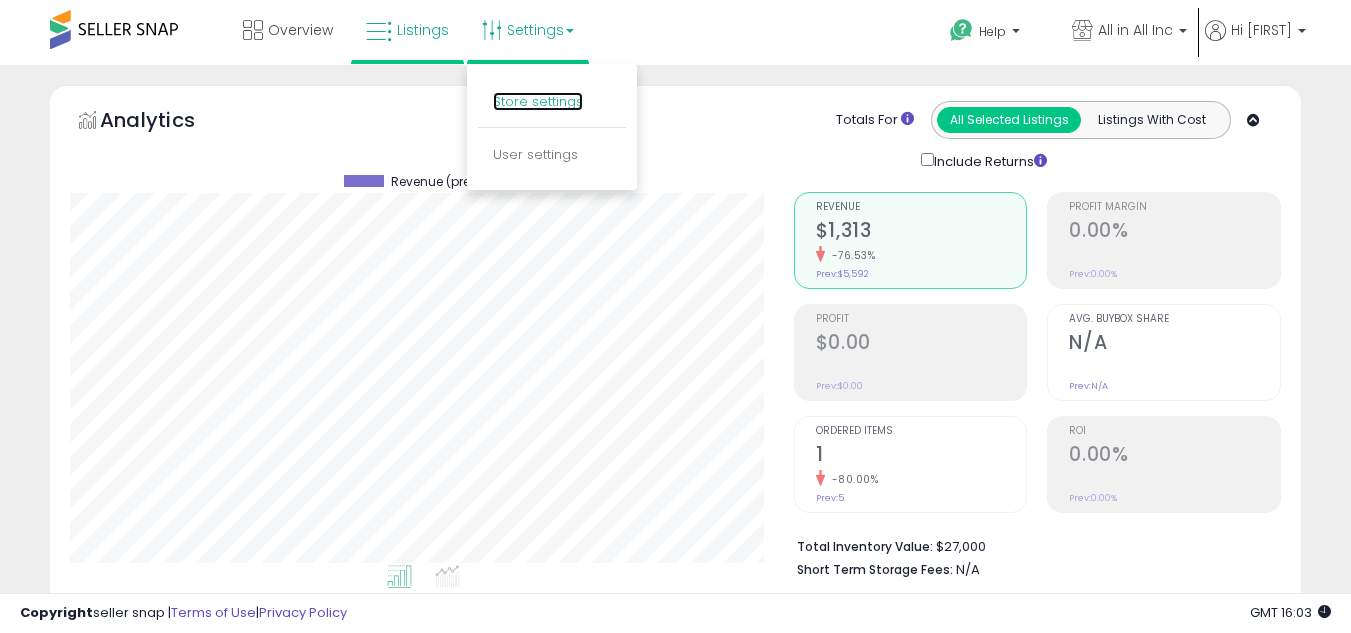 click on "Store
settings" at bounding box center [538, 101] 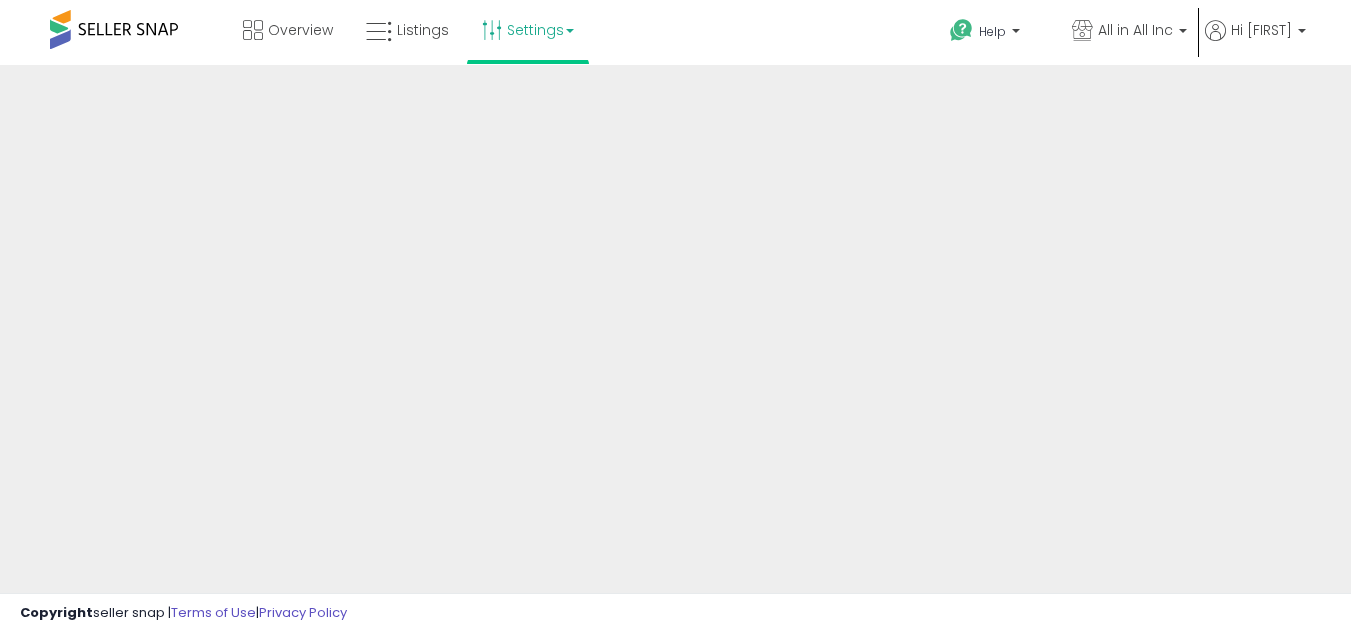scroll, scrollTop: 0, scrollLeft: 0, axis: both 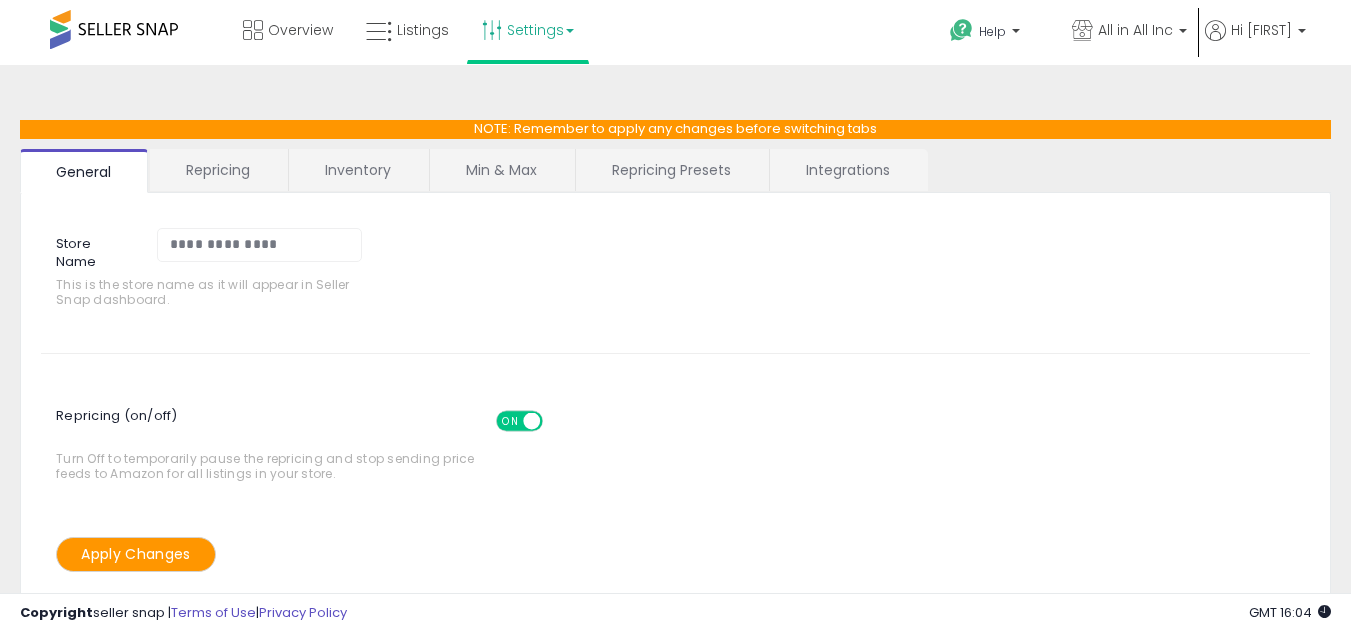 click on "Repricing" at bounding box center [218, 170] 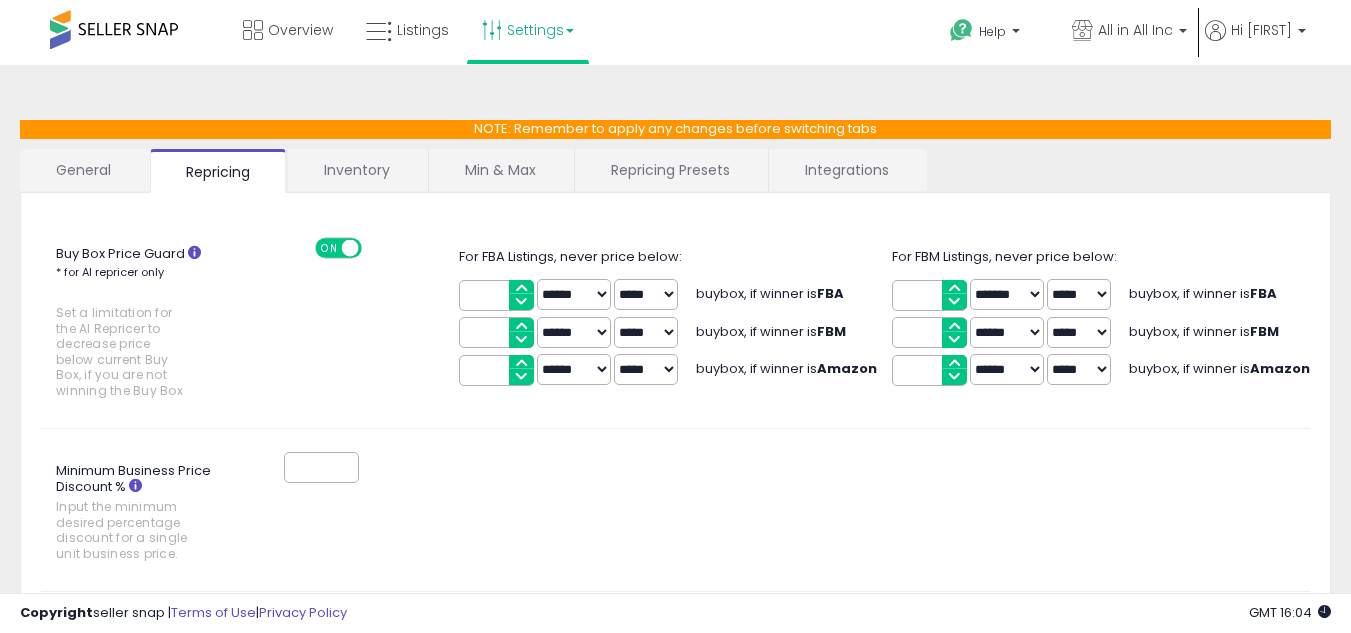 click on "***** *****" at bounding box center [1079, 294] 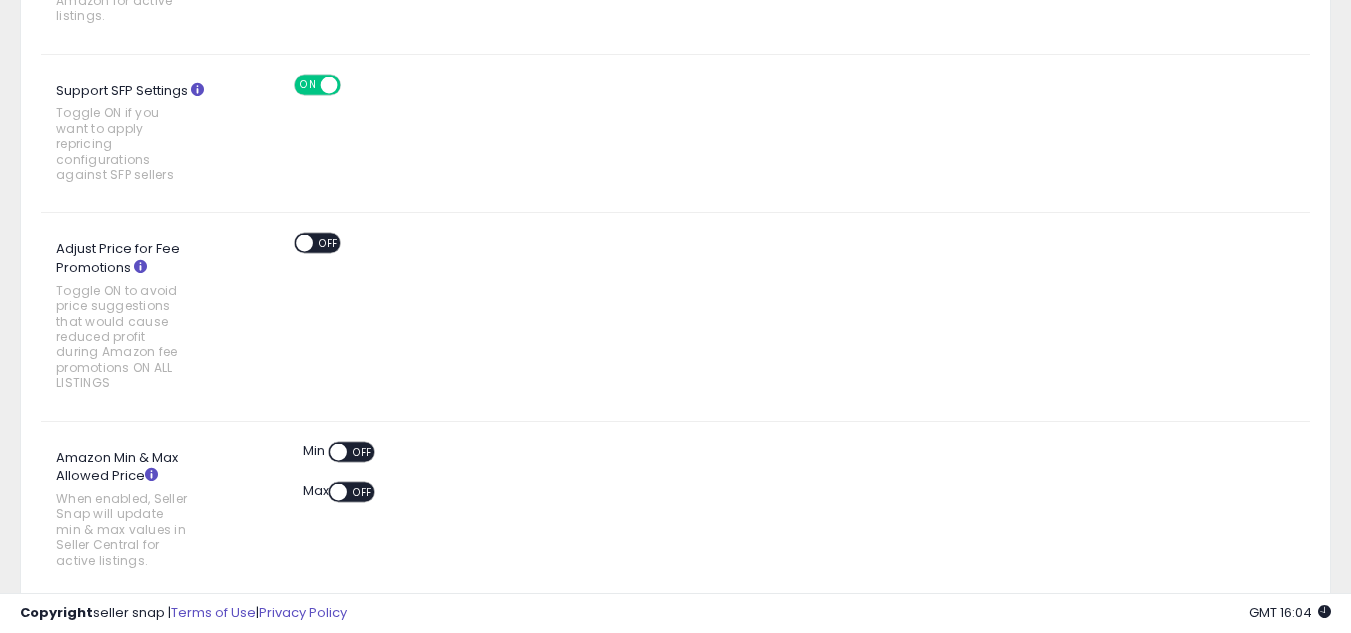 scroll, scrollTop: 1208, scrollLeft: 0, axis: vertical 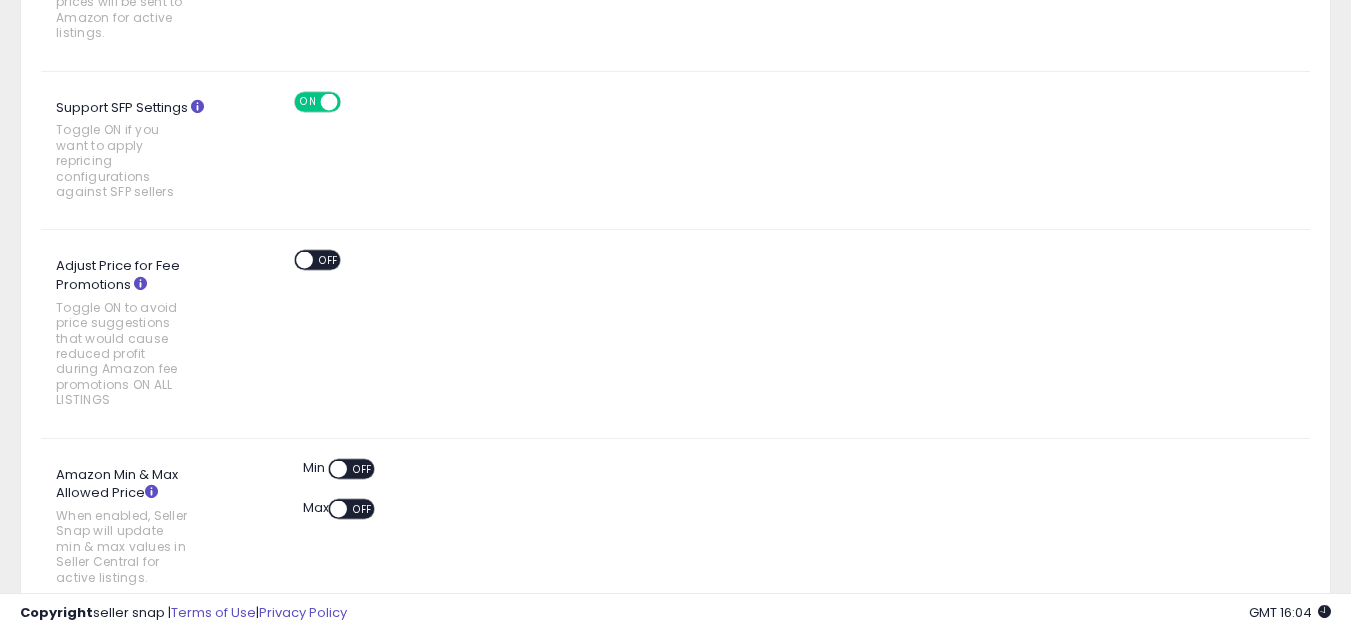 click on "OFF" at bounding box center (329, 260) 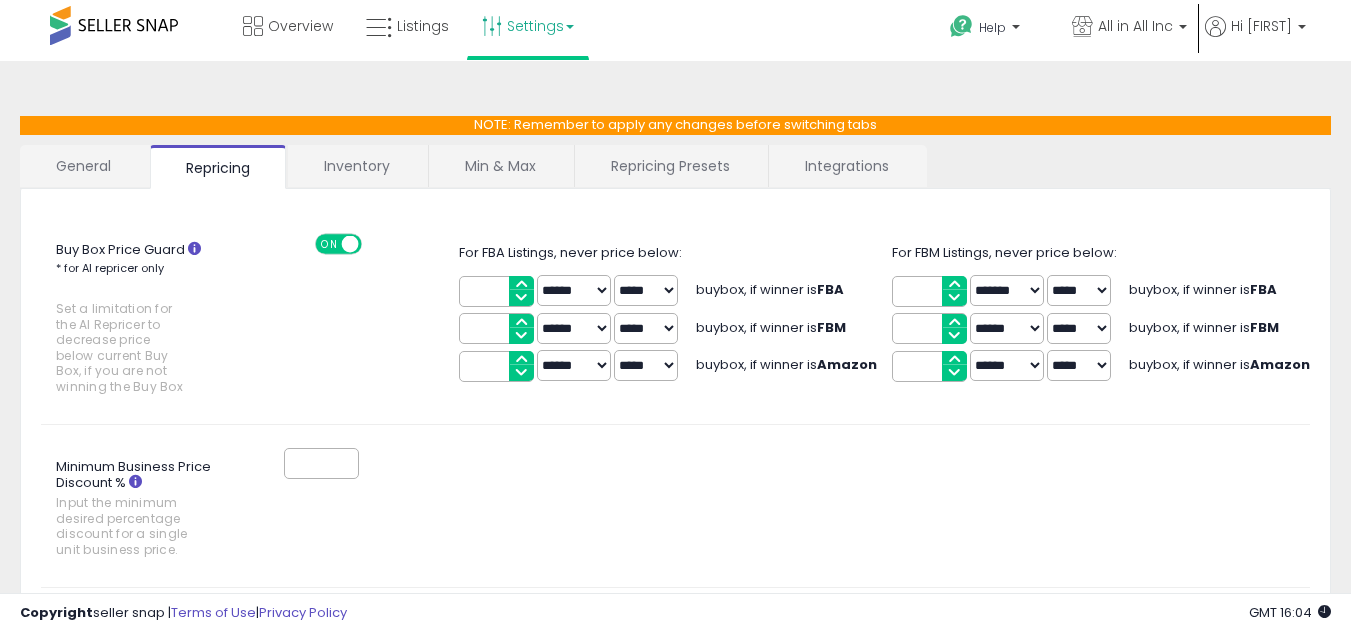 scroll, scrollTop: 0, scrollLeft: 0, axis: both 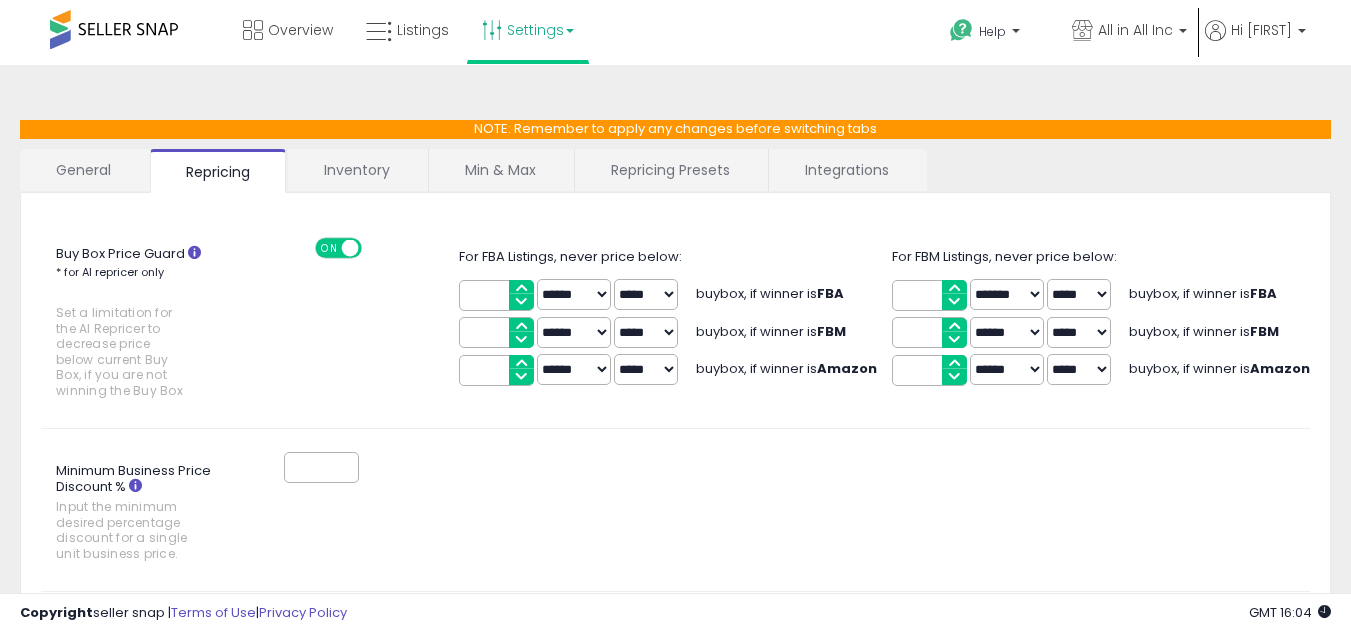 click on "**" at bounding box center (929, 295) 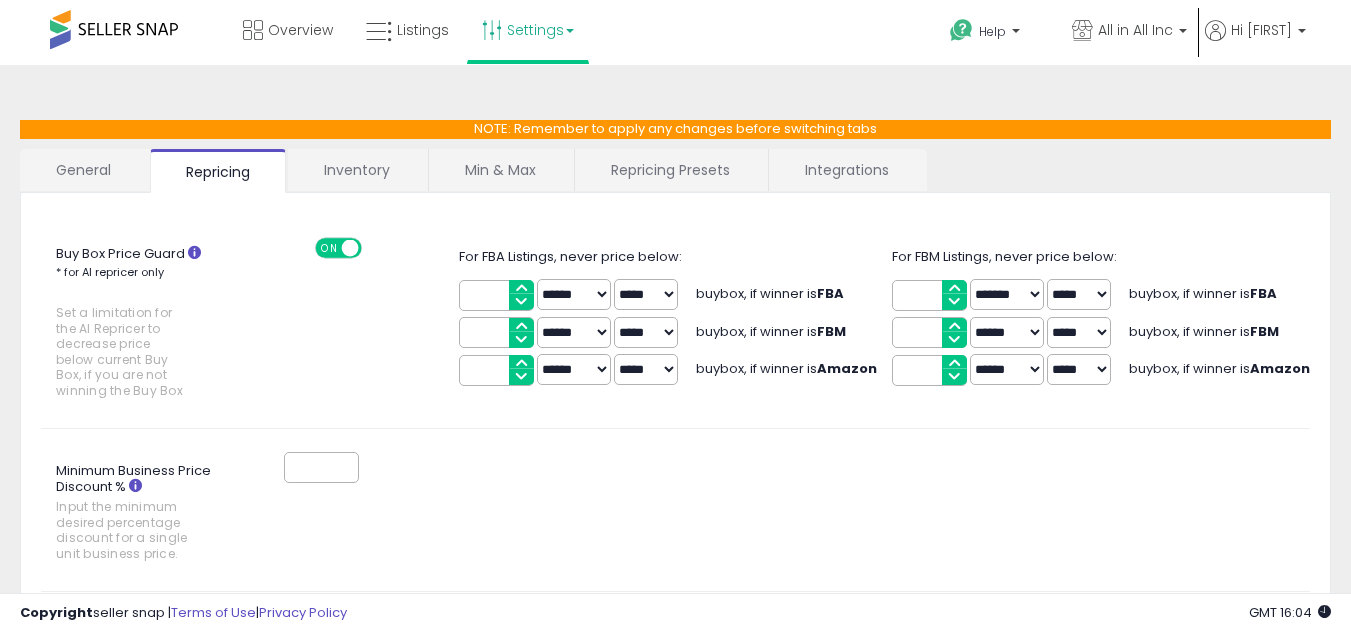 click on "Buy Box Price Guard
* for AI repricer only
Set a limitation for the AI Repricer to decrease price below current Buy Box, if you are not winning the Buy Box
ON   OFF
For FBA Listings, never price below:
****
****** *******
***** *****
buybox, if winner is  FBA
* ****** ******* *****" at bounding box center (675, 1054) 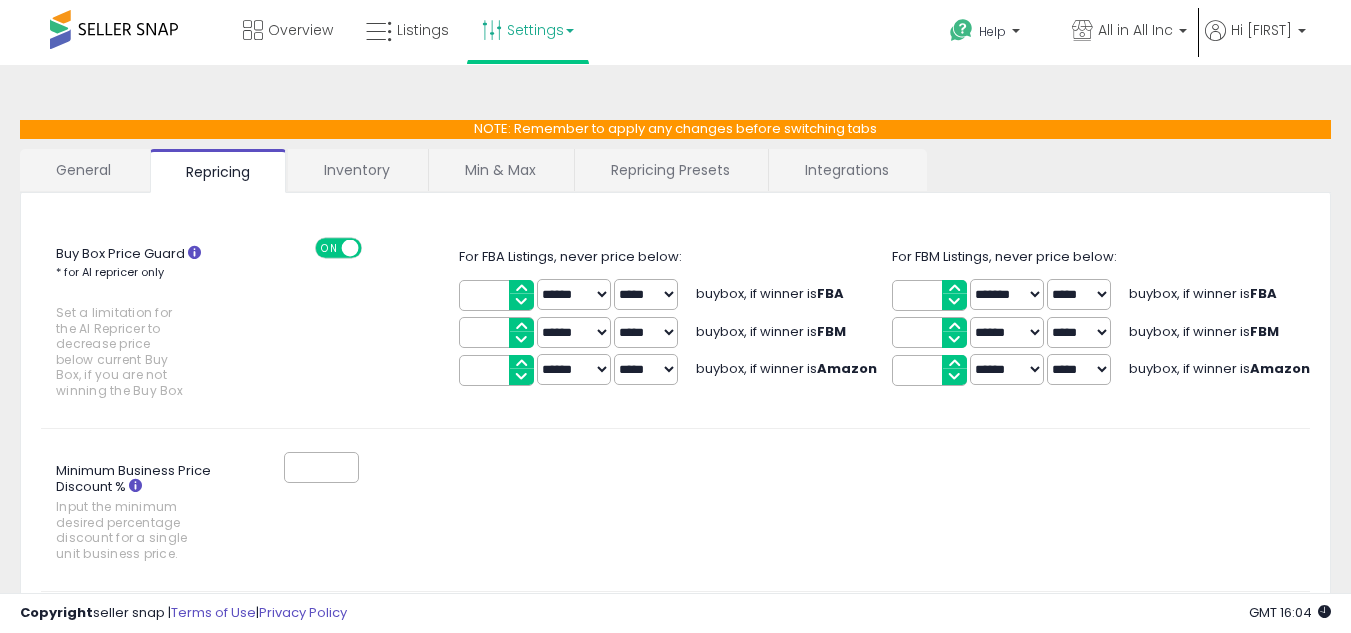 click on "*" at bounding box center [929, 332] 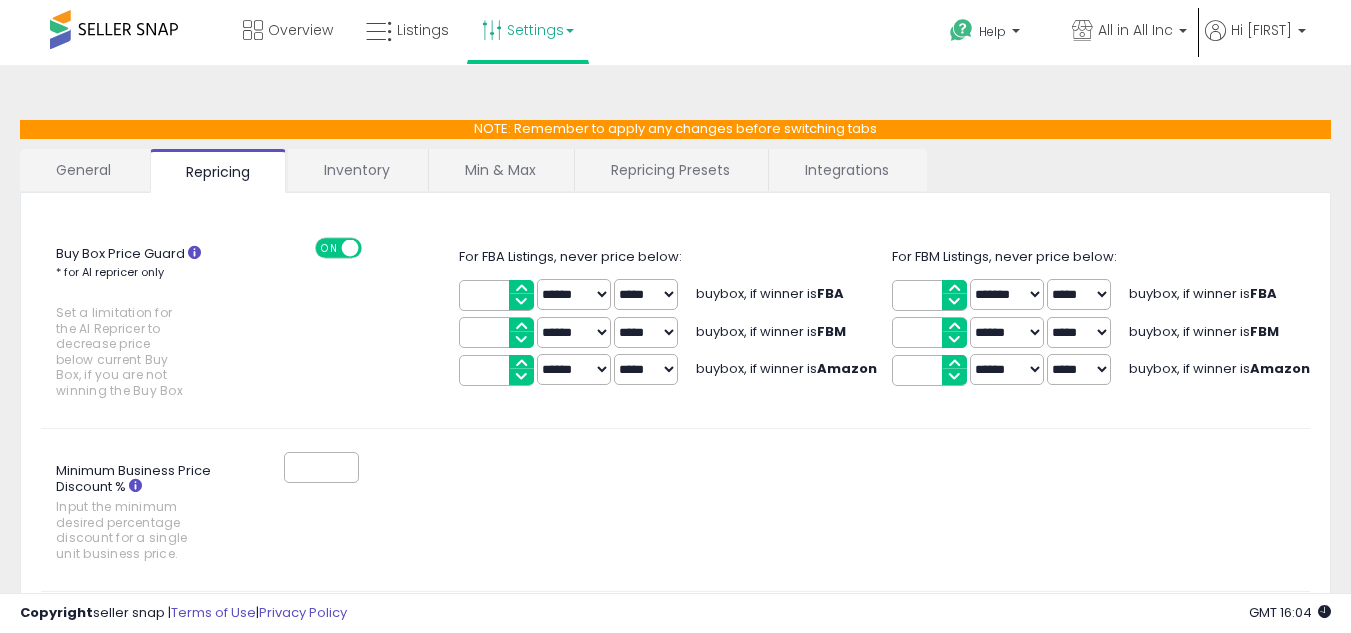 click on "****** *******" at bounding box center [1007, 332] 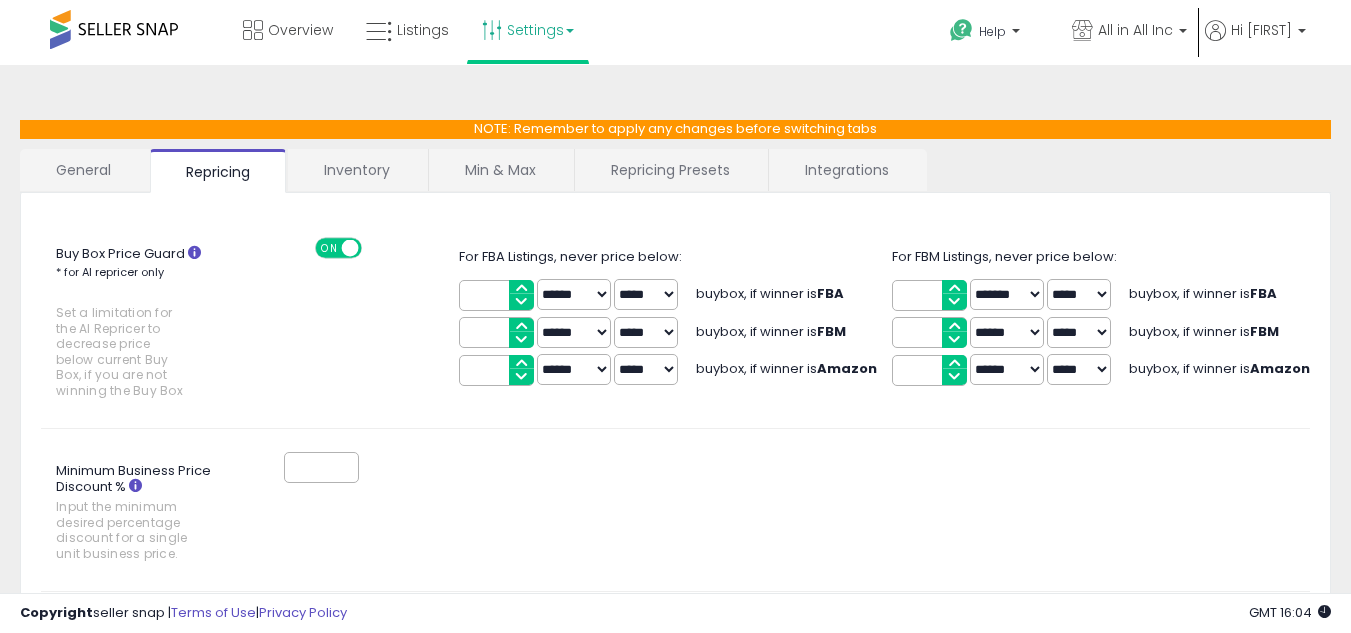 click on "***** *****" at bounding box center (1079, 332) 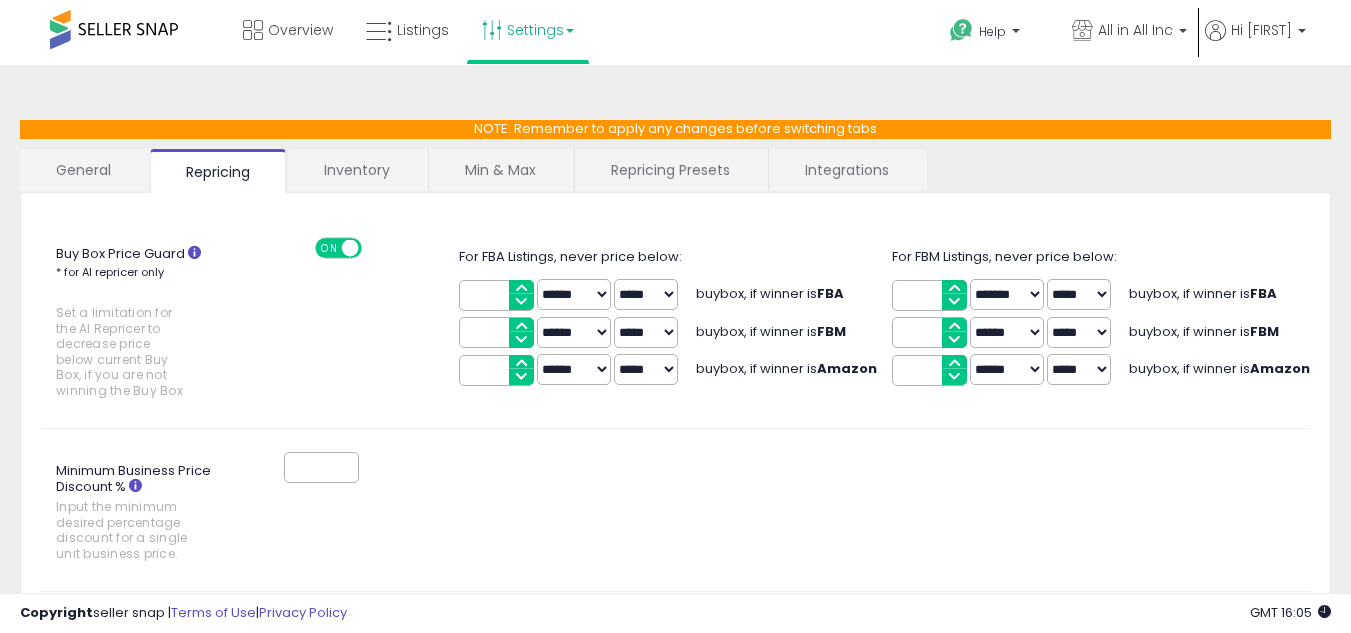 click on "*" at bounding box center (929, 370) 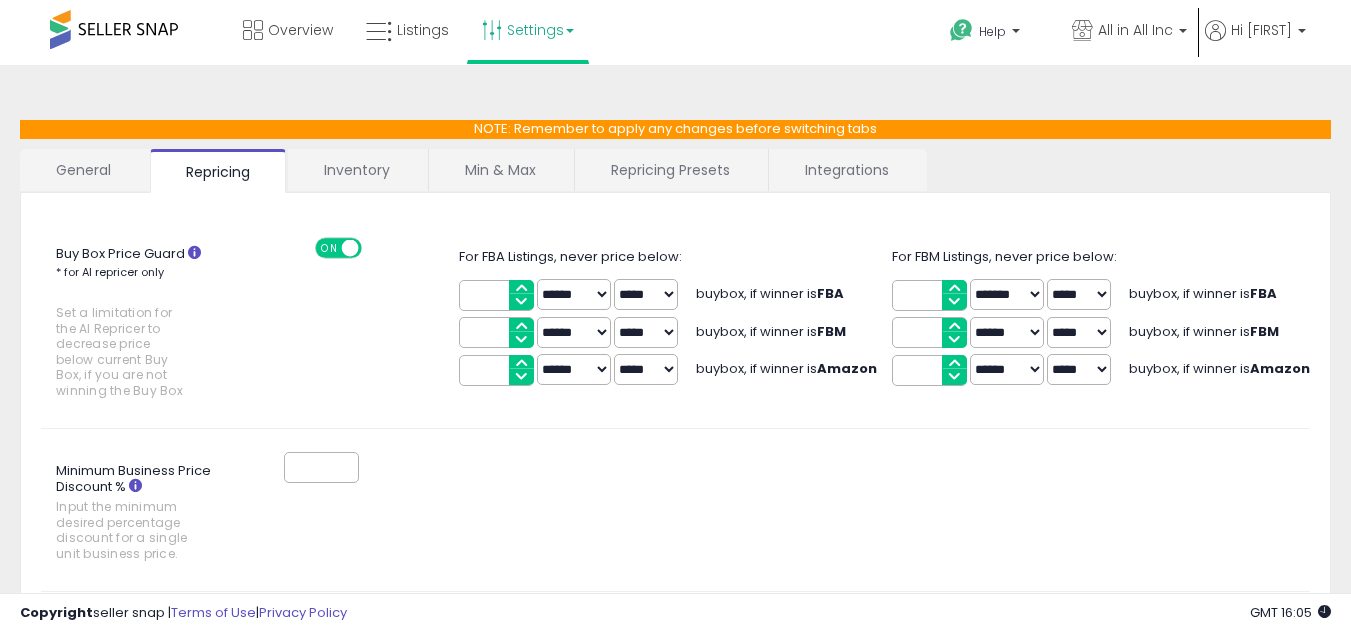 click on "***** *****" at bounding box center (1079, 369) 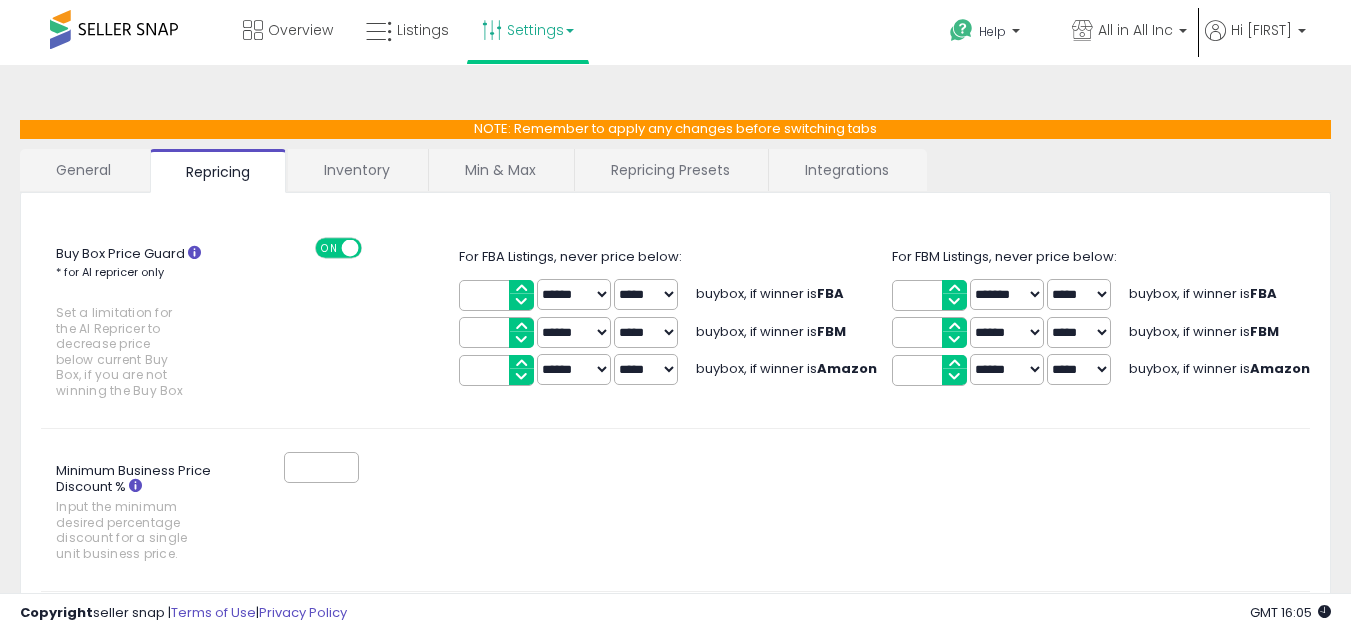 click on "Buy Box Price Guard
* for AI repricer only
Set a limitation for the AI Repricer to decrease price below current Buy Box, if you are not winning the Buy Box
ON   OFF
For FBA Listings, never price below:
****
****** *******
***** *****
buybox, if winner is  FBA" at bounding box center [675, 1046] 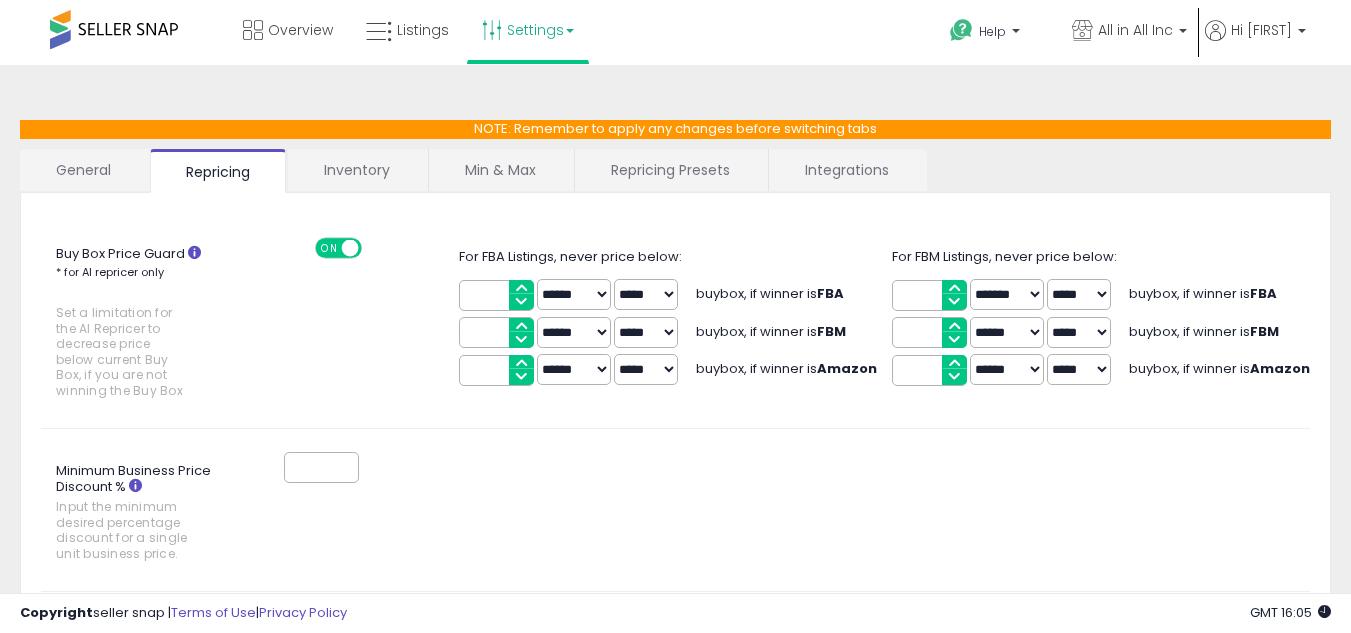 click on "***** *****" at bounding box center [1079, 369] 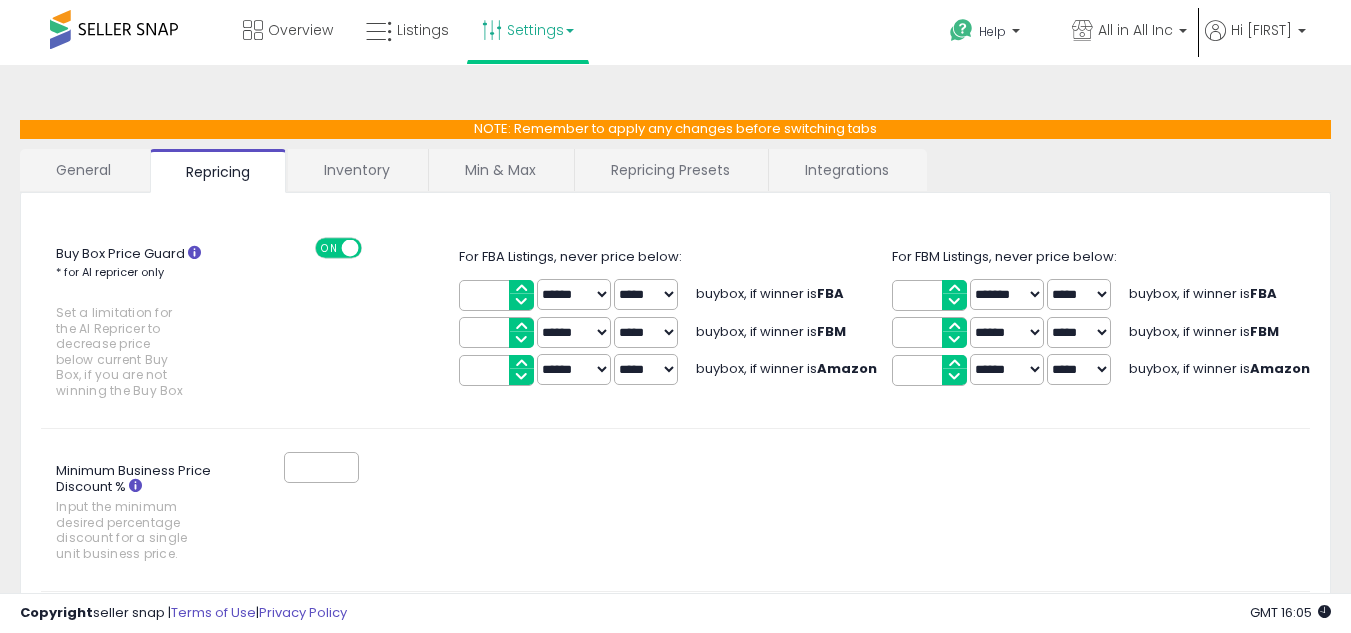 click on "****** *******" at bounding box center (1007, 369) 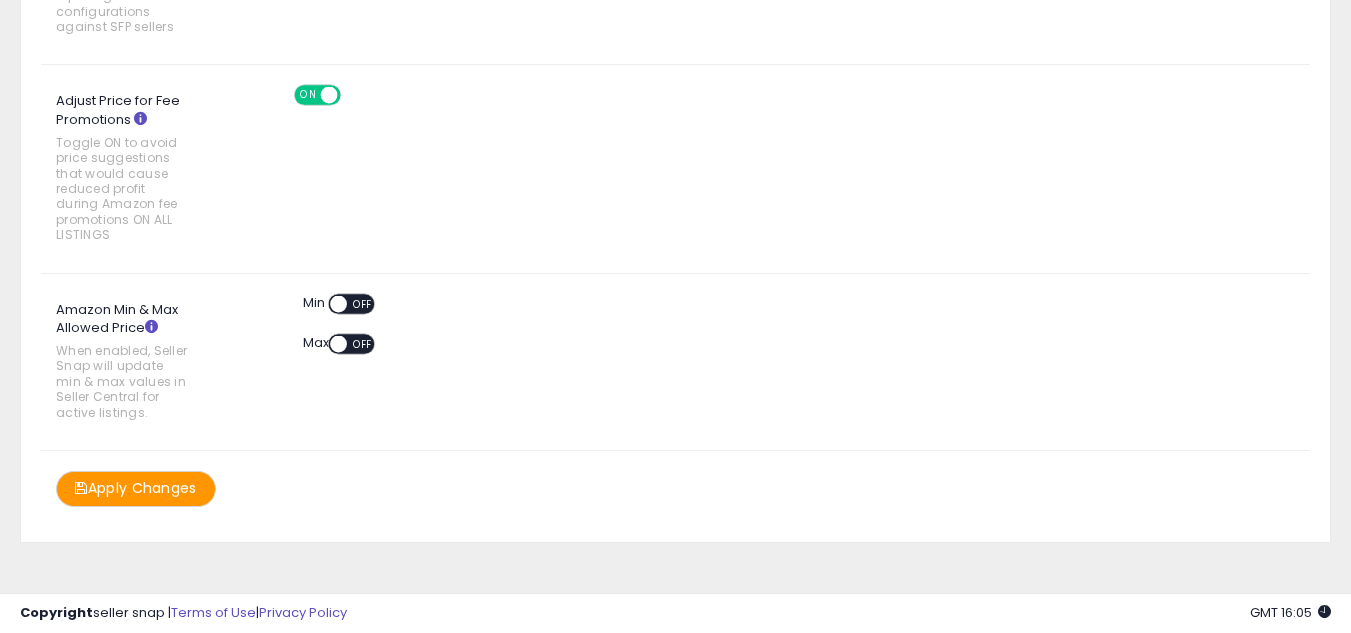 scroll, scrollTop: 1383, scrollLeft: 0, axis: vertical 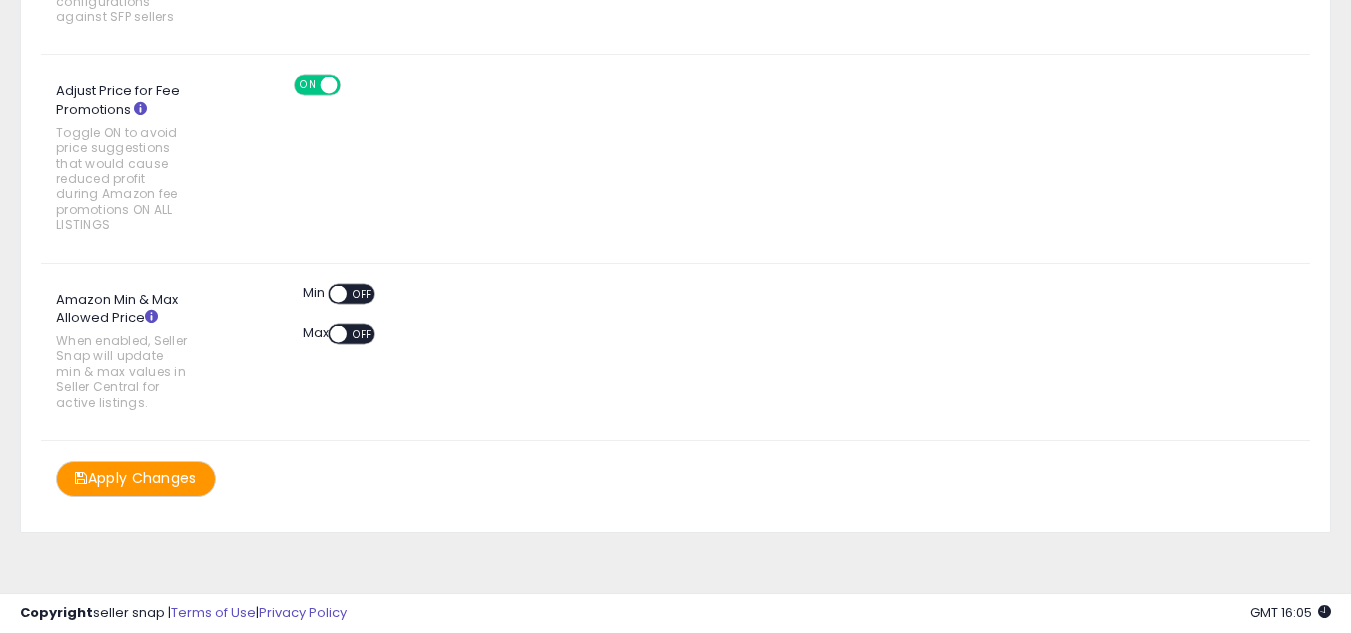 click on "Apply Changes" at bounding box center [136, 478] 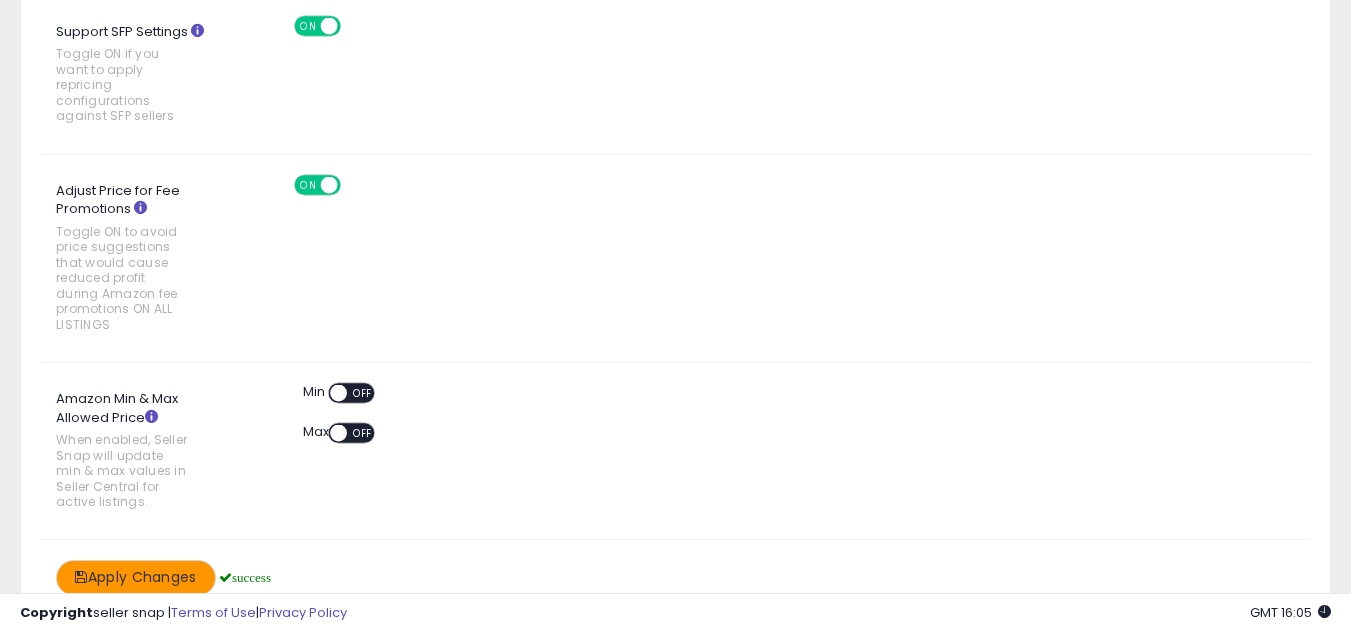 scroll, scrollTop: 1142, scrollLeft: 0, axis: vertical 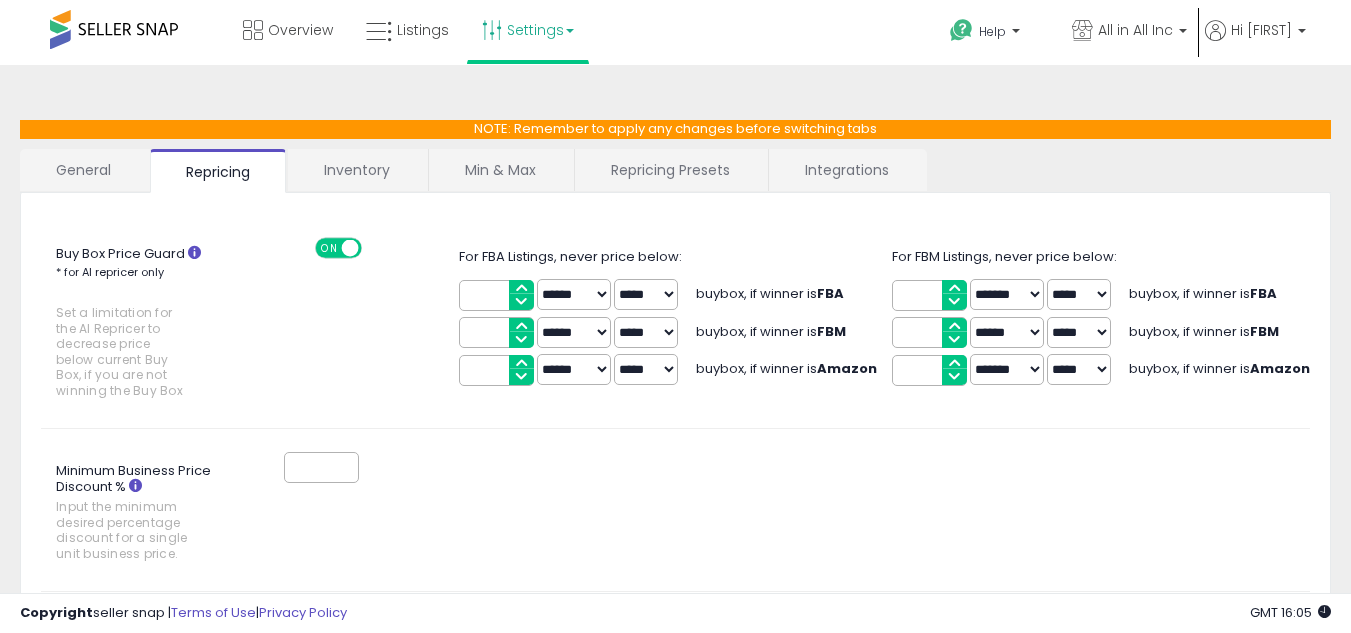click at bounding box center (114, 29) 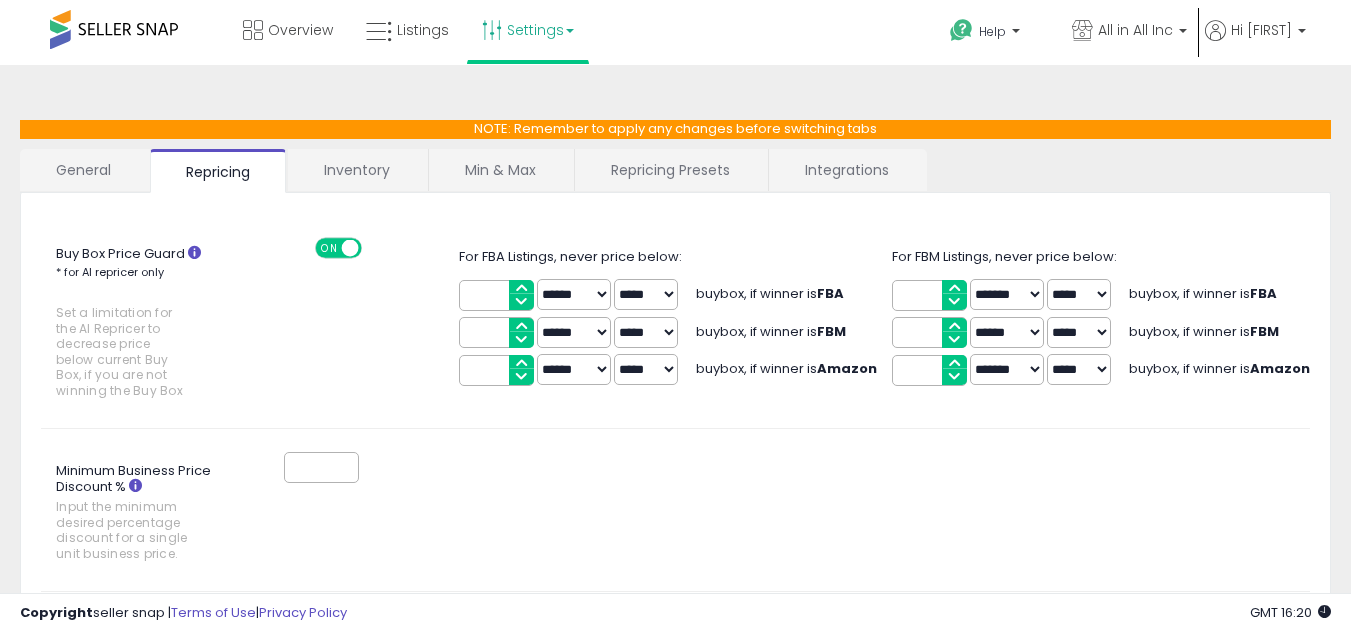 click on "General" at bounding box center (84, 170) 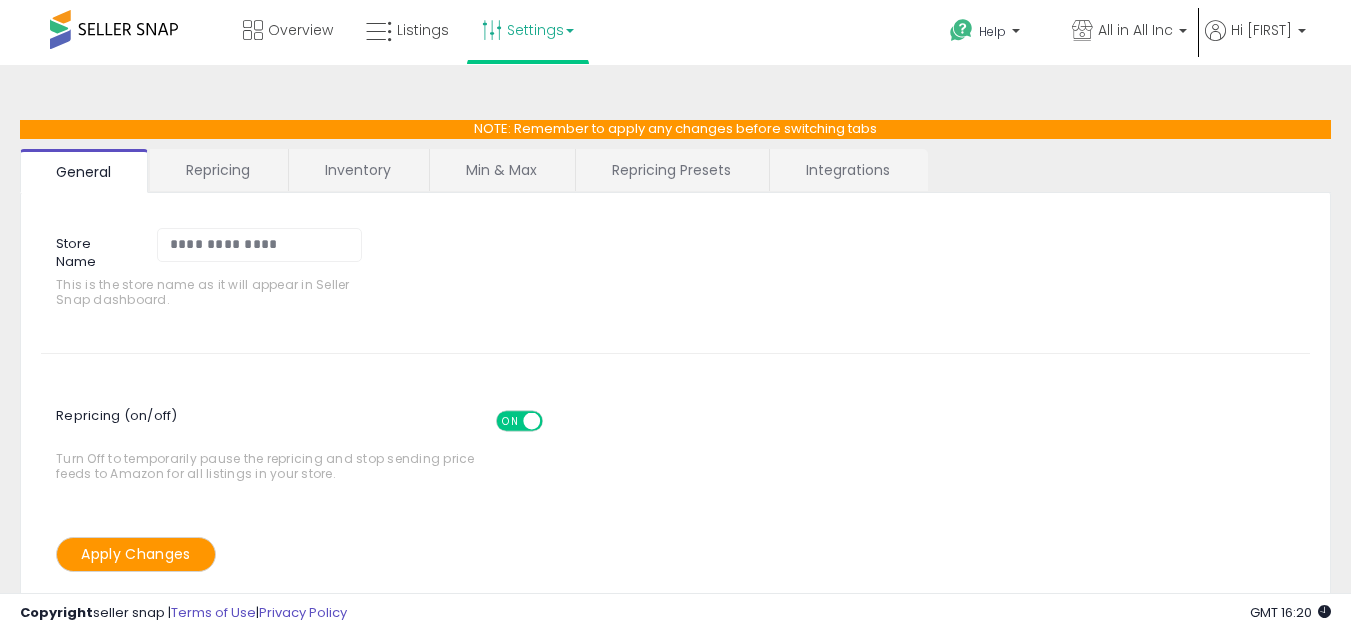 click on "Inventory" at bounding box center [358, 170] 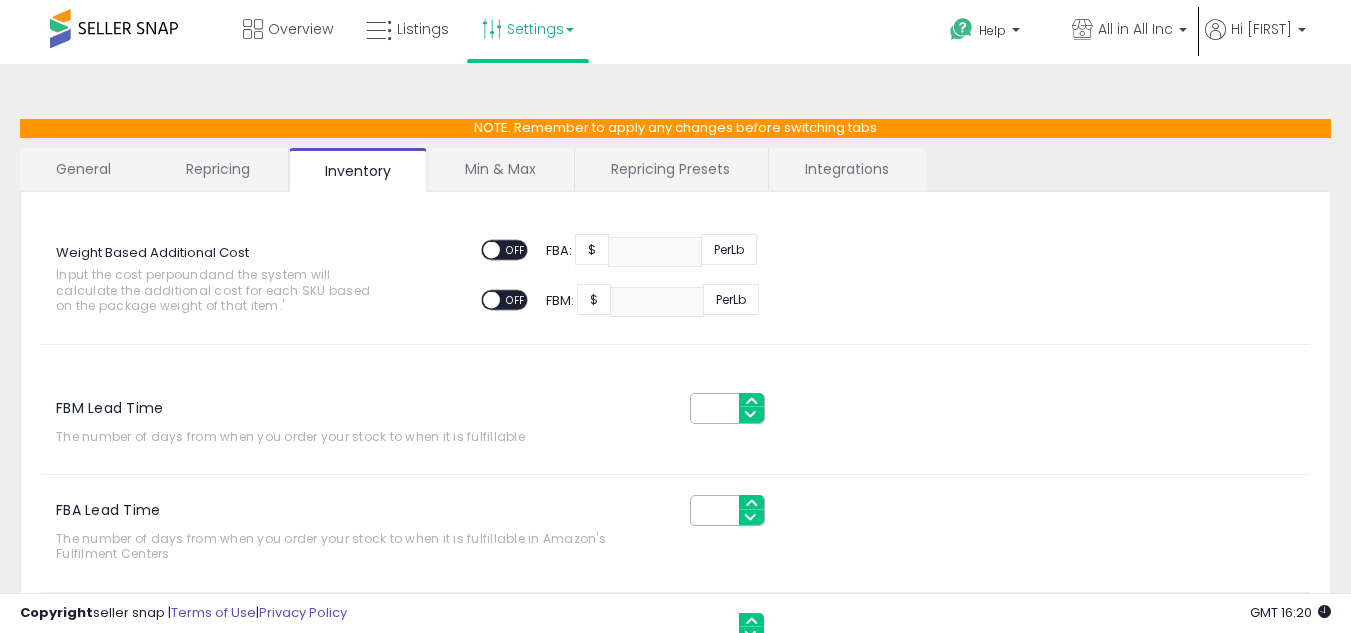 scroll, scrollTop: 0, scrollLeft: 0, axis: both 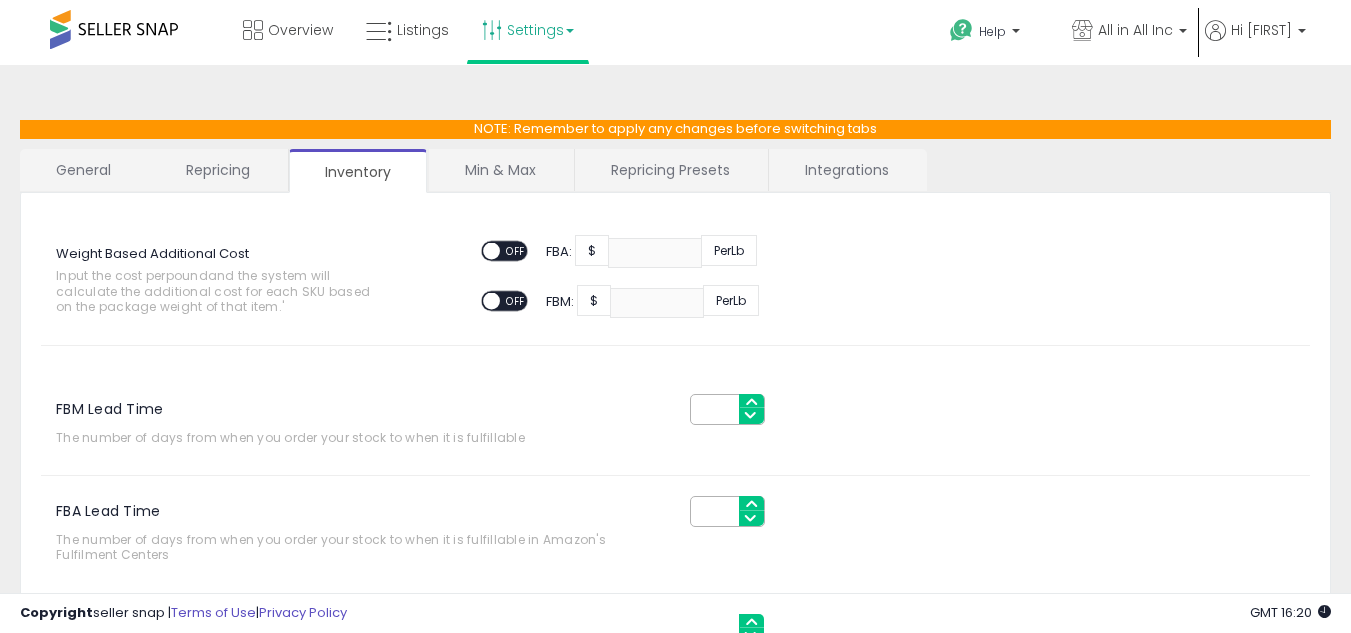 click on "Inventory" at bounding box center [358, 171] 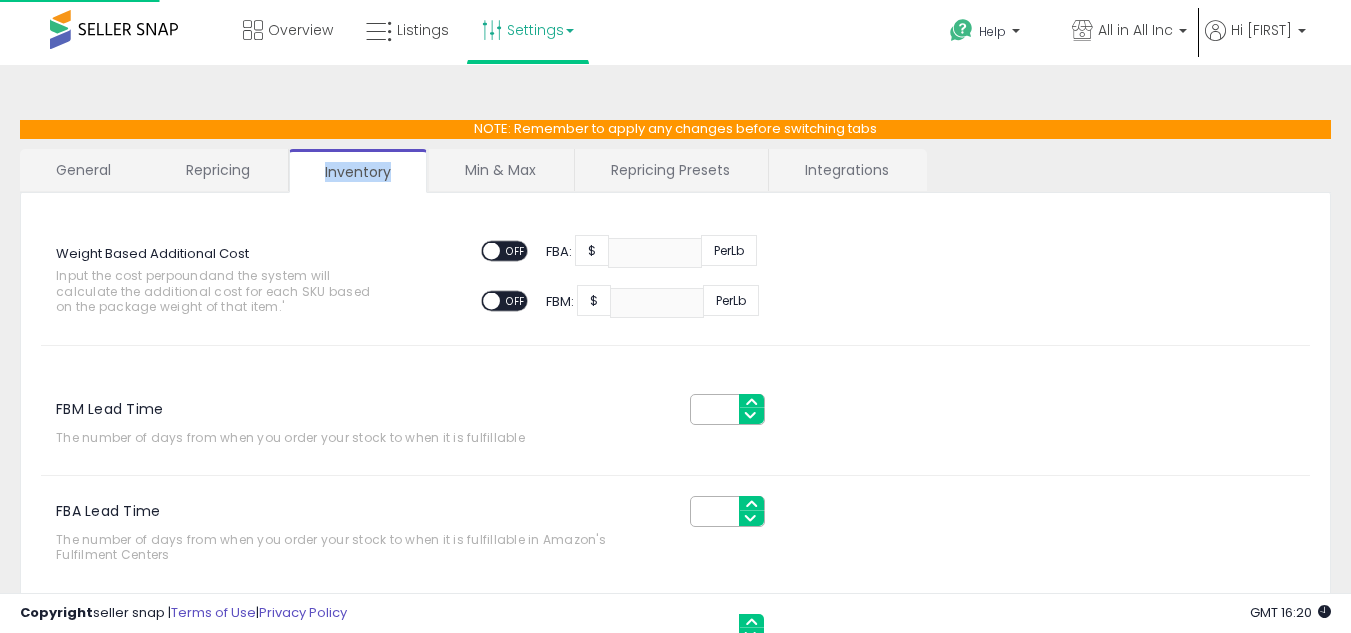 click on "Inventory" at bounding box center [358, 171] 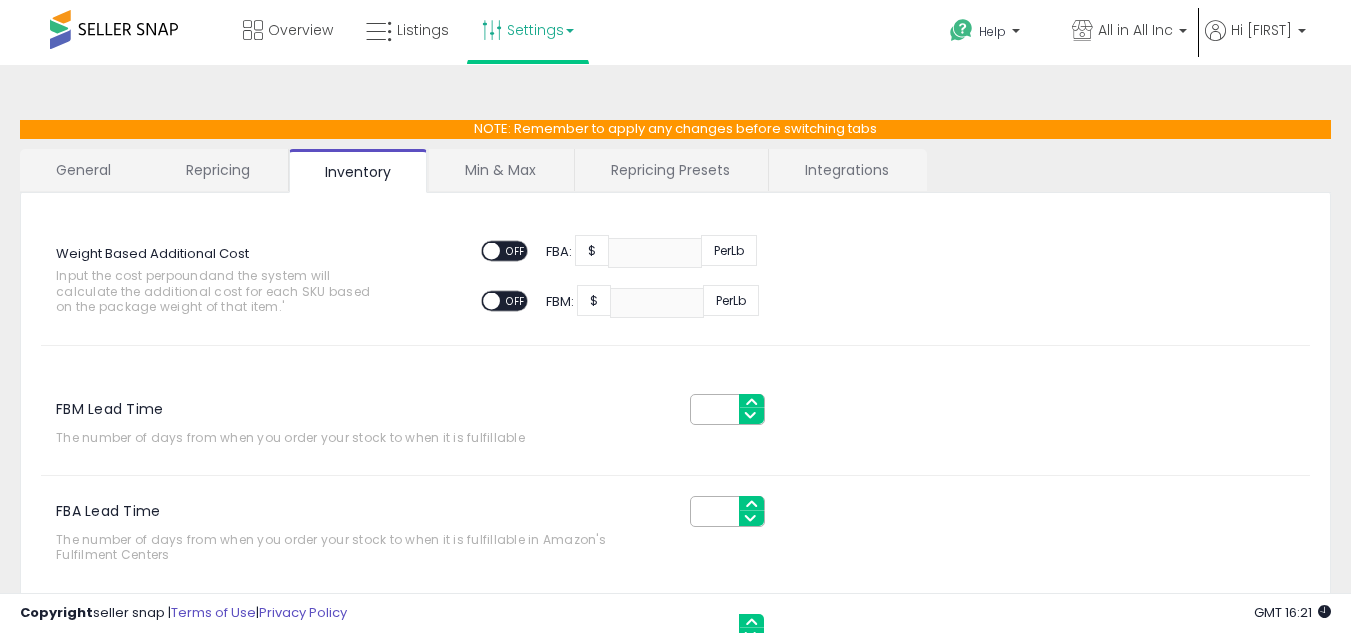click on "General" at bounding box center (84, 170) 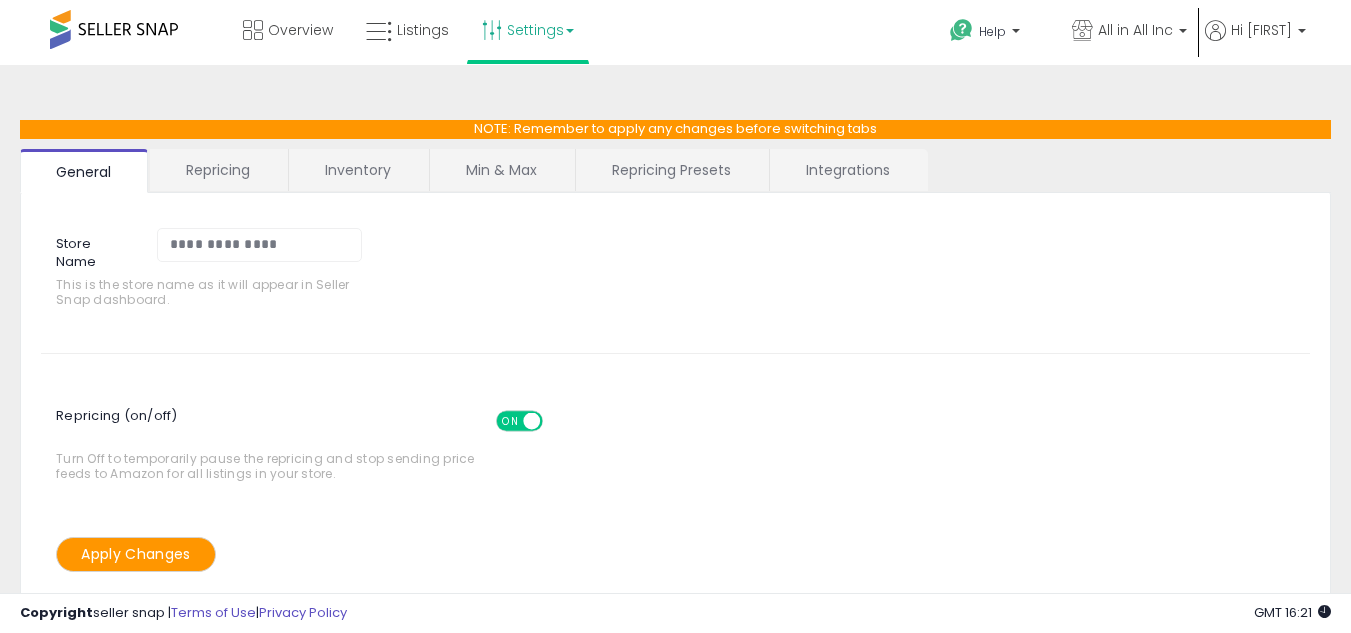 click at bounding box center [114, 29] 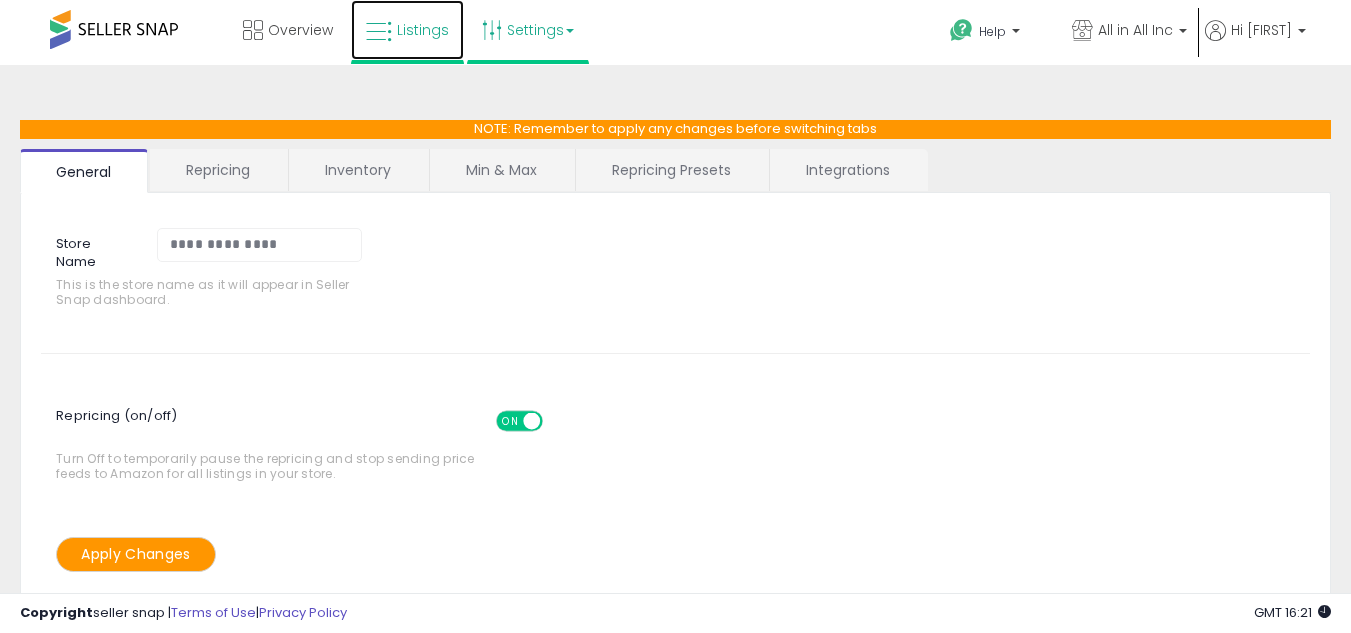 click on "Listings" at bounding box center [423, 30] 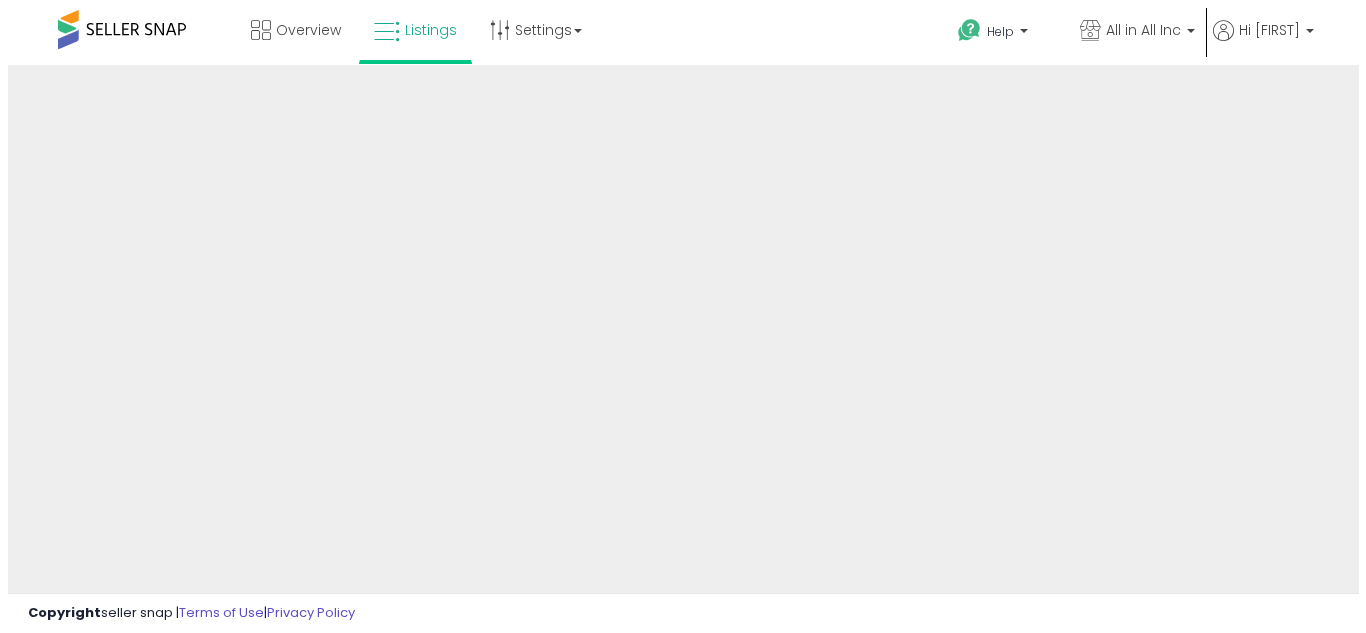 scroll, scrollTop: 0, scrollLeft: 0, axis: both 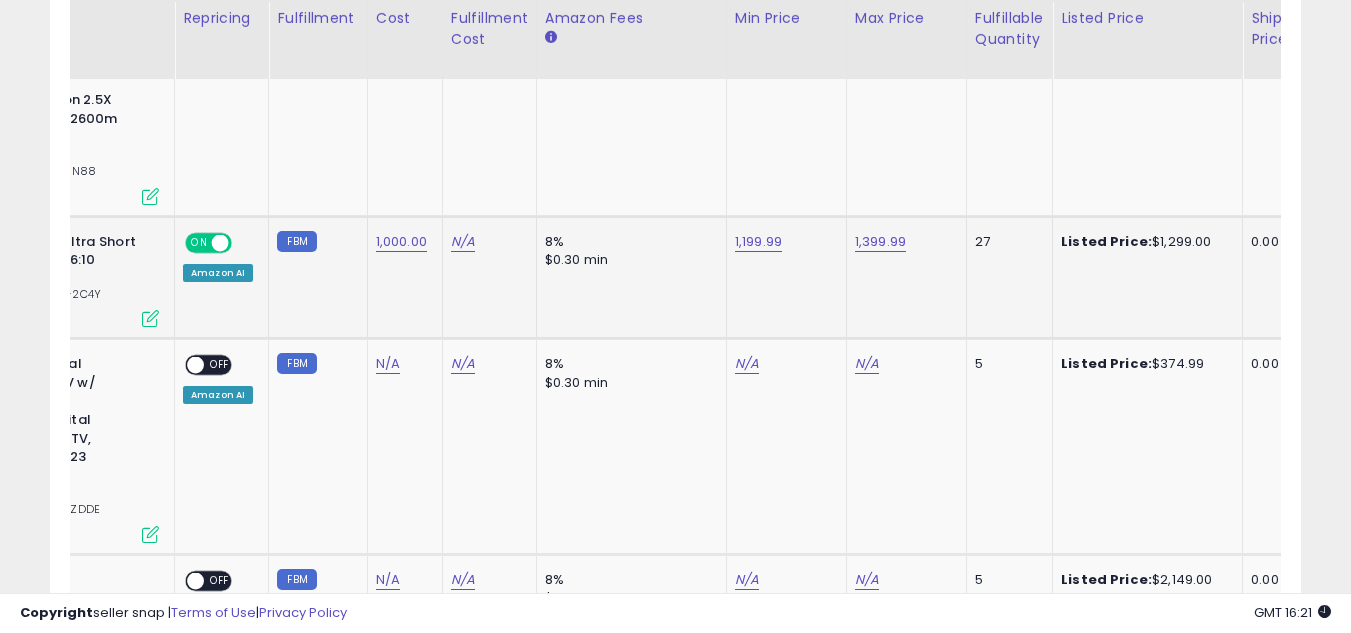 drag, startPoint x: 1193, startPoint y: 310, endPoint x: 1215, endPoint y: 306, distance: 22.36068 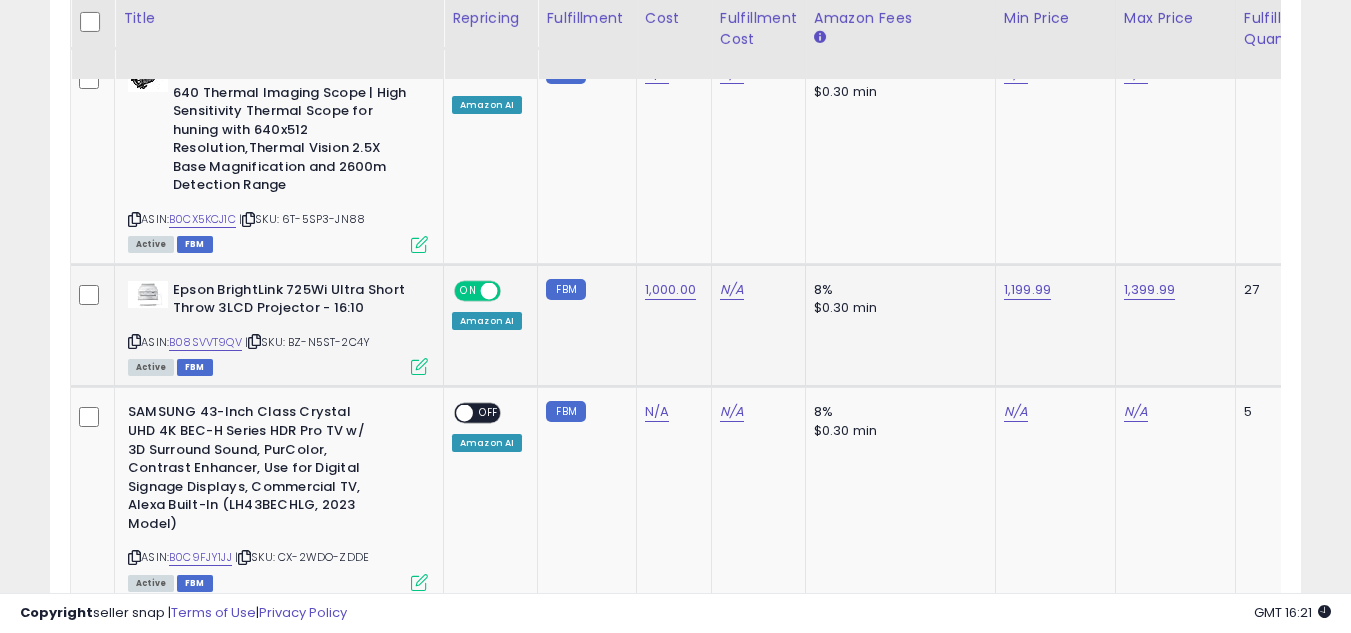 drag, startPoint x: 1159, startPoint y: 307, endPoint x: 826, endPoint y: 295, distance: 333.21616 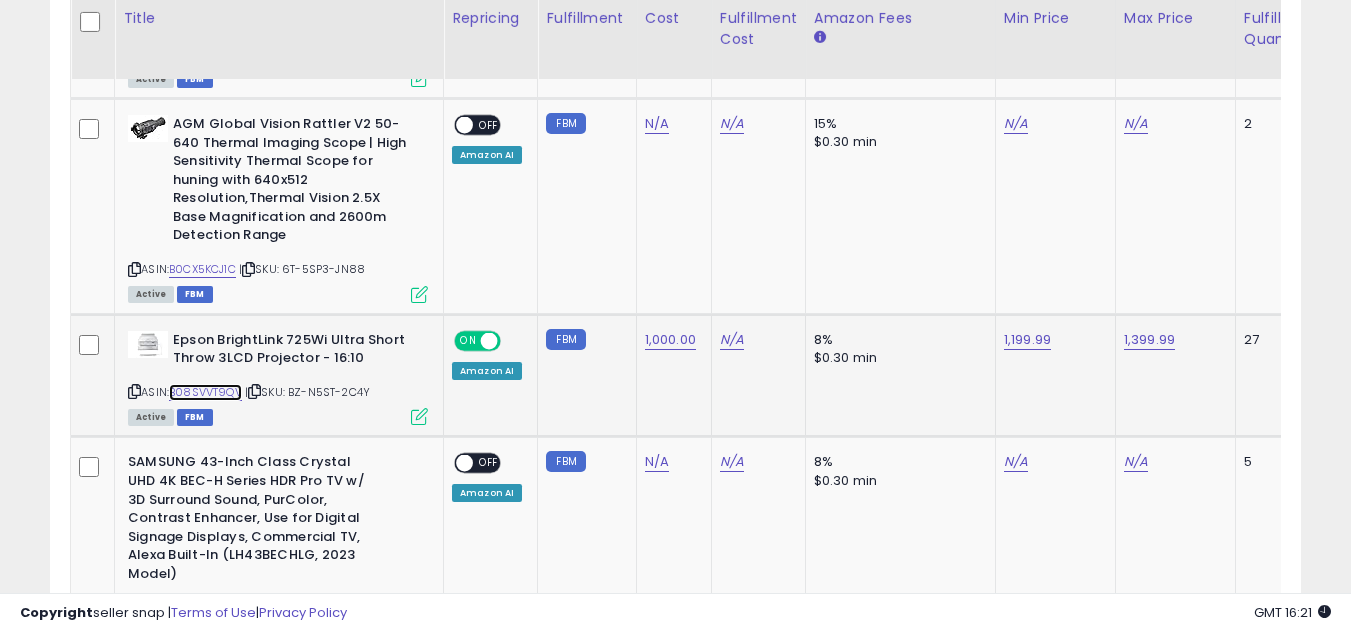 click on "B08SVVT9QV" at bounding box center [205, 392] 